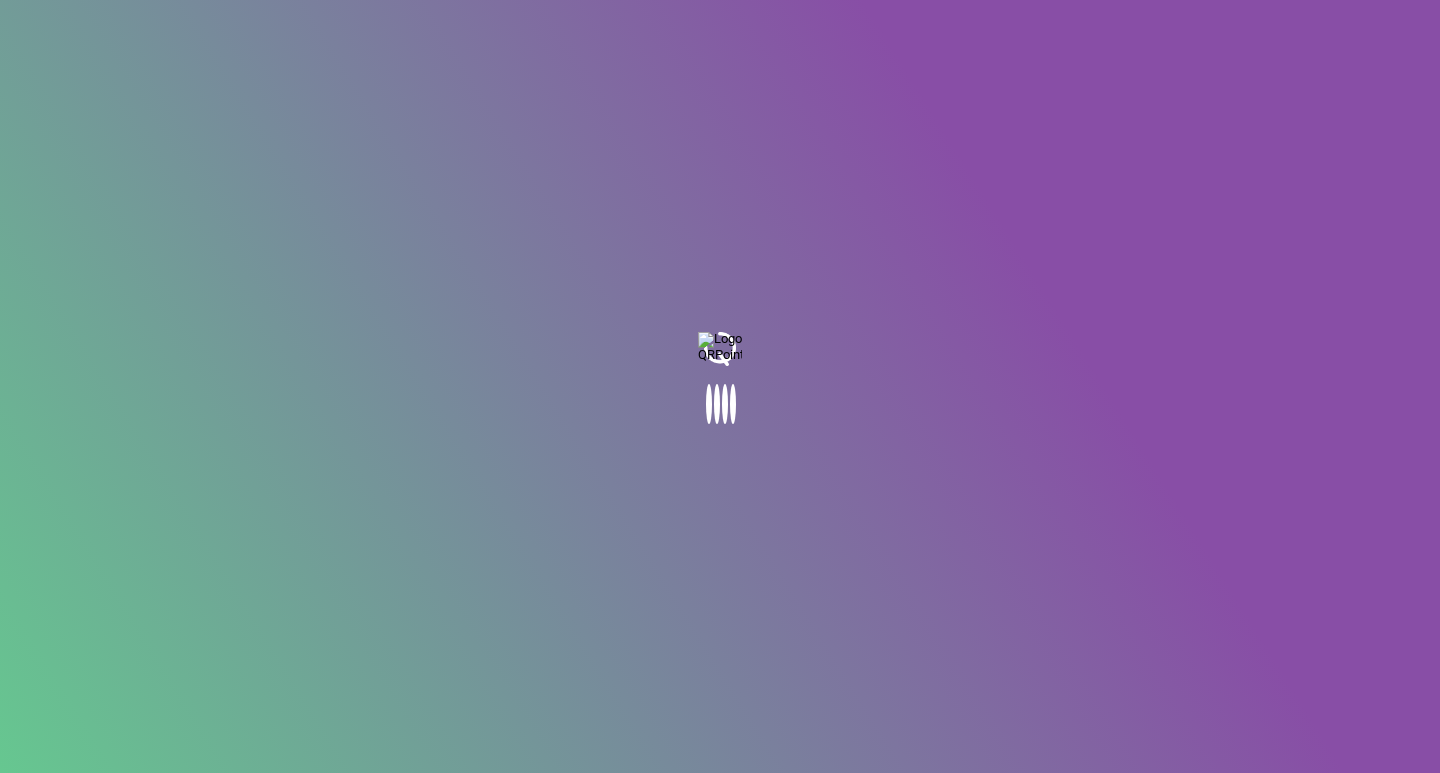 scroll, scrollTop: 0, scrollLeft: 0, axis: both 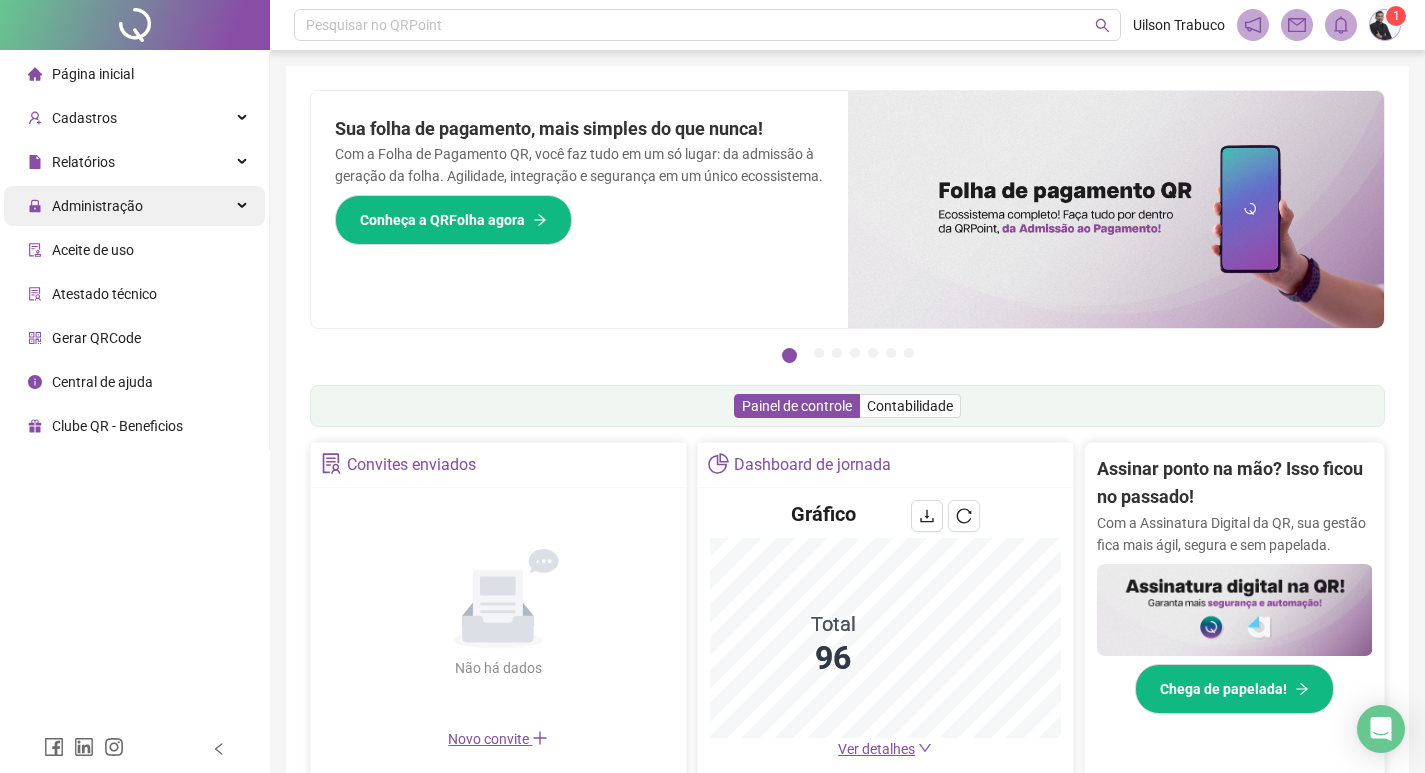click on "Administração" at bounding box center (134, 206) 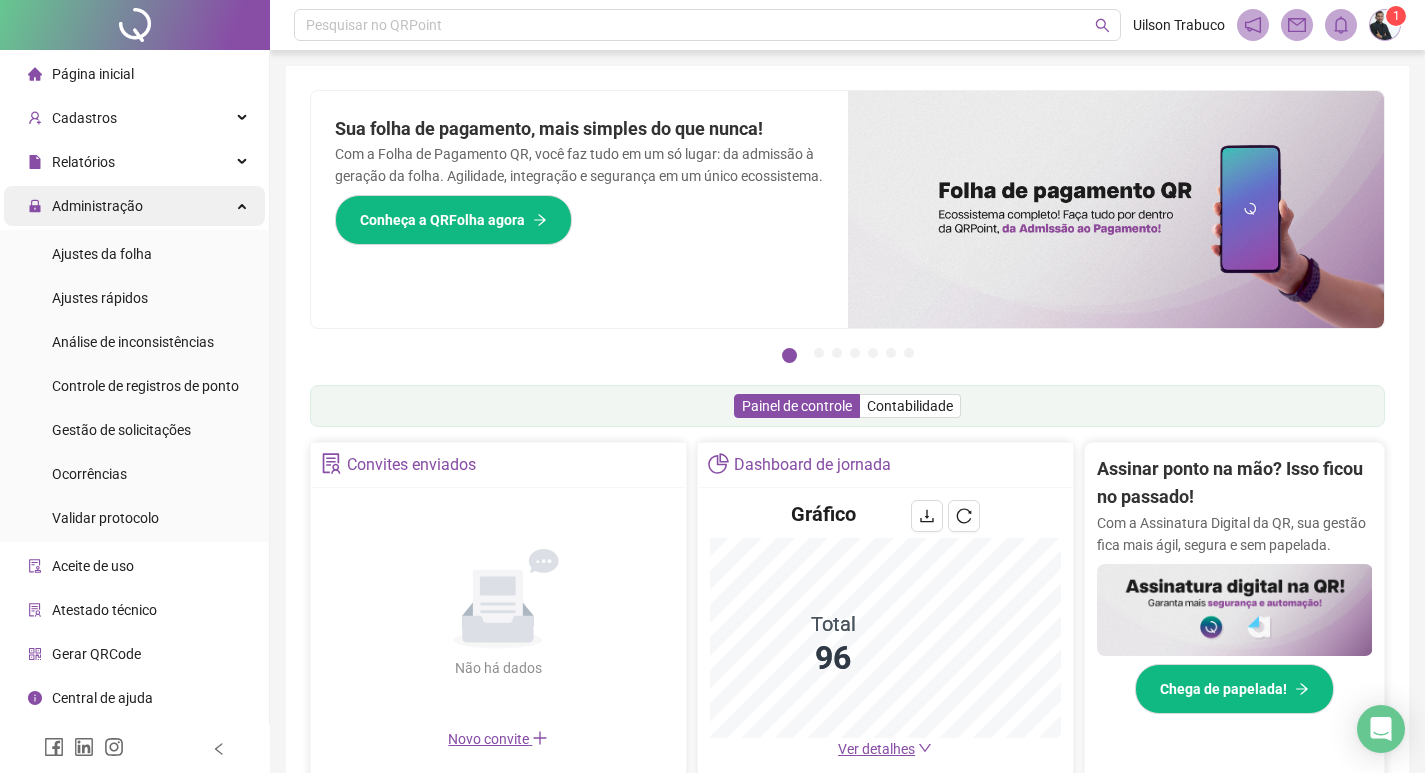 click on "Administração" at bounding box center (134, 206) 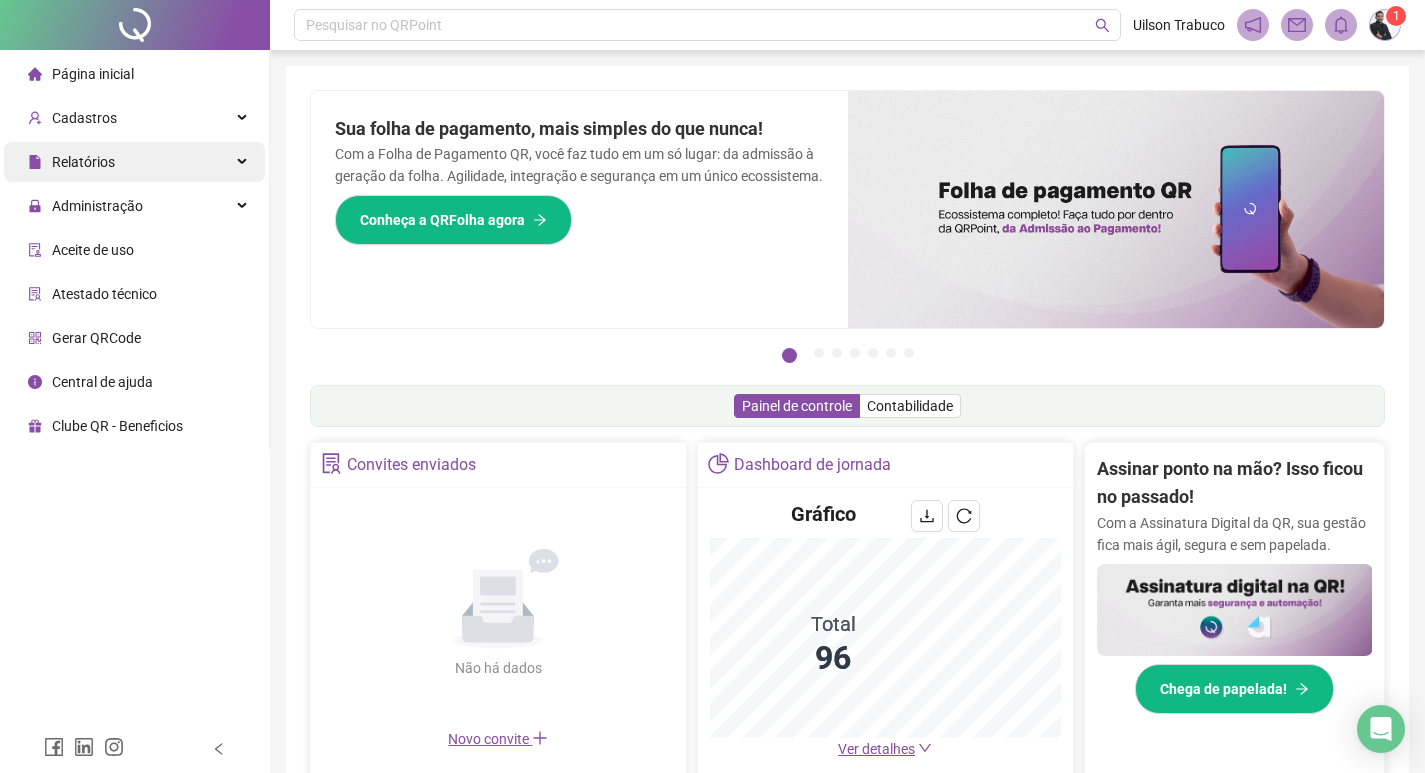 click on "Relatórios" at bounding box center [134, 162] 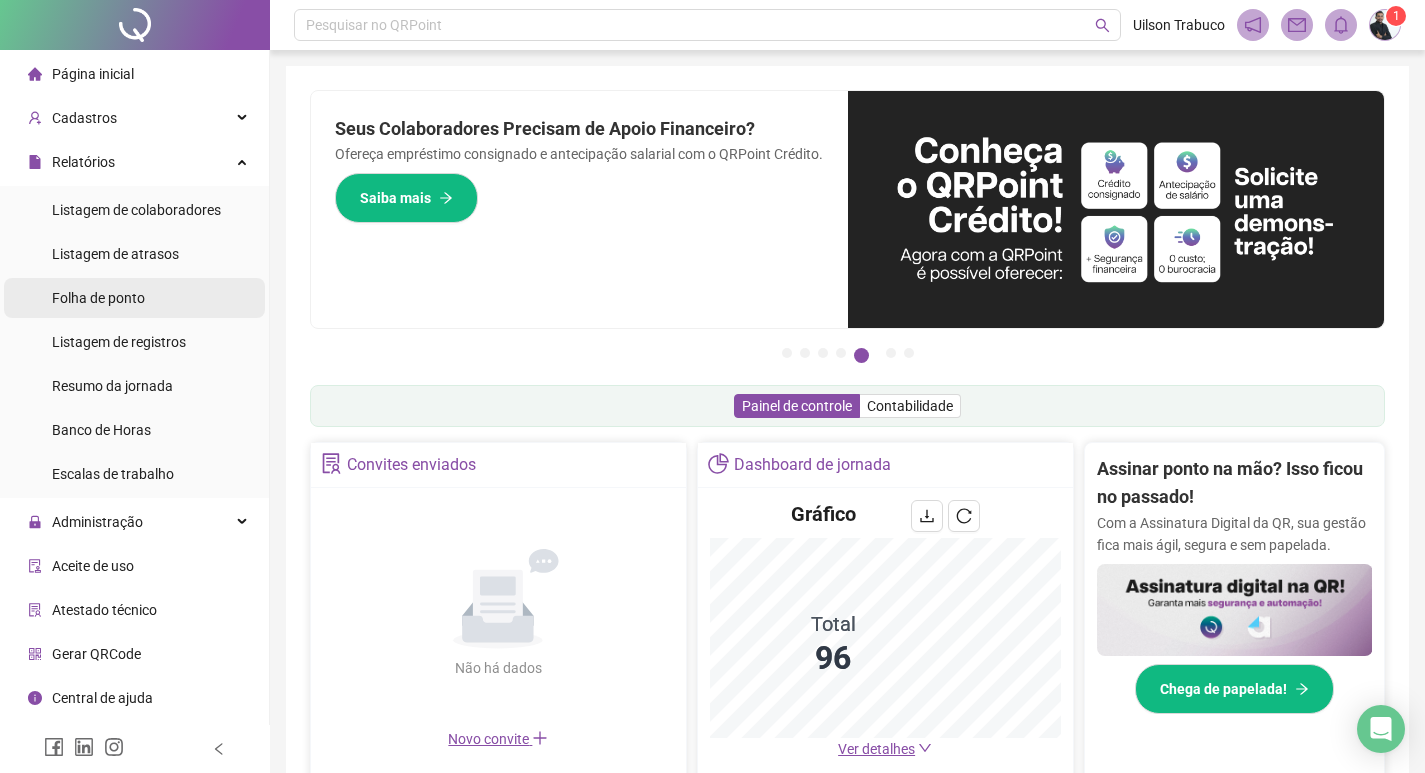 click on "Folha de ponto" at bounding box center [134, 298] 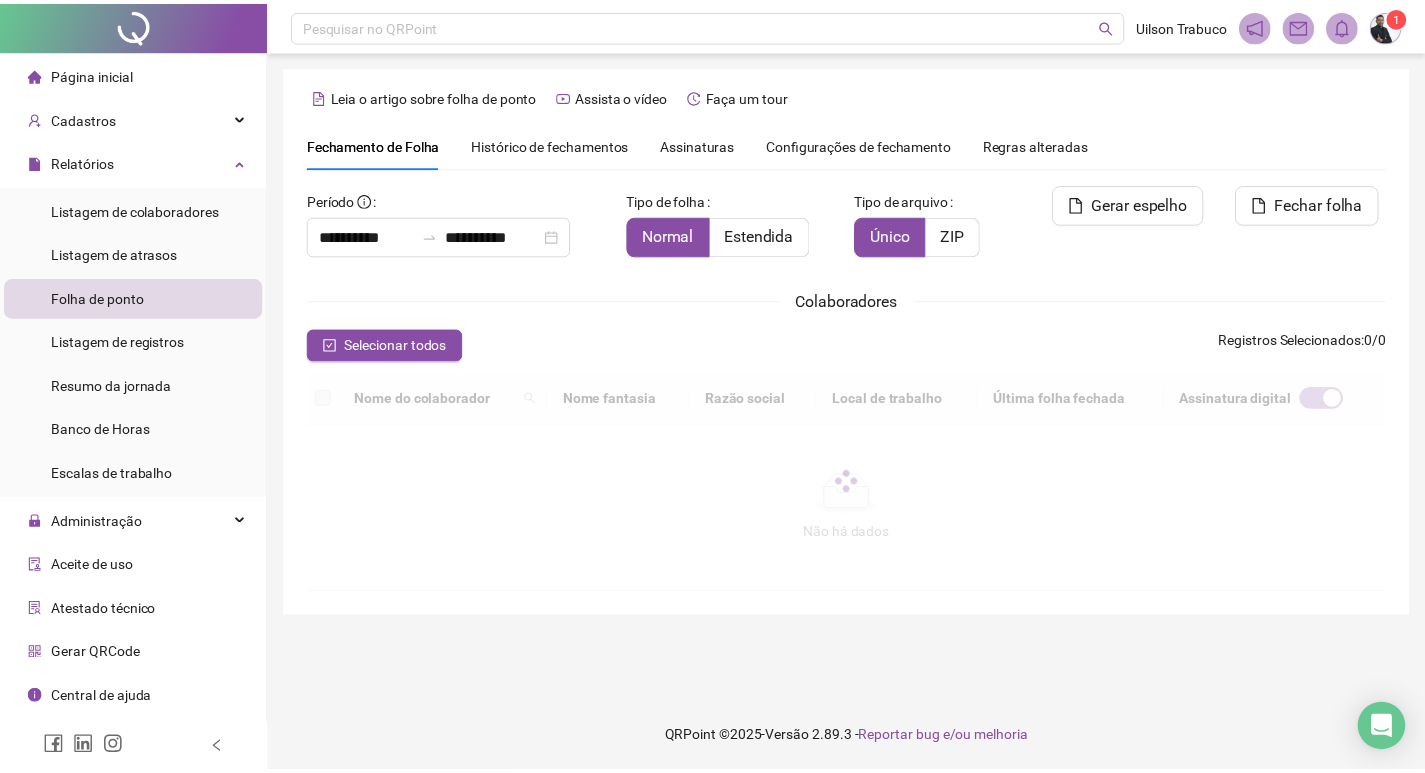 scroll, scrollTop: 23, scrollLeft: 0, axis: vertical 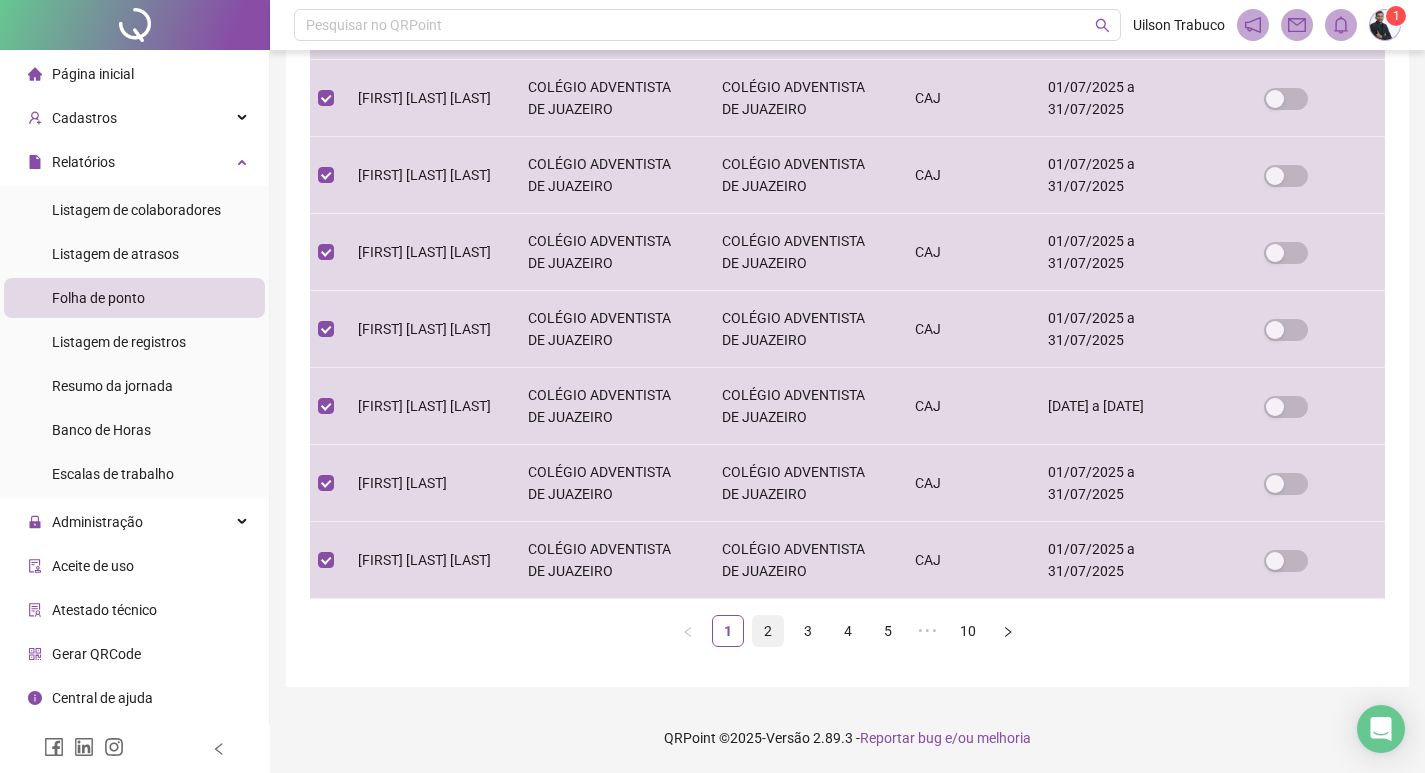 click on "2" at bounding box center (768, 631) 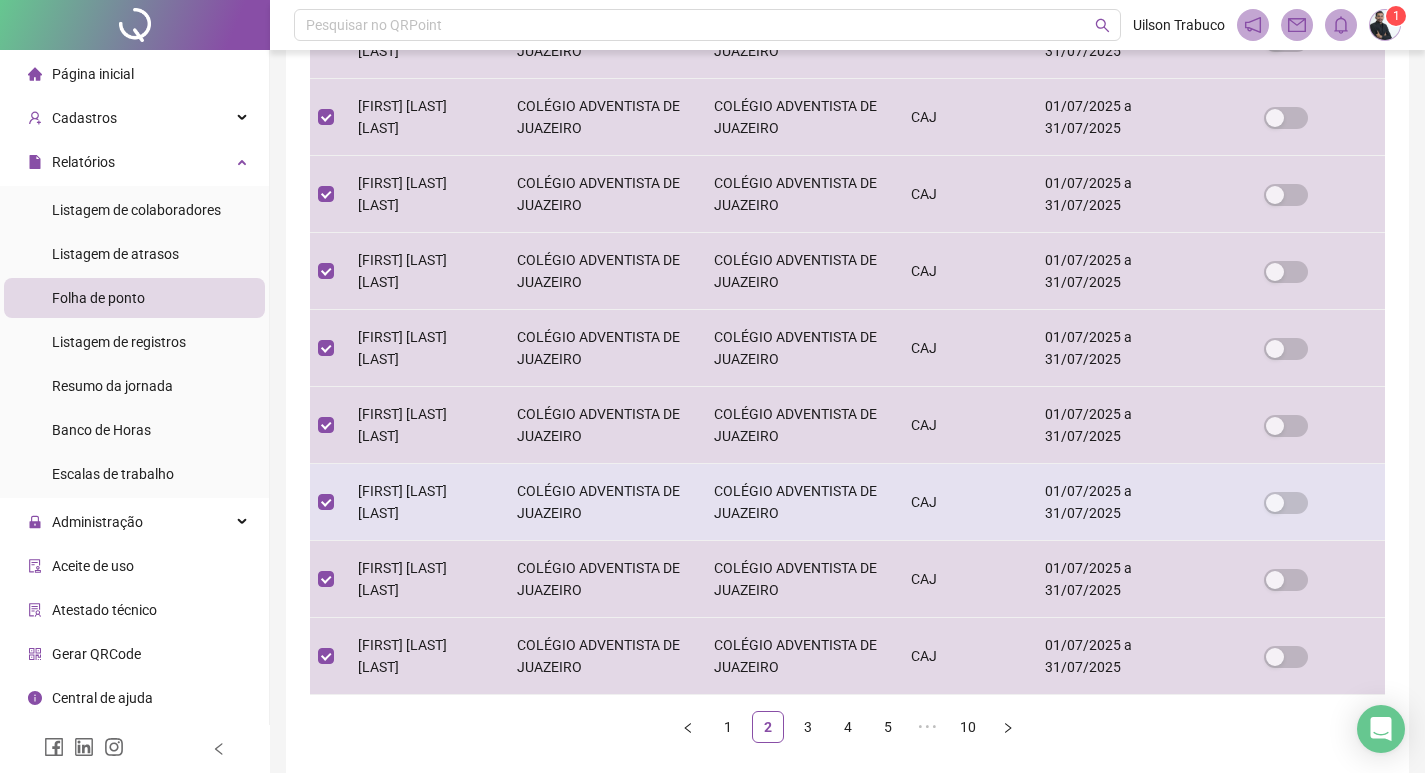 scroll, scrollTop: 619, scrollLeft: 0, axis: vertical 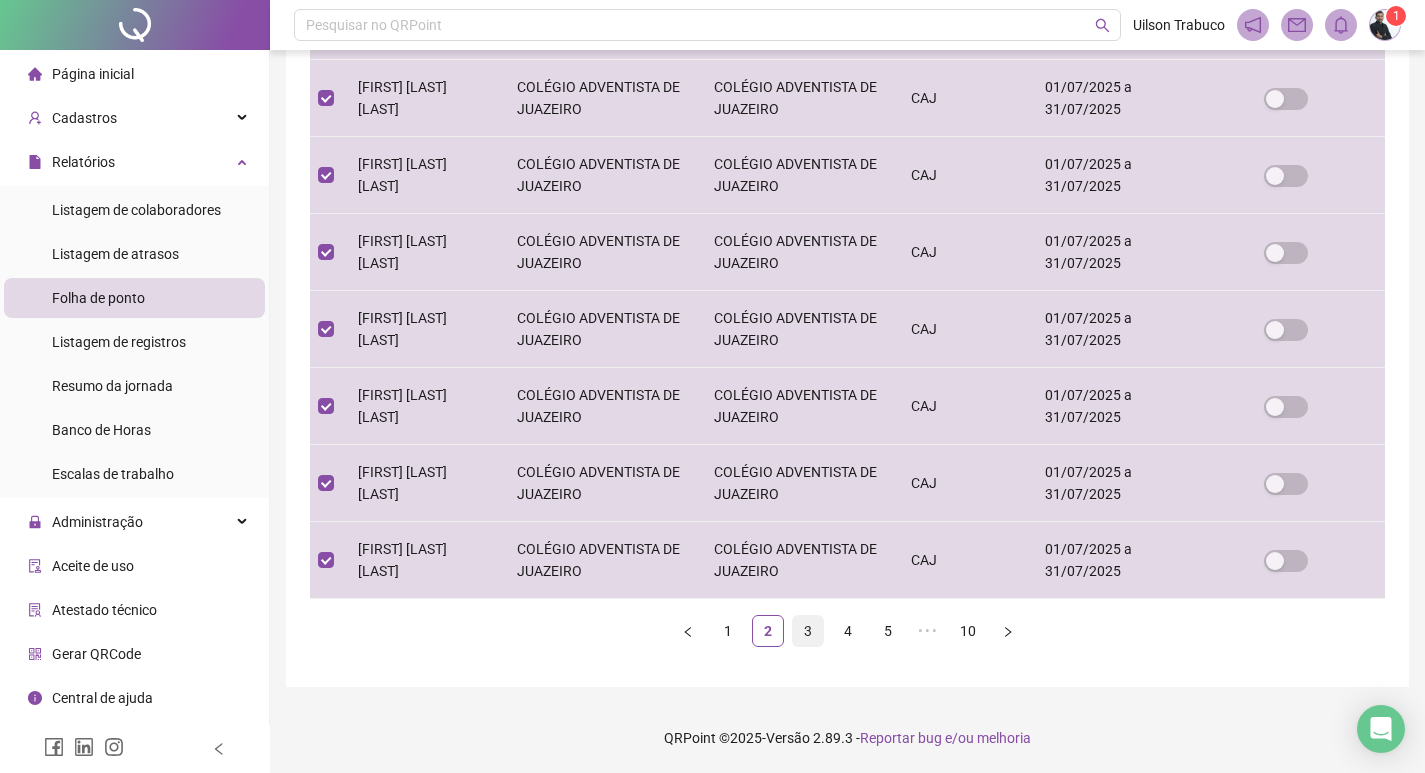 click on "3" at bounding box center [808, 631] 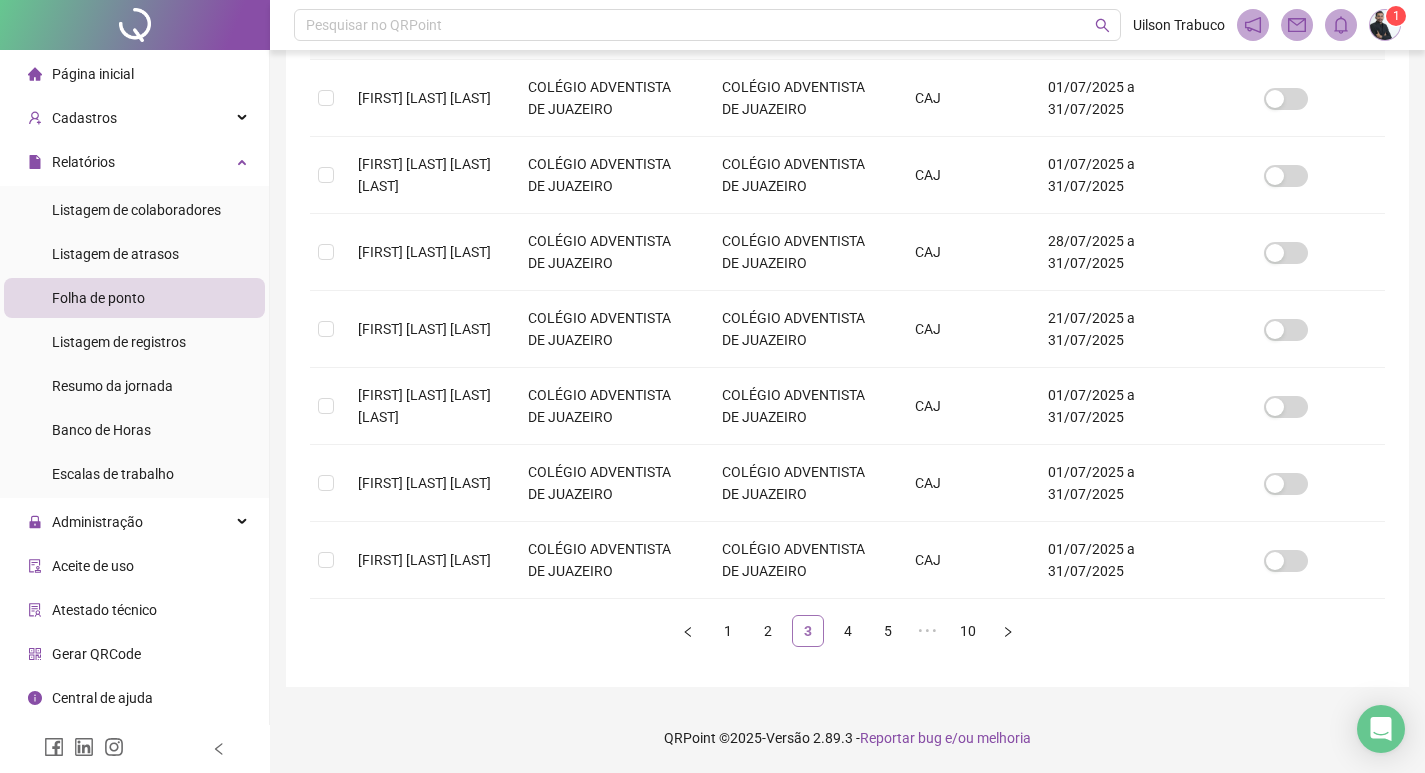 scroll, scrollTop: 23, scrollLeft: 0, axis: vertical 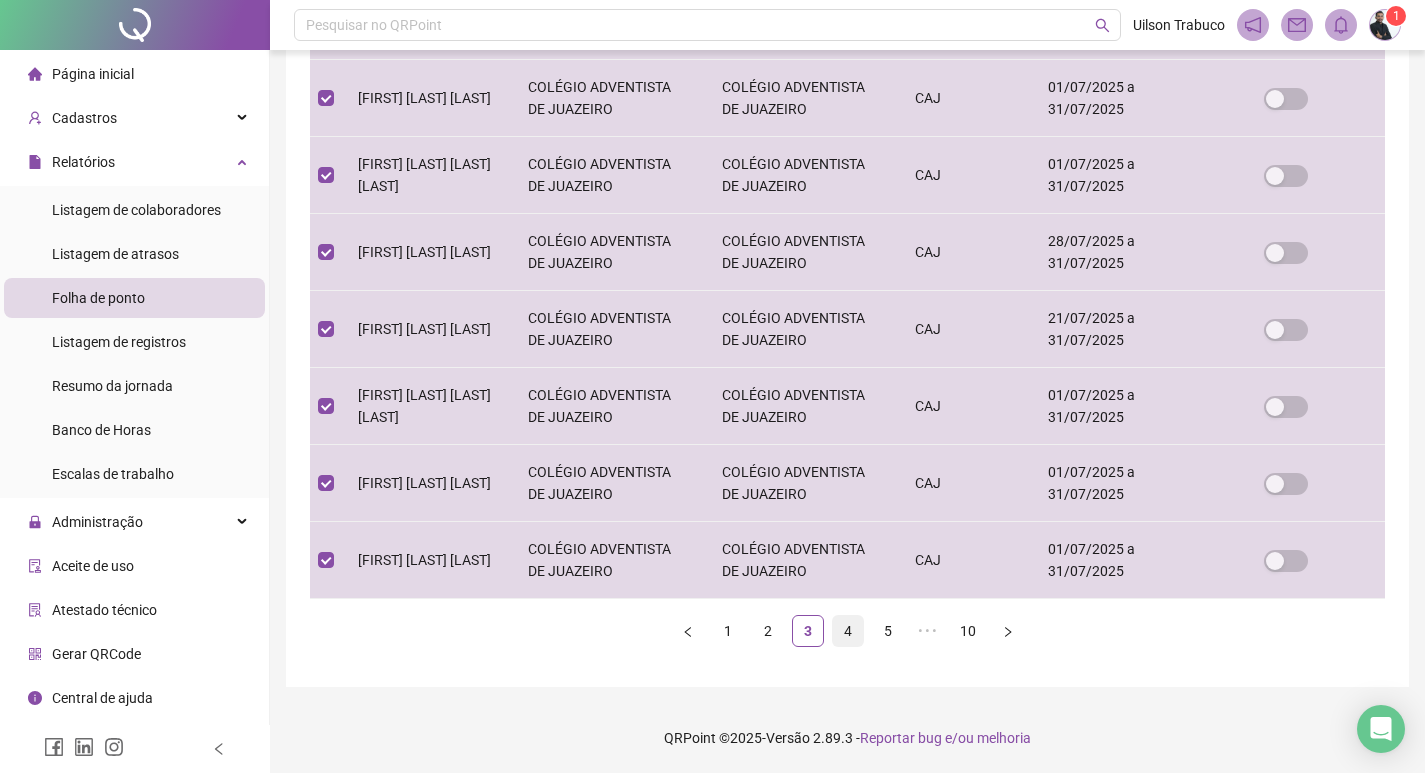 click on "4" at bounding box center (848, 631) 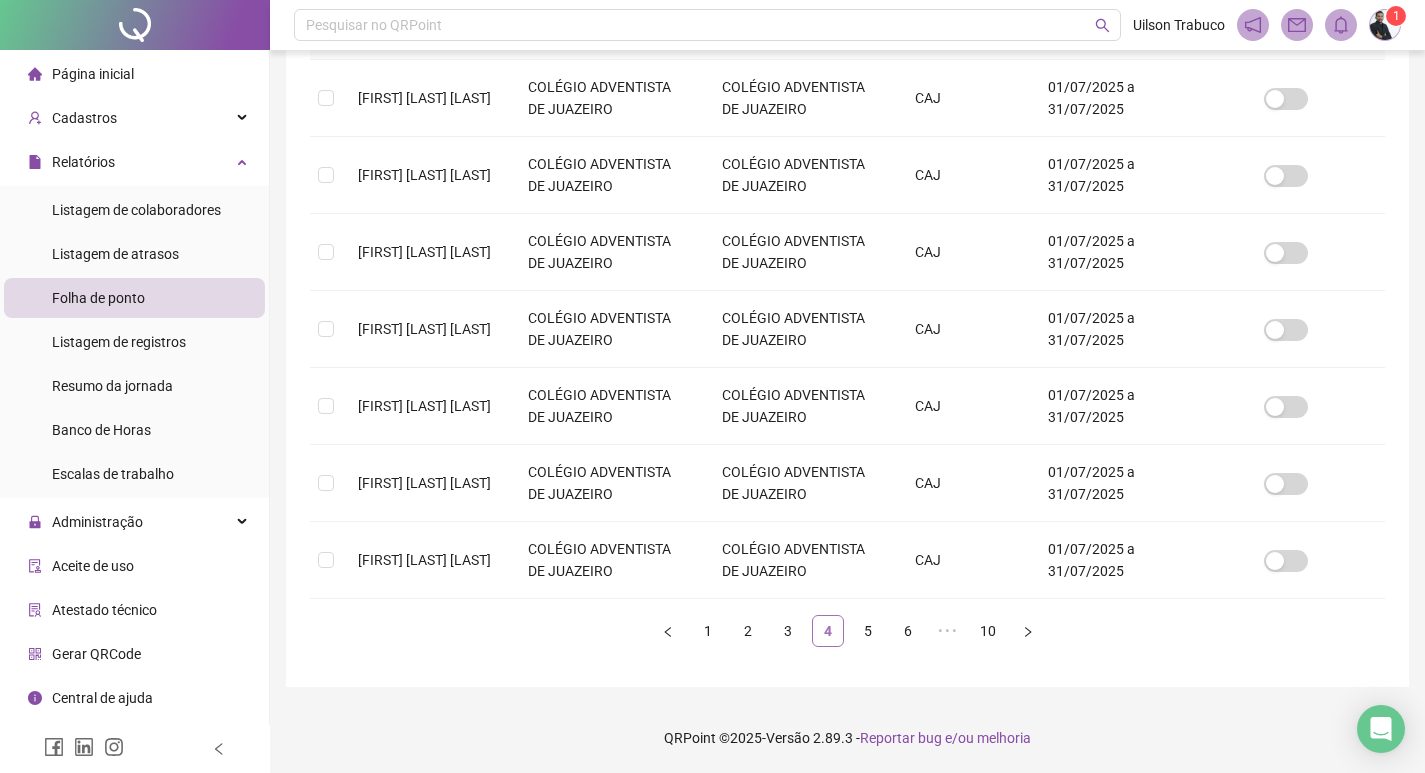 scroll, scrollTop: 23, scrollLeft: 0, axis: vertical 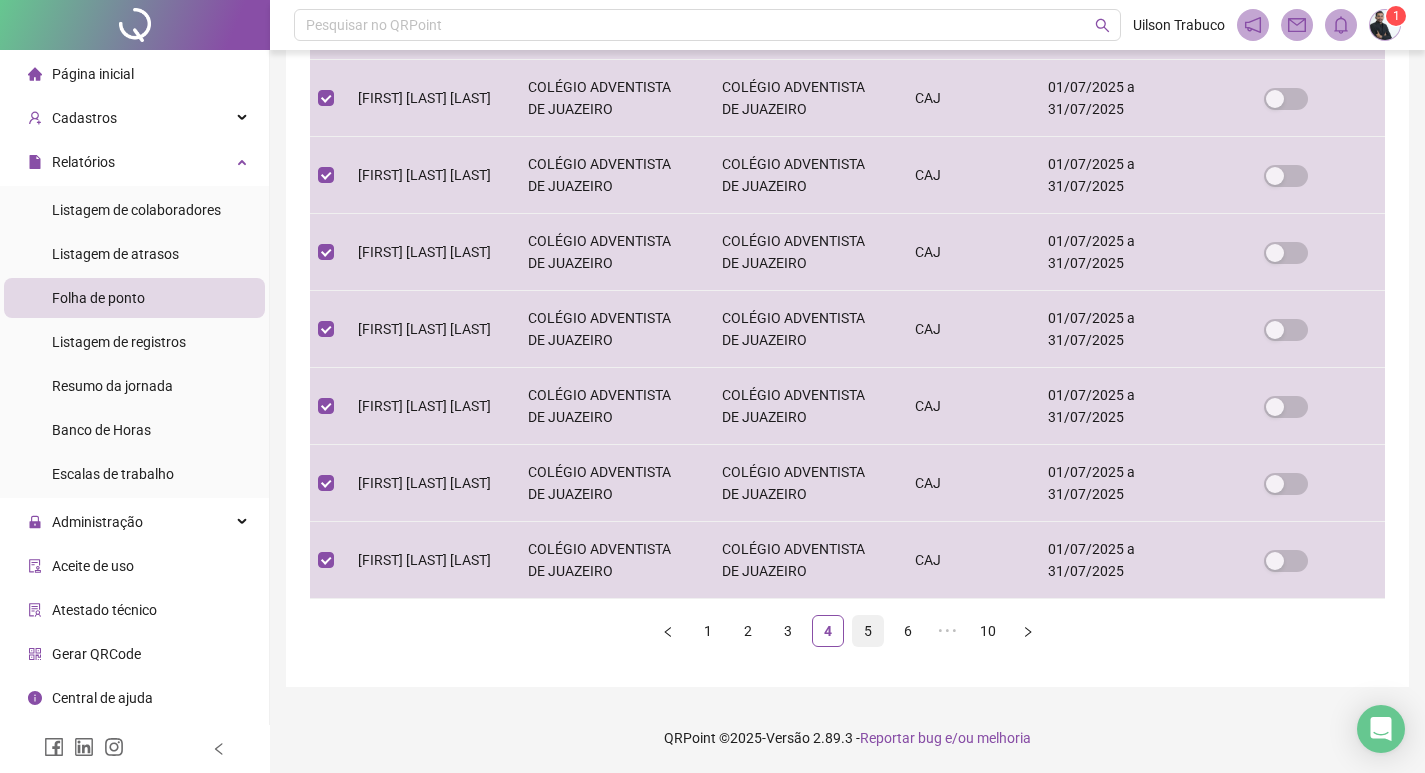 click on "5" at bounding box center [868, 631] 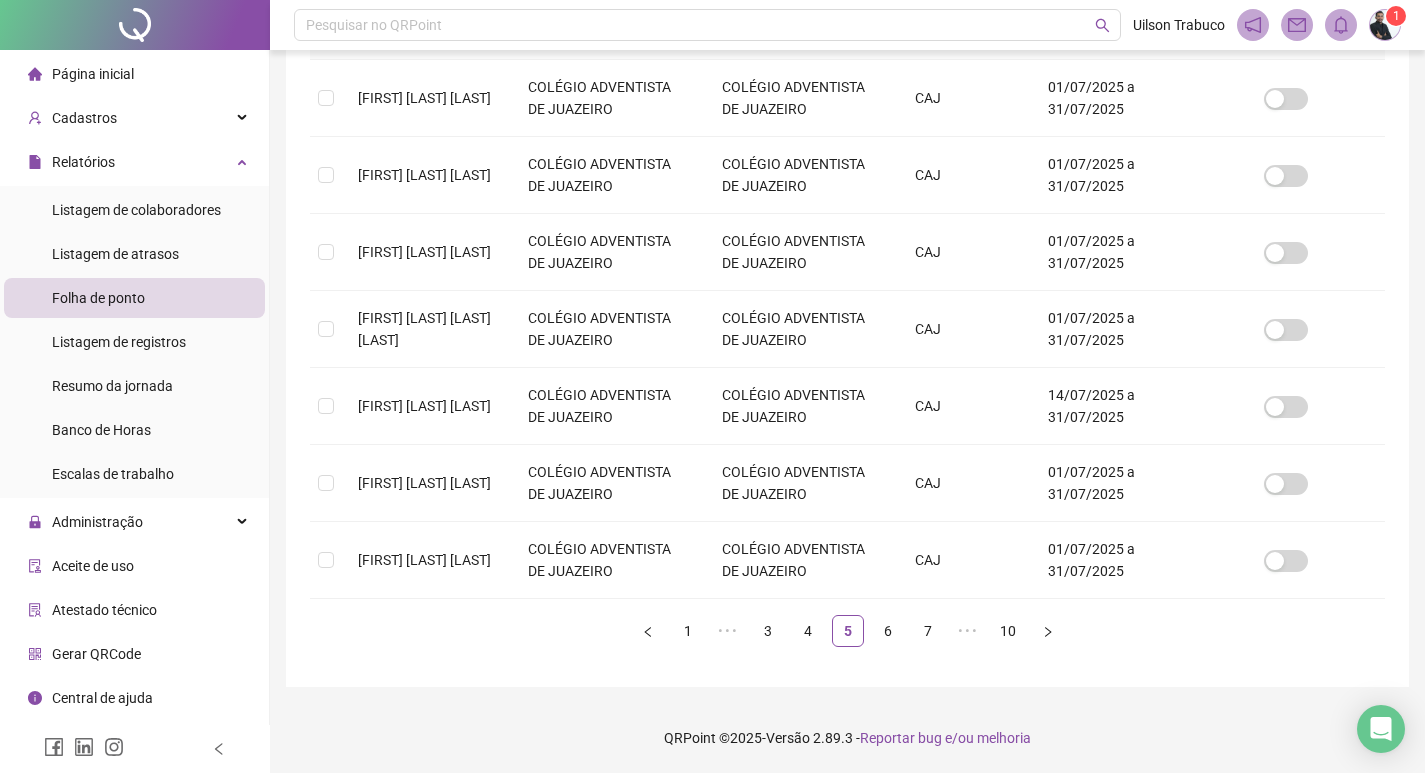 scroll, scrollTop: 23, scrollLeft: 0, axis: vertical 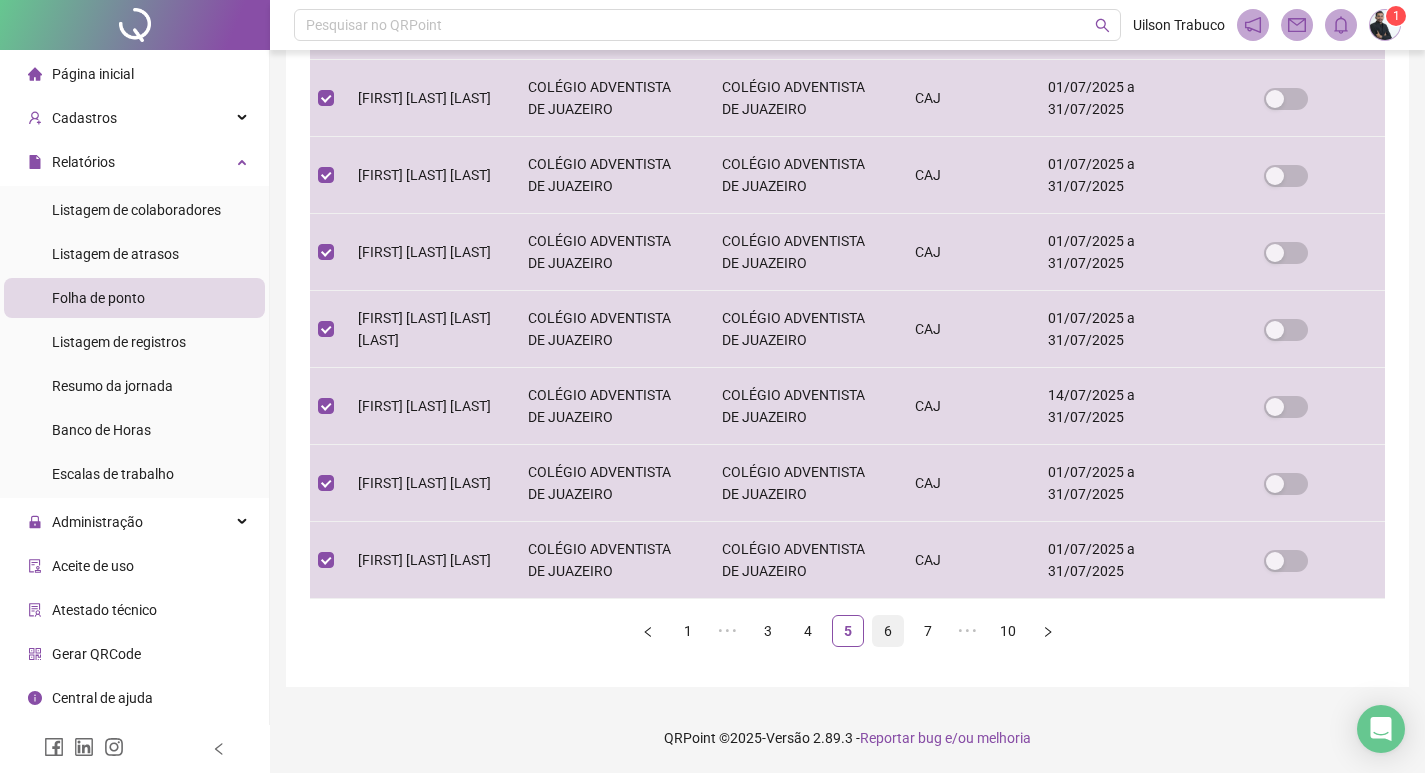 click on "6" at bounding box center (888, 631) 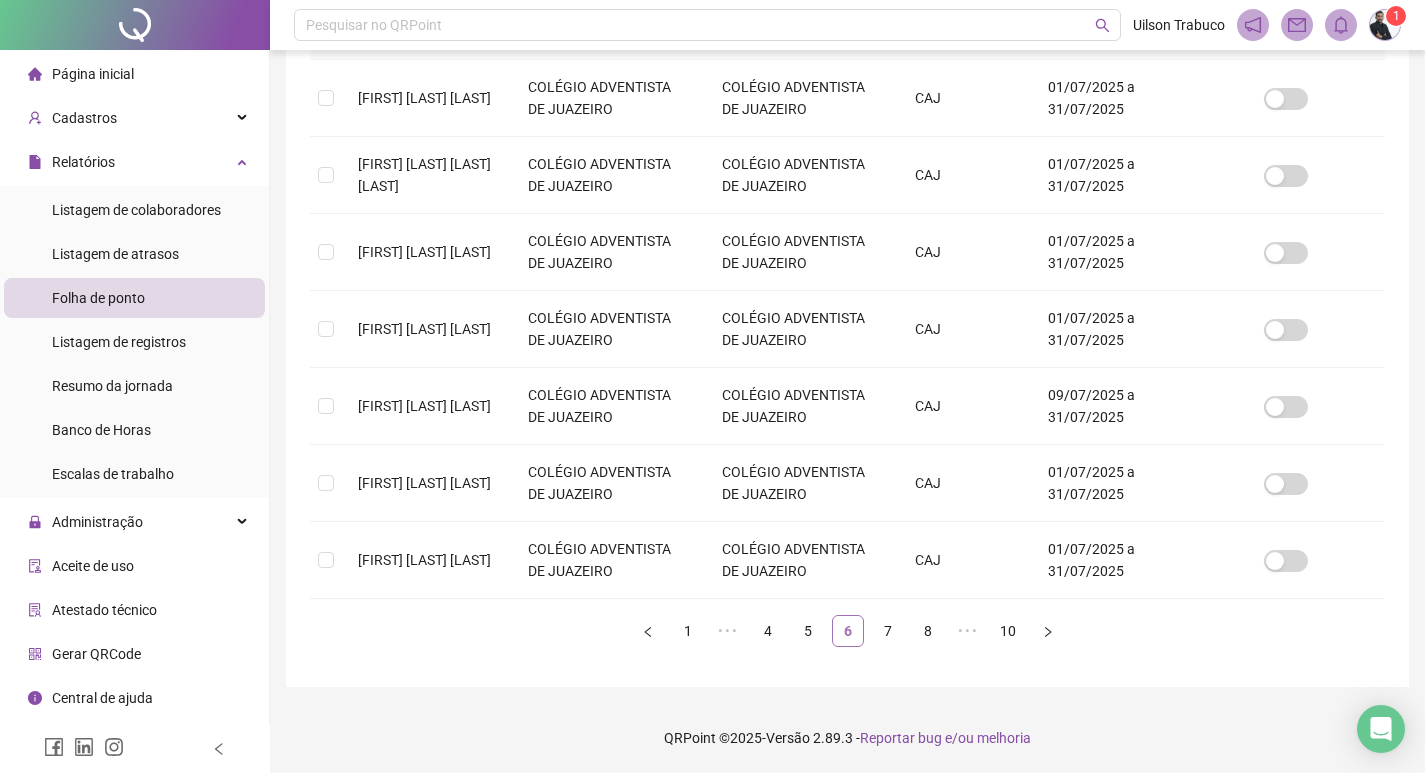 scroll, scrollTop: 23, scrollLeft: 0, axis: vertical 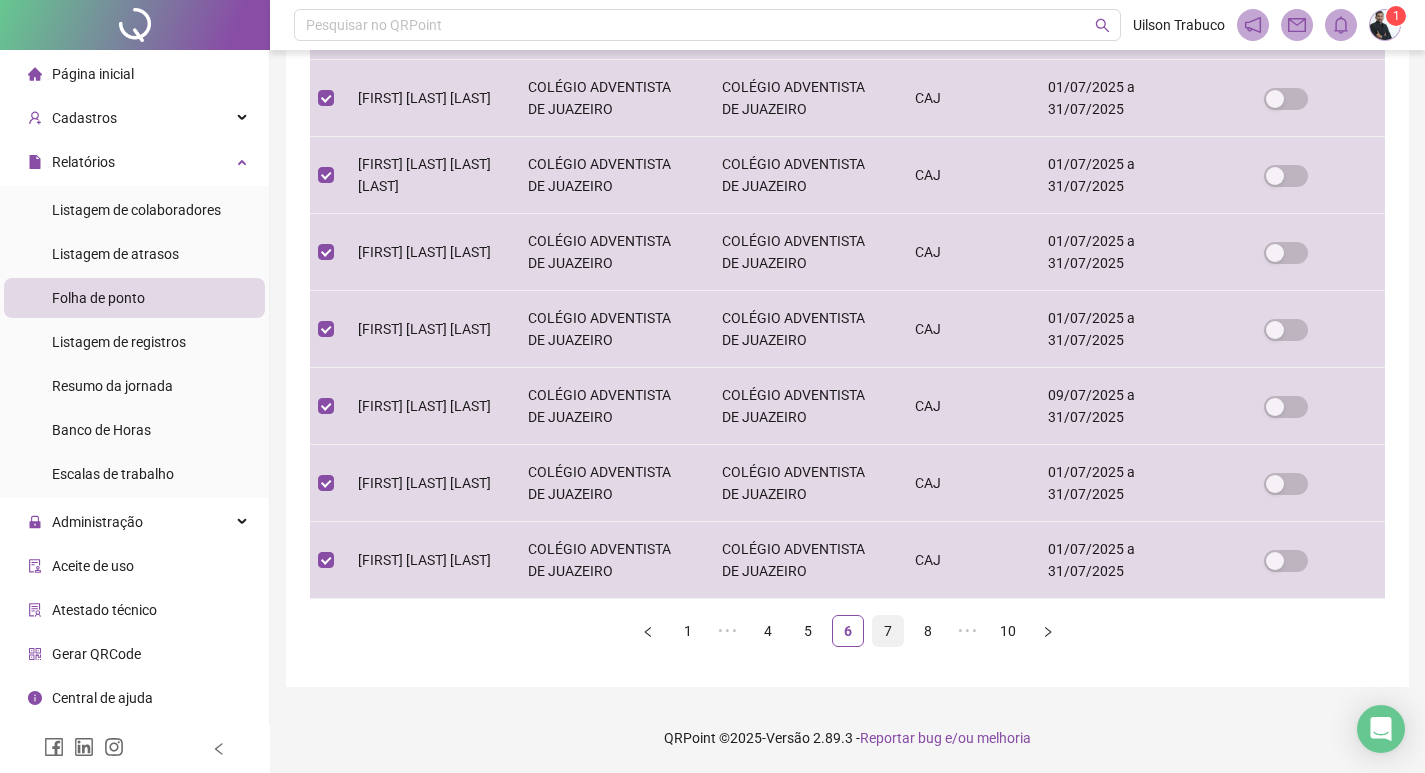 click on "7" at bounding box center [888, 631] 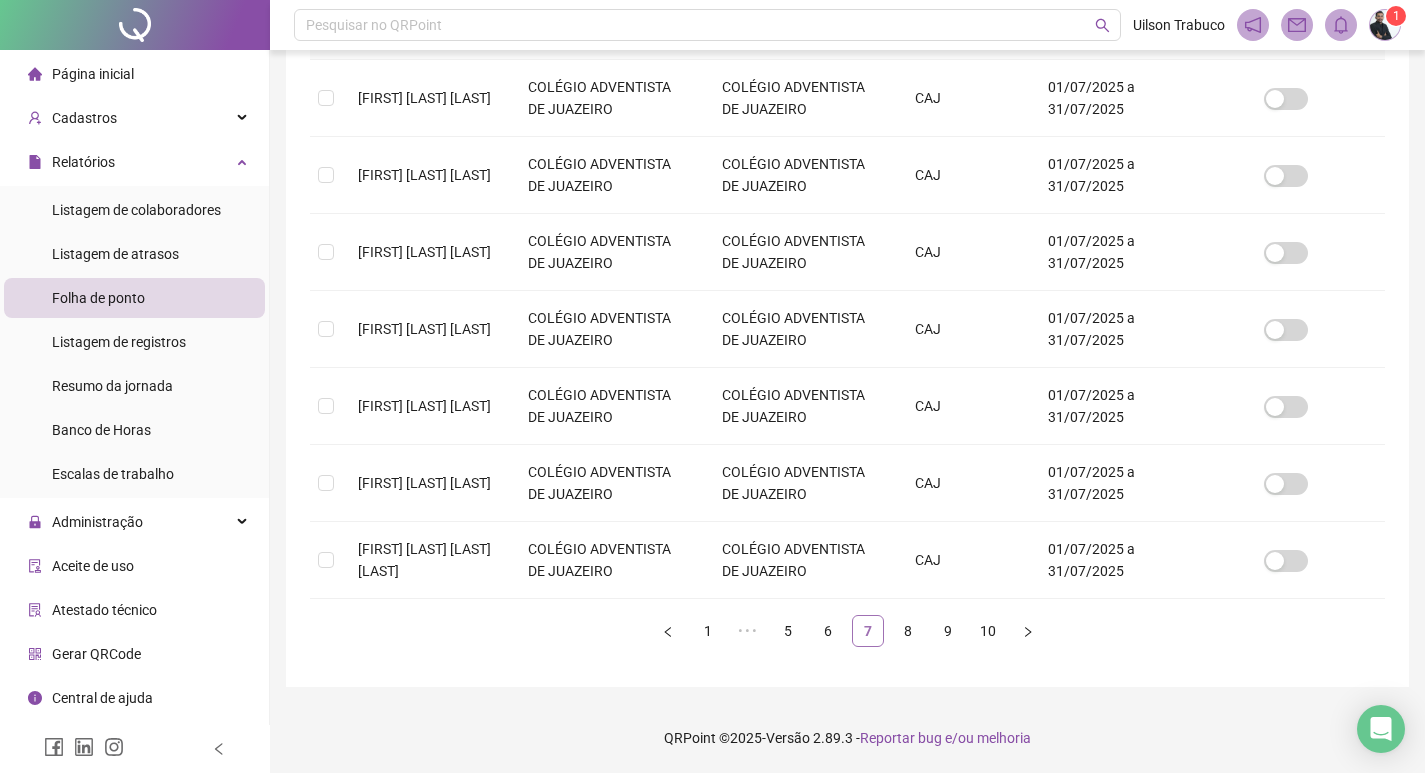 scroll, scrollTop: 23, scrollLeft: 0, axis: vertical 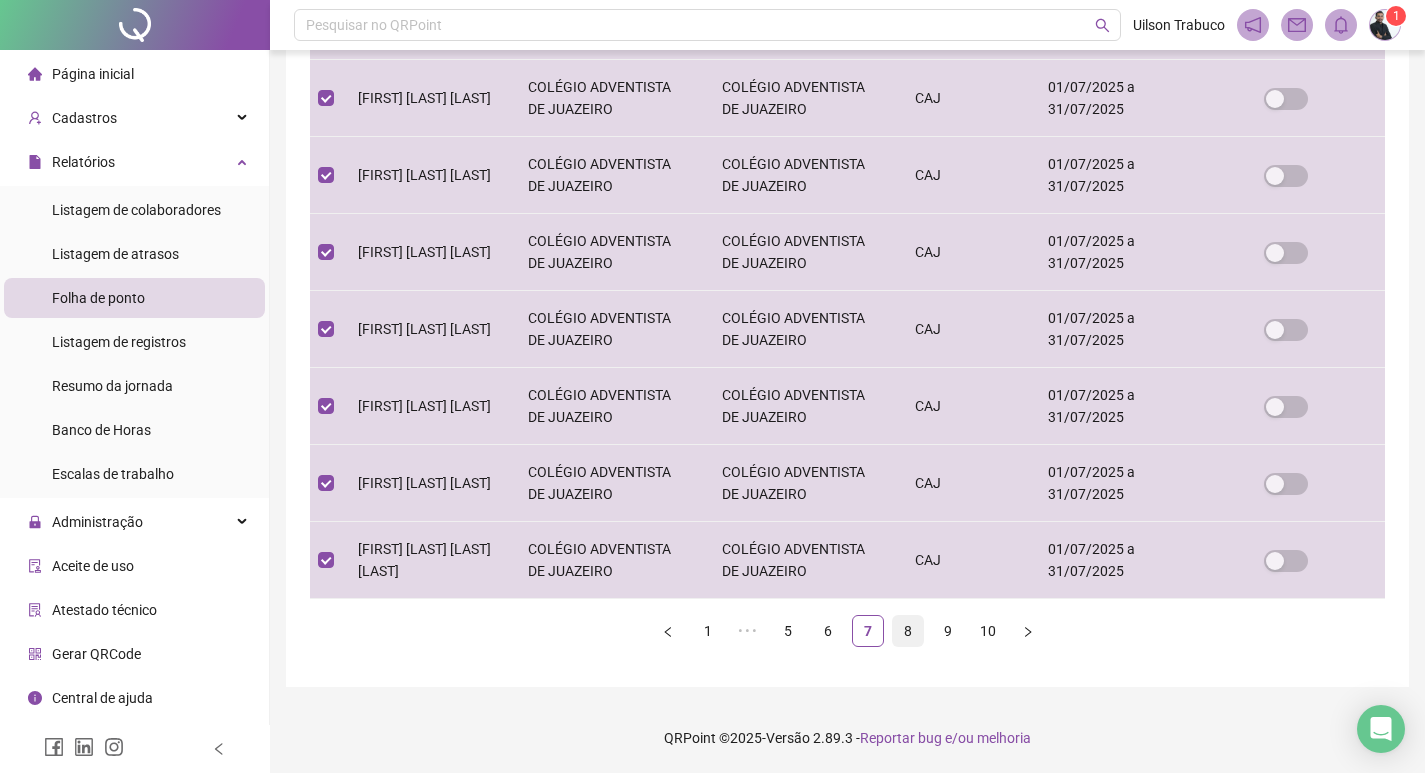 click on "8" at bounding box center (908, 631) 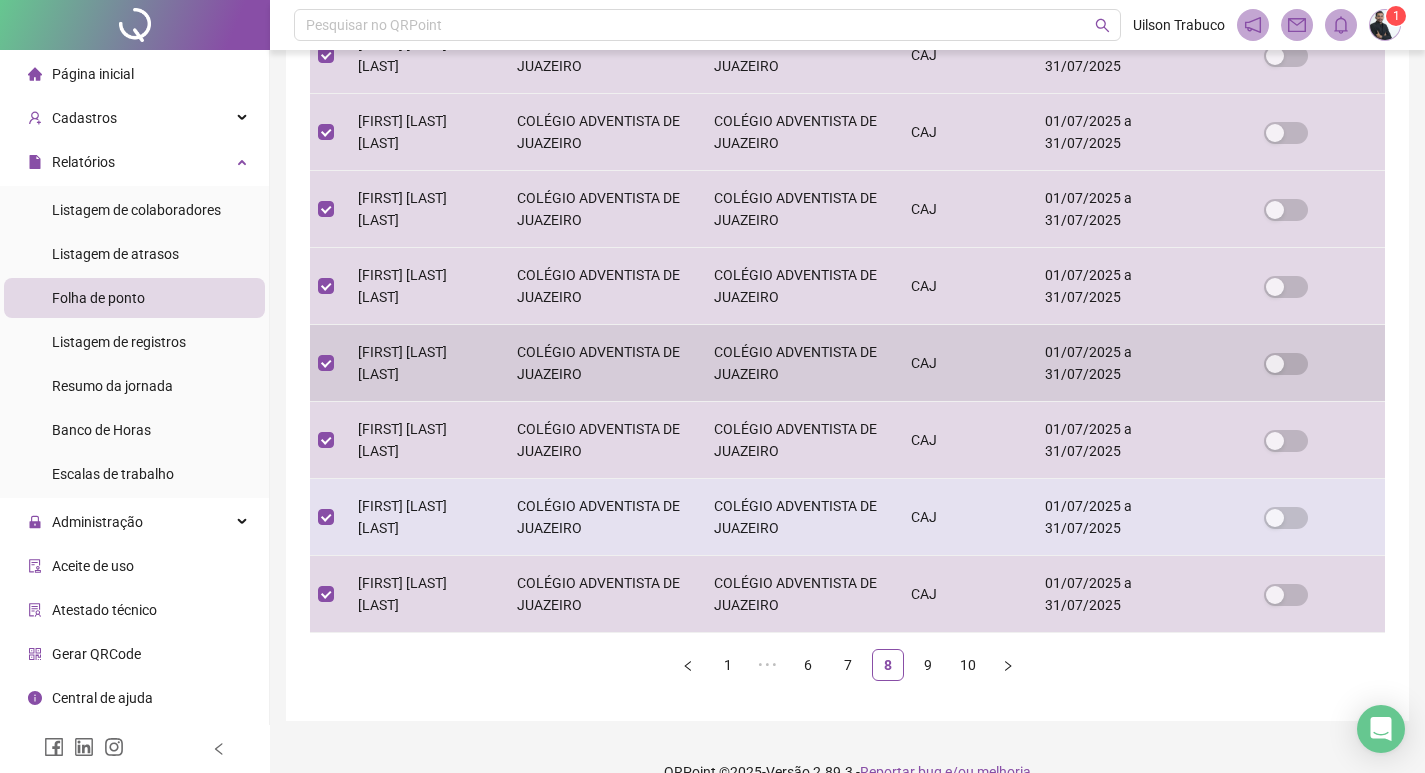 scroll, scrollTop: 619, scrollLeft: 0, axis: vertical 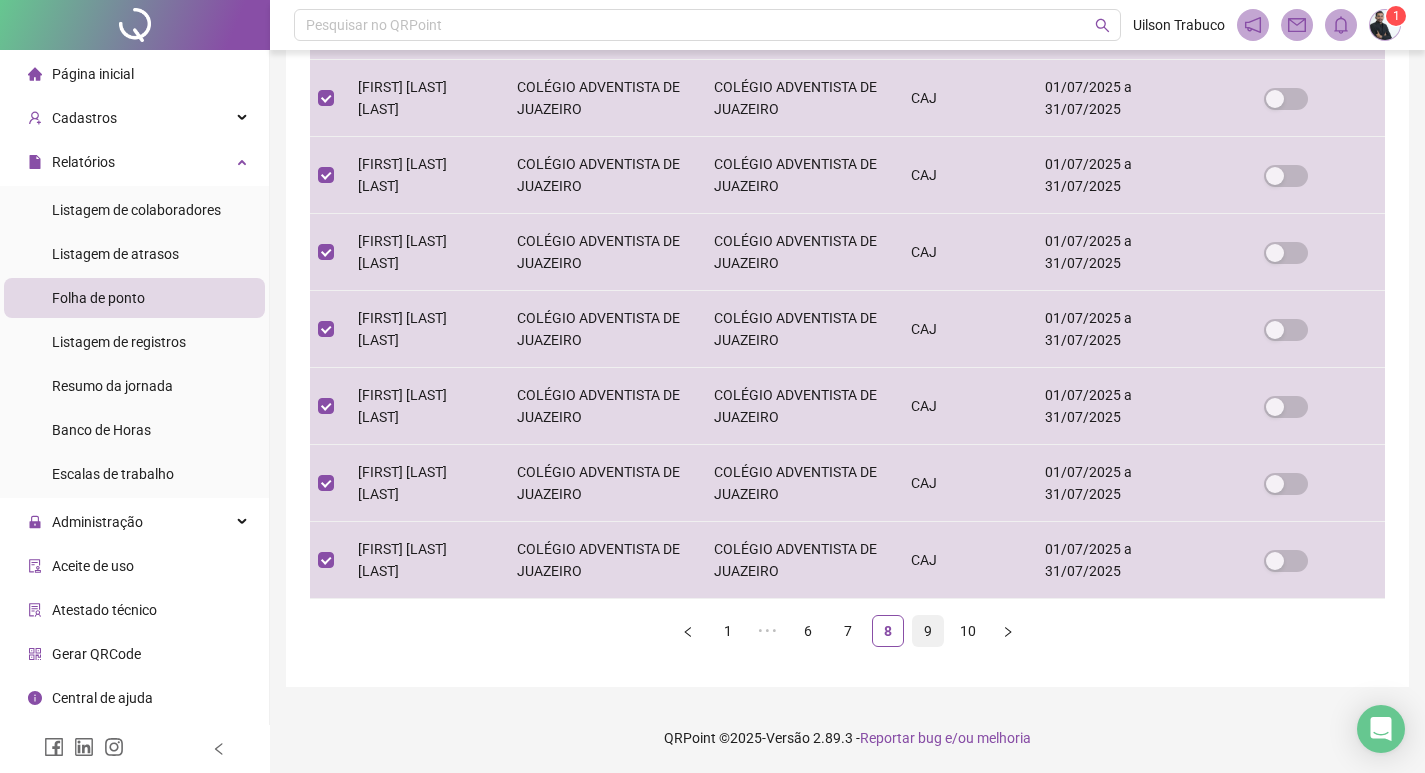 click on "9" at bounding box center [928, 631] 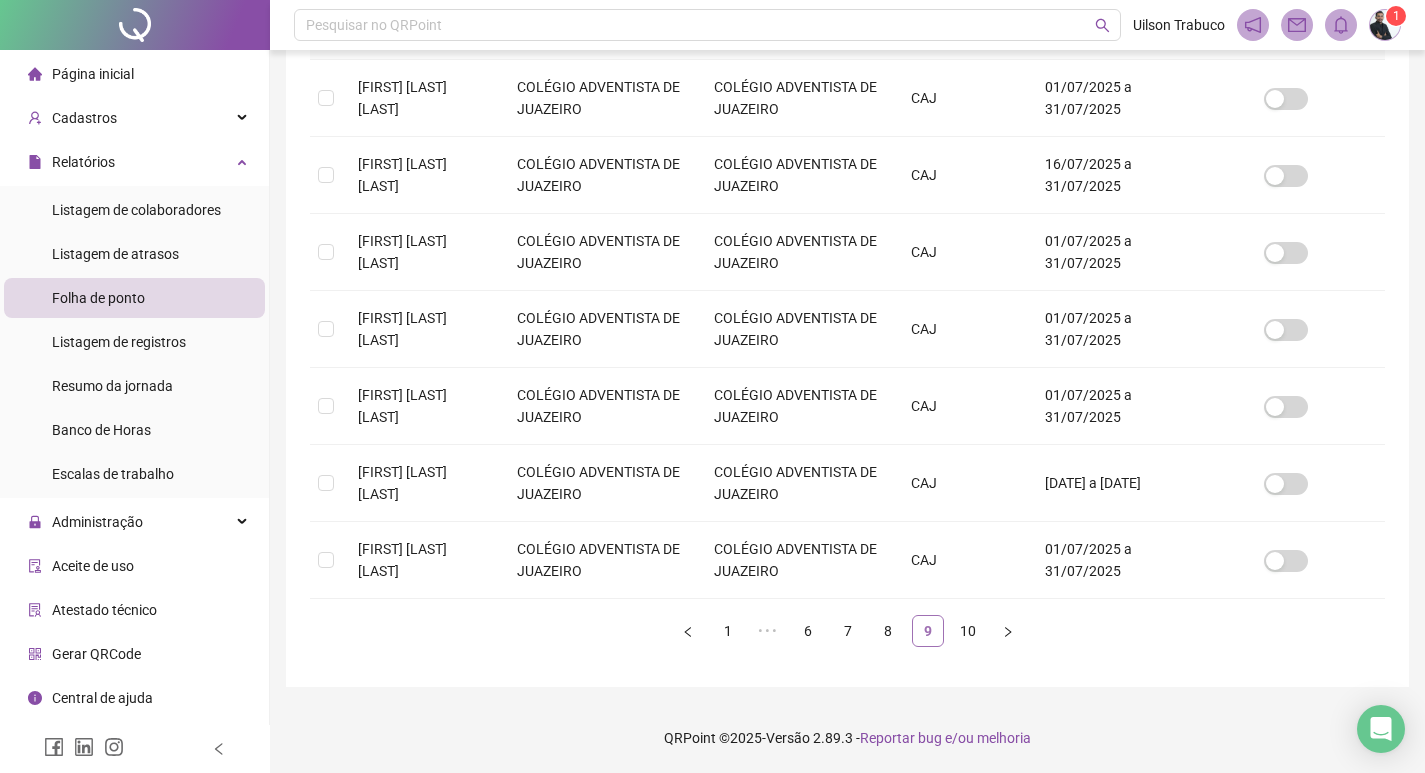 scroll, scrollTop: 23, scrollLeft: 0, axis: vertical 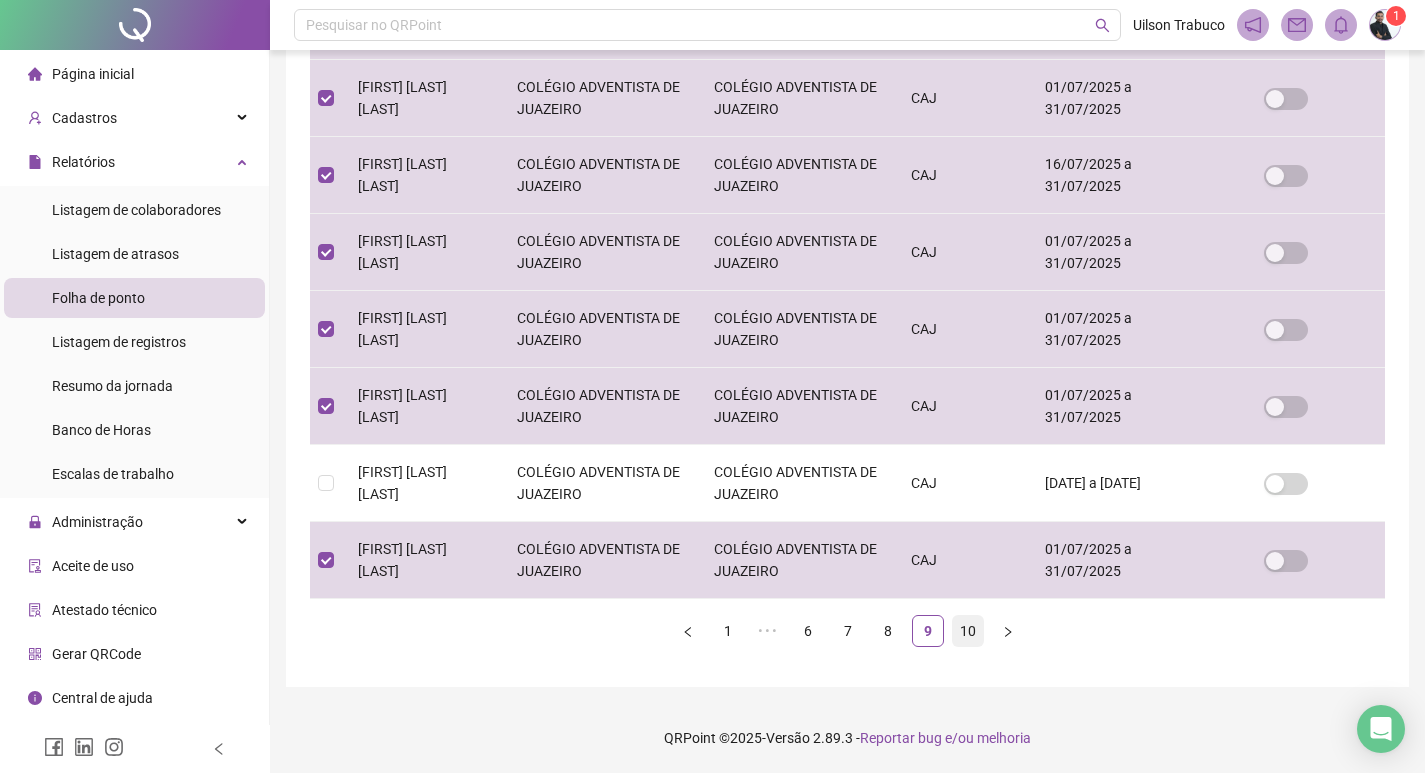 click on "10" at bounding box center [968, 631] 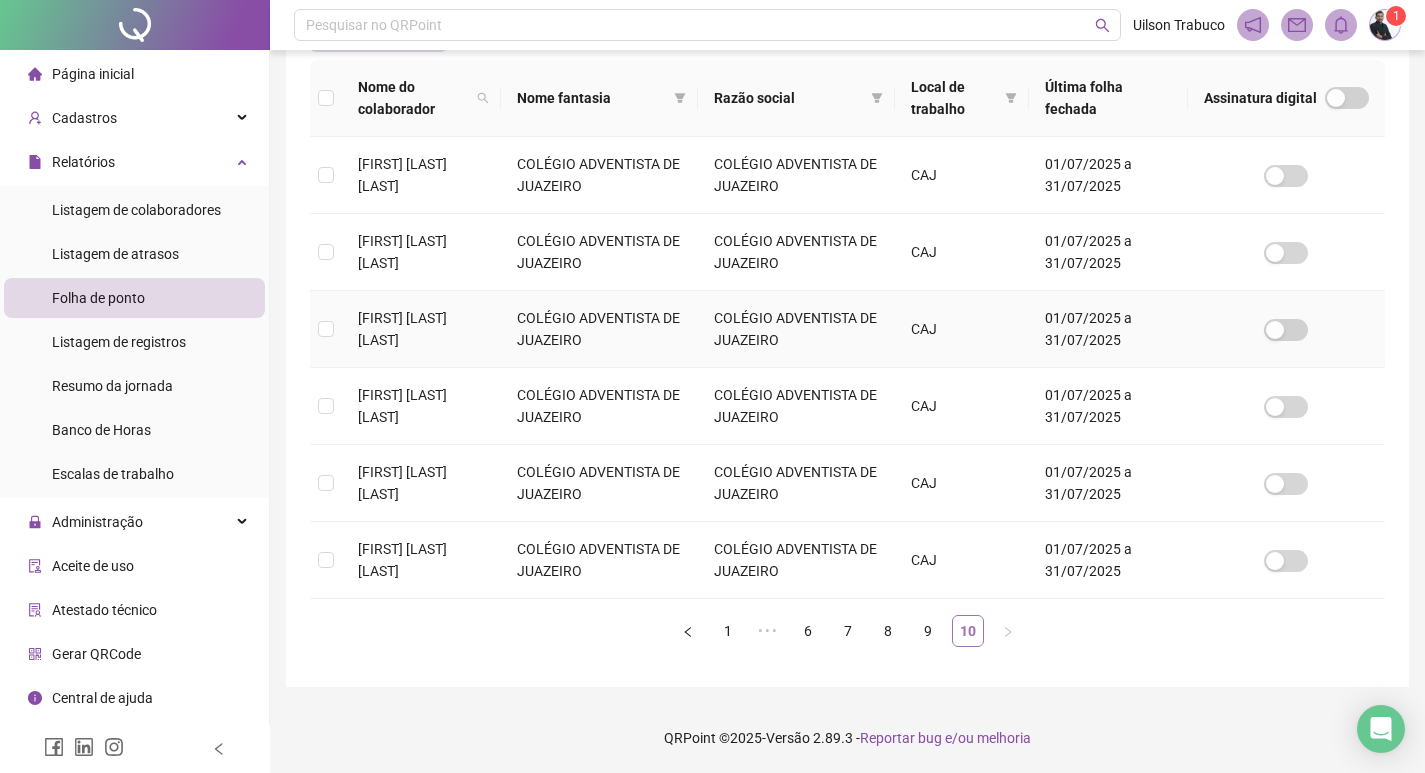 scroll, scrollTop: 23, scrollLeft: 0, axis: vertical 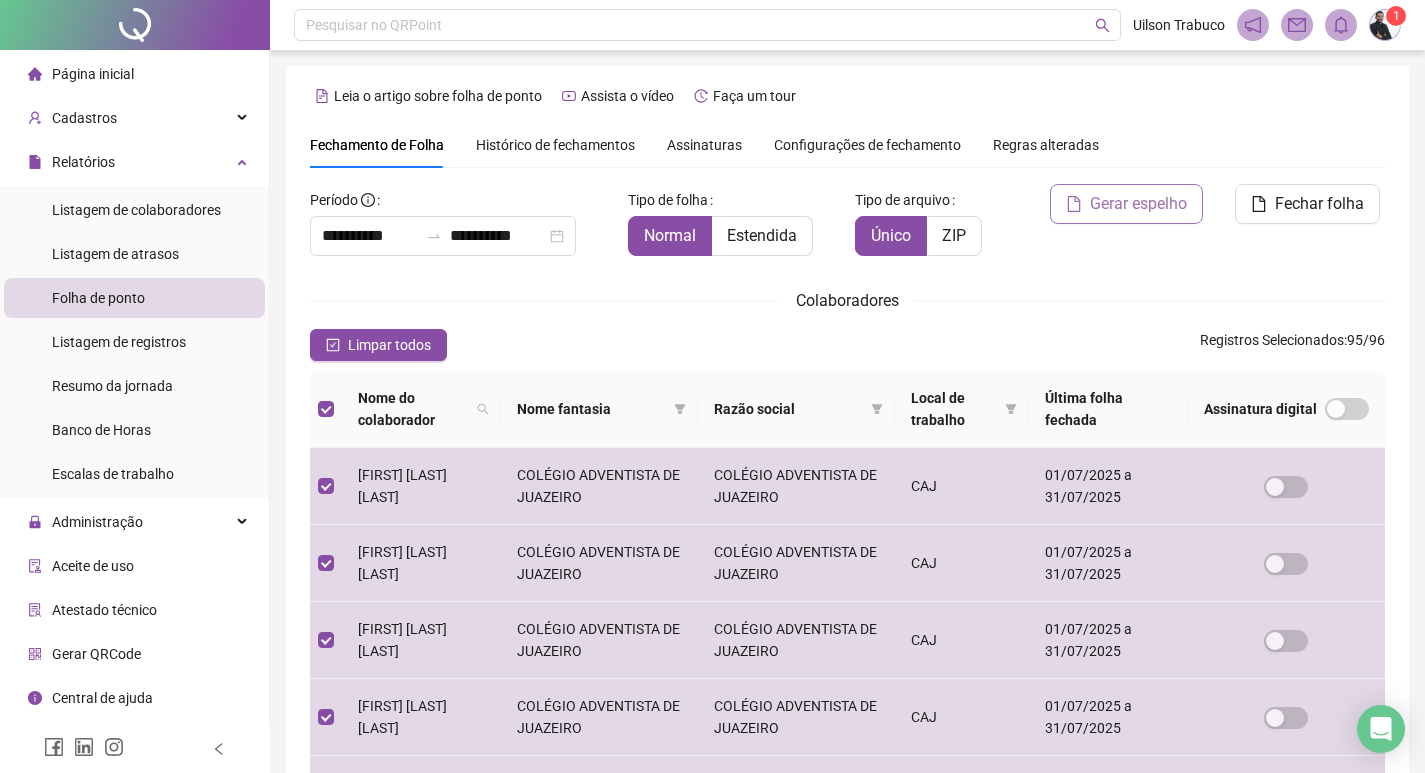 click on "Gerar espelho" at bounding box center (1138, 204) 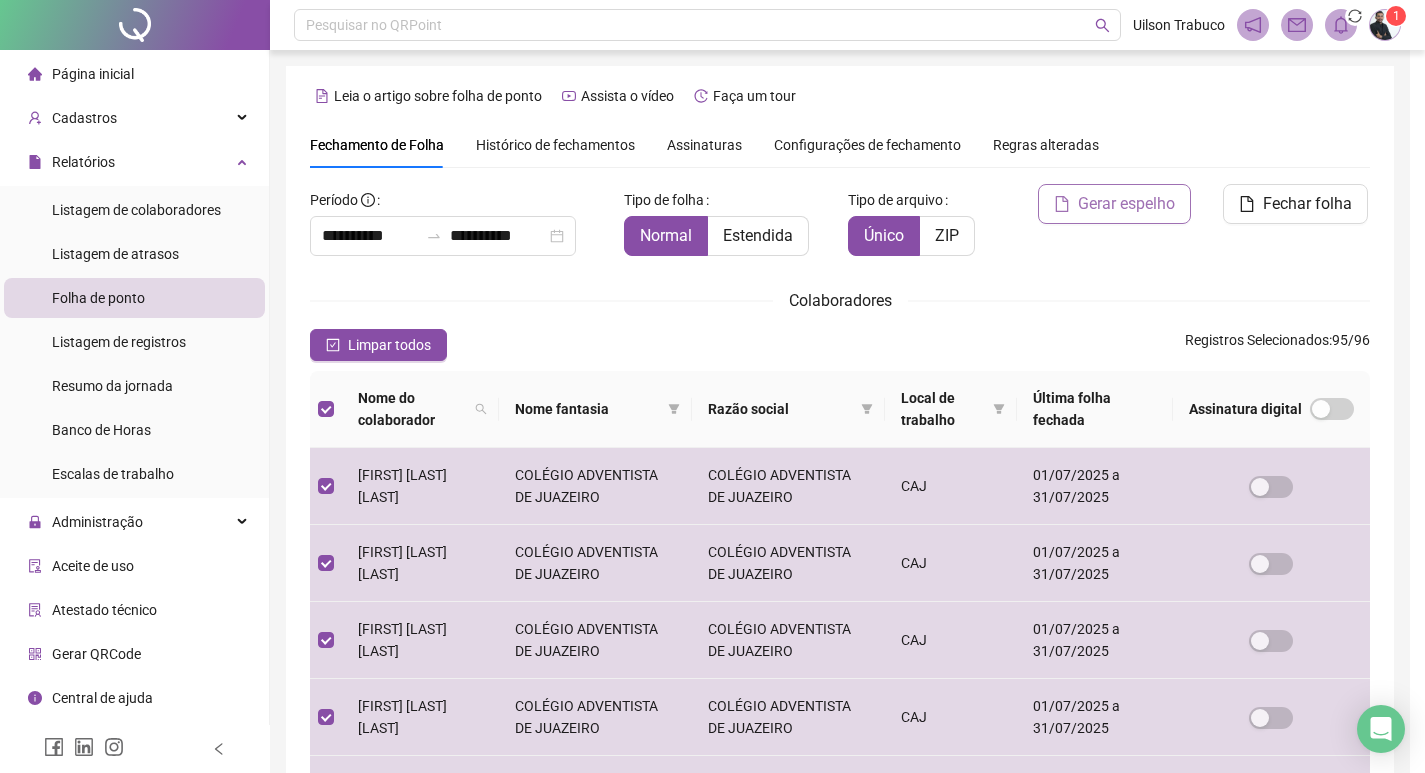 scroll, scrollTop: 23, scrollLeft: 0, axis: vertical 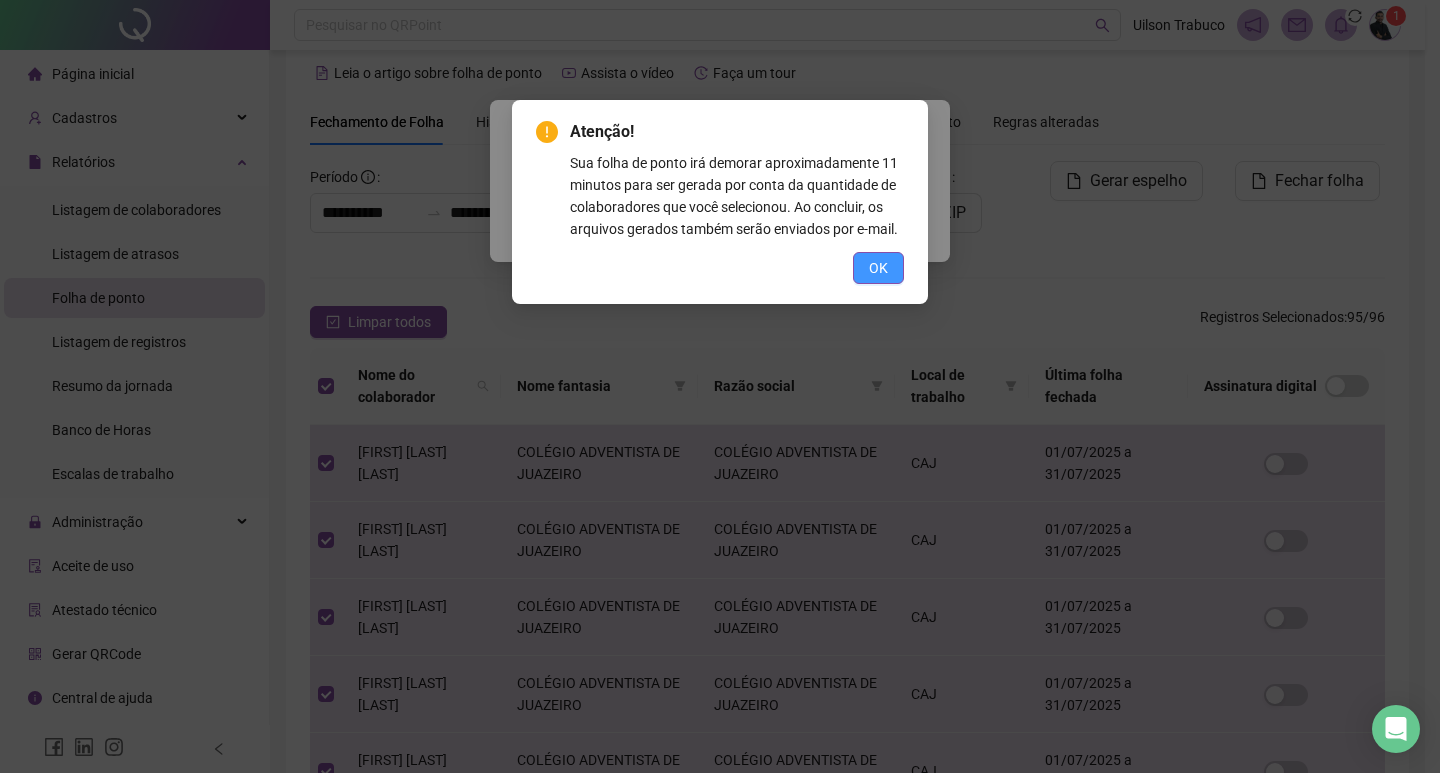 click on "OK" at bounding box center [878, 268] 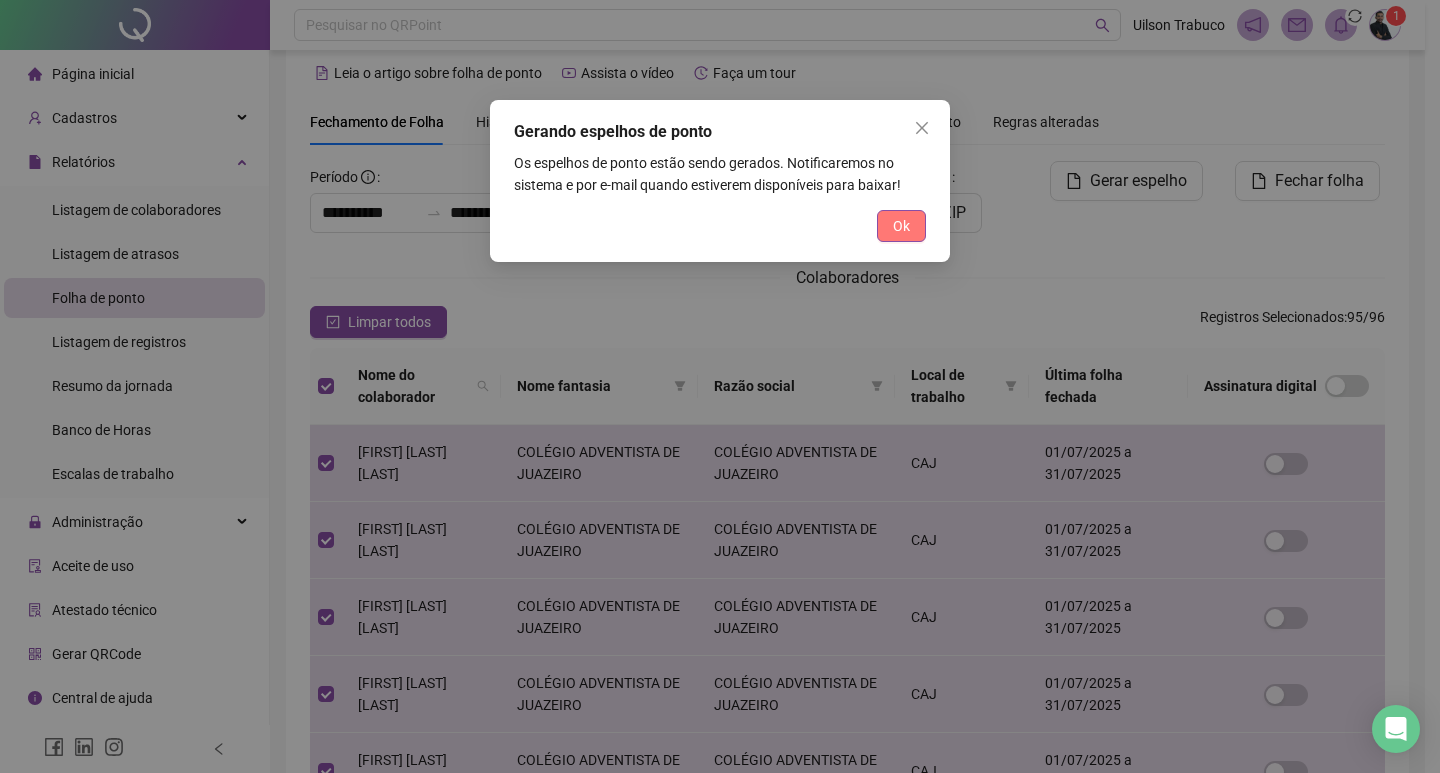 click on "Ok" at bounding box center [901, 226] 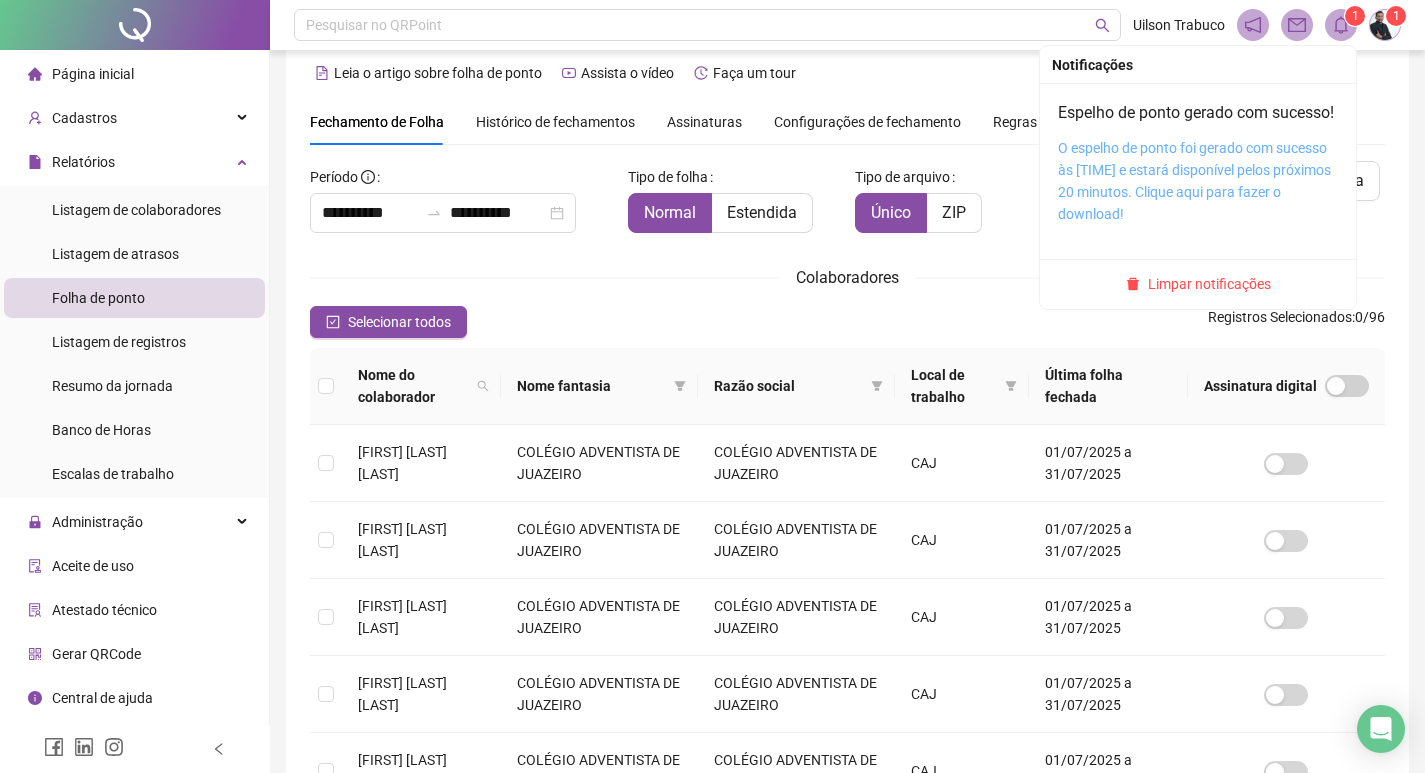 click on "O espelho de ponto foi gerado com sucesso às [TIME] e estará disponível pelos próximos 20 minutos.
Clique aqui para fazer o download!" at bounding box center [1194, 181] 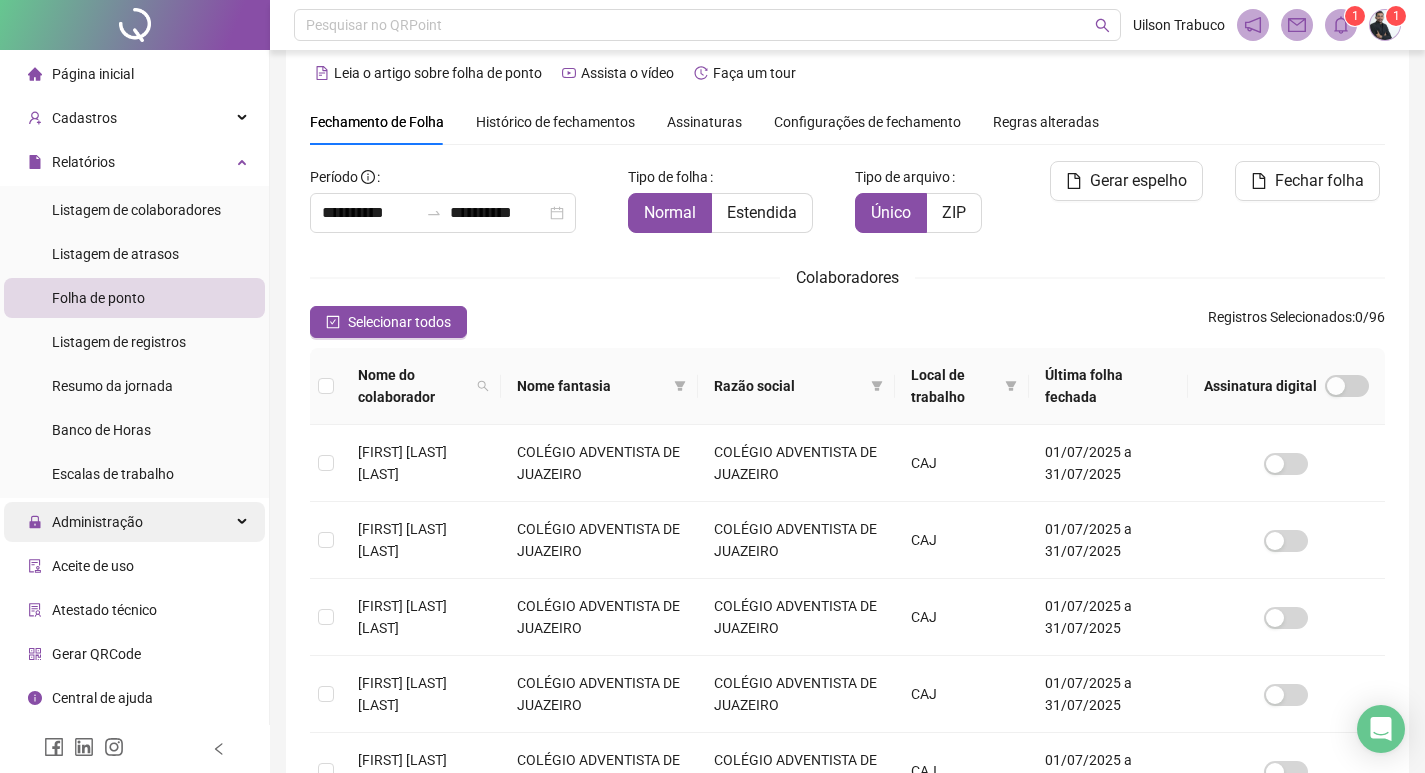 click on "Administração" at bounding box center (134, 522) 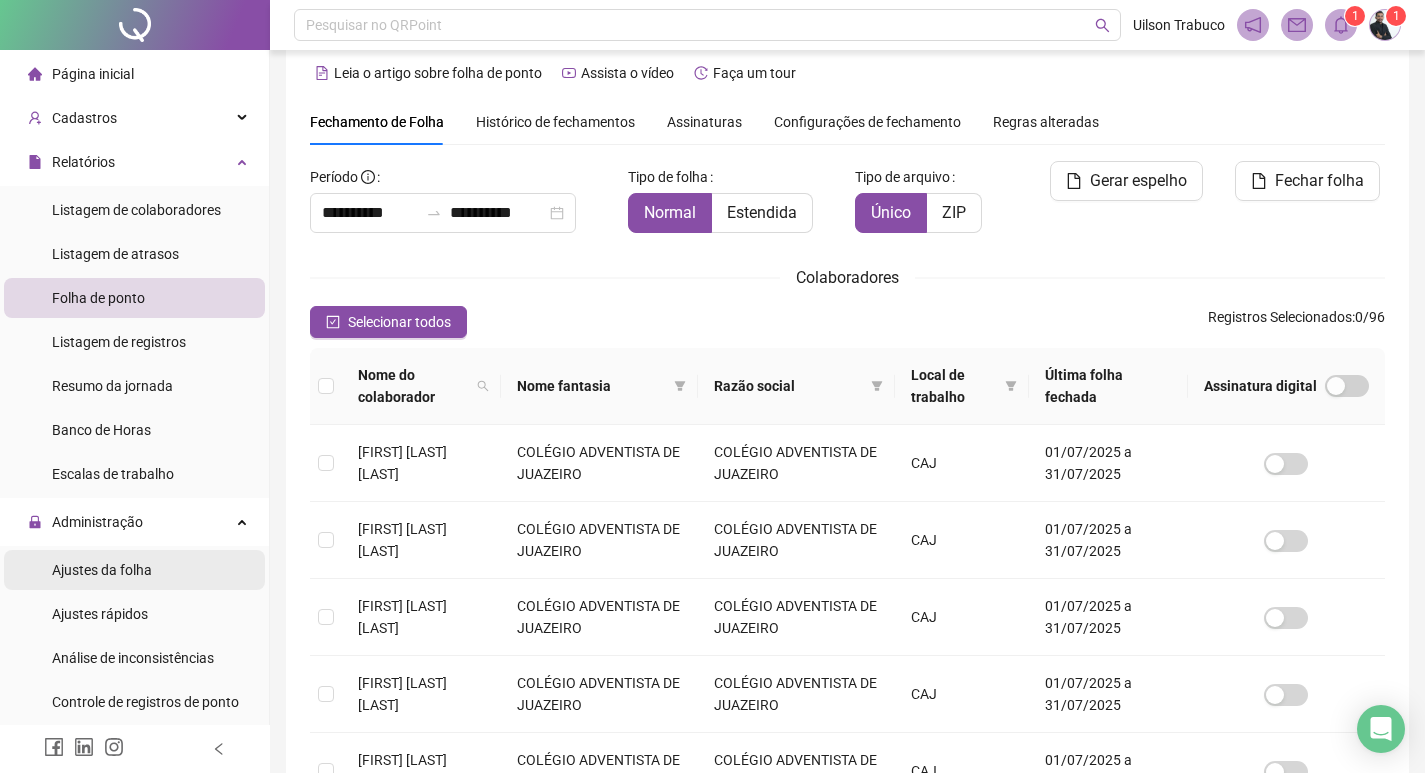 click on "Ajustes da folha" at bounding box center (134, 570) 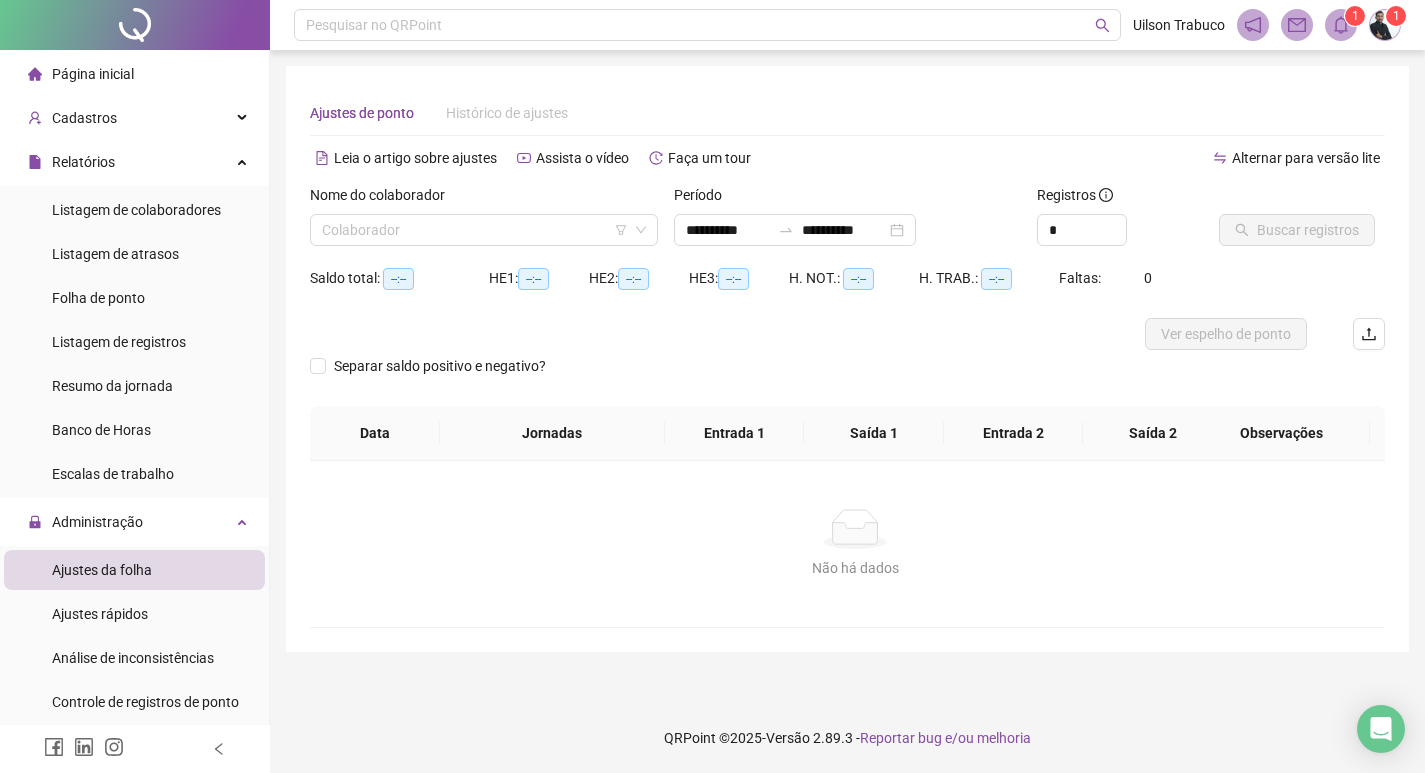scroll, scrollTop: 0, scrollLeft: 0, axis: both 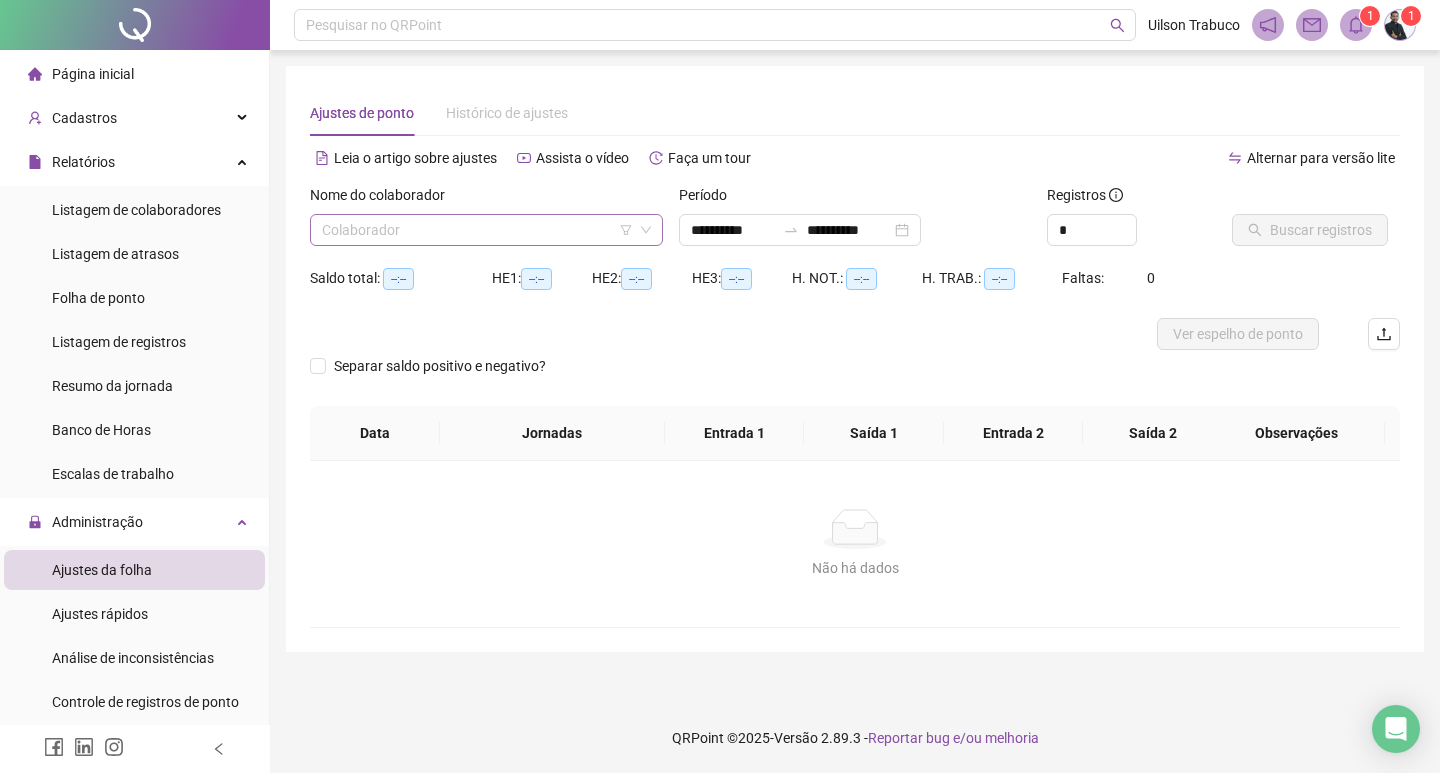 click at bounding box center [477, 230] 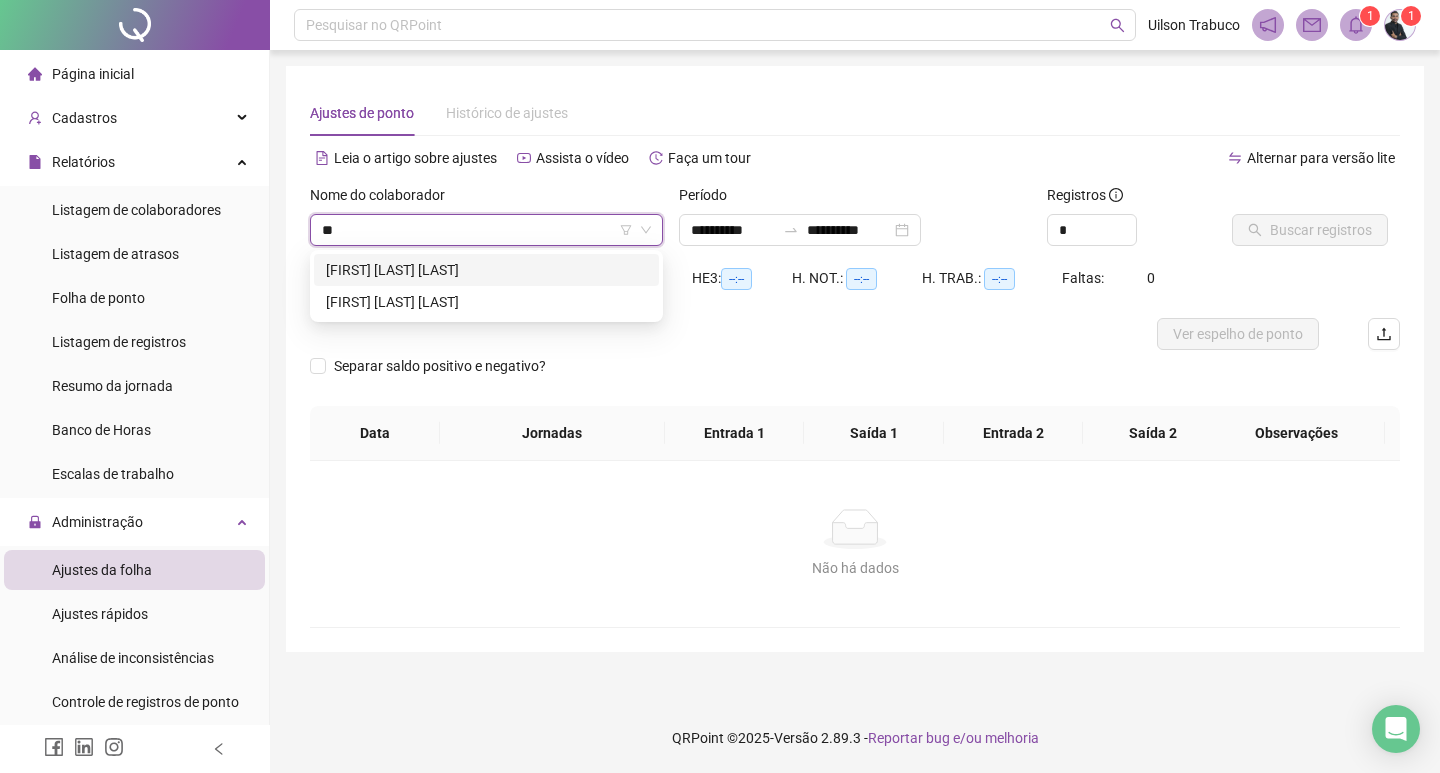 type on "***" 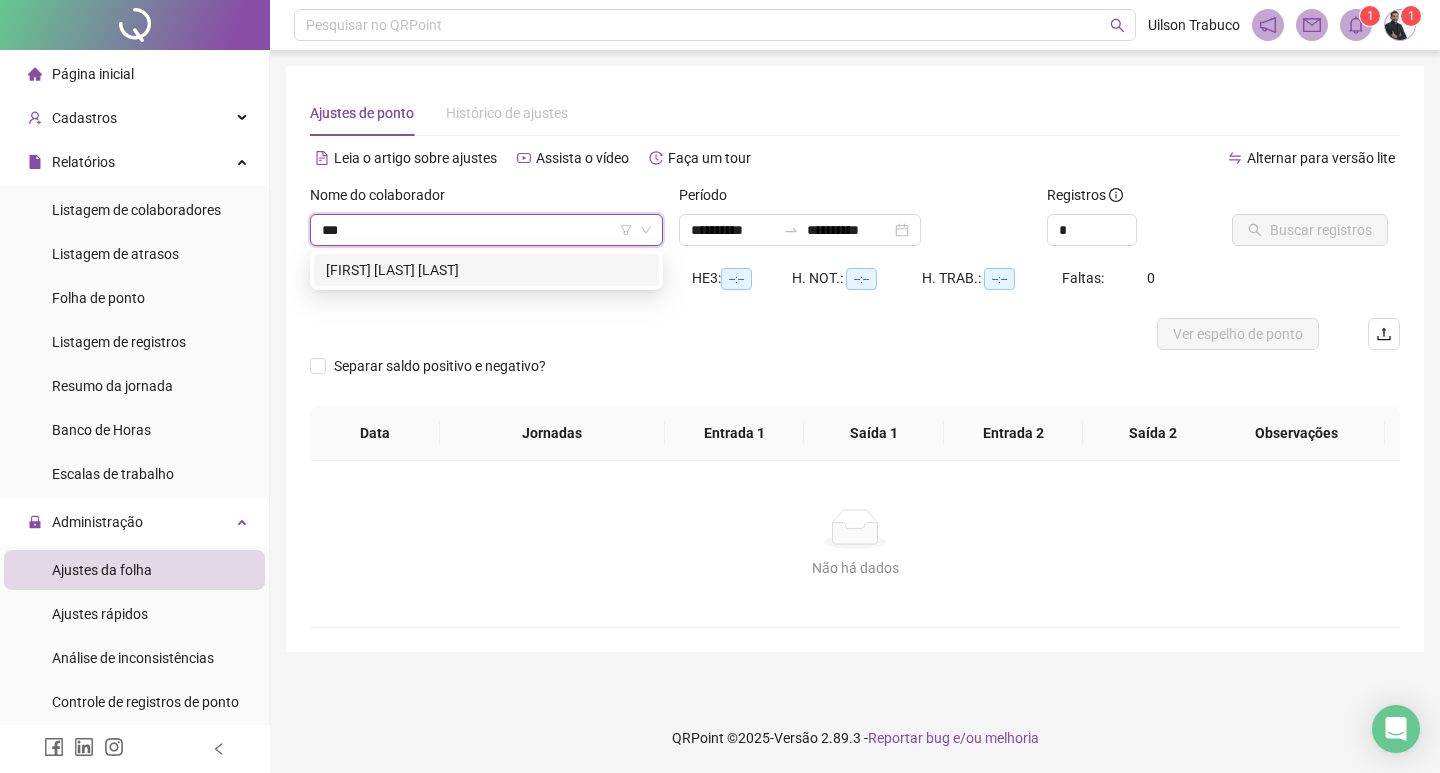 click on "[FIRST] [LAST] [LAST]" at bounding box center (486, 270) 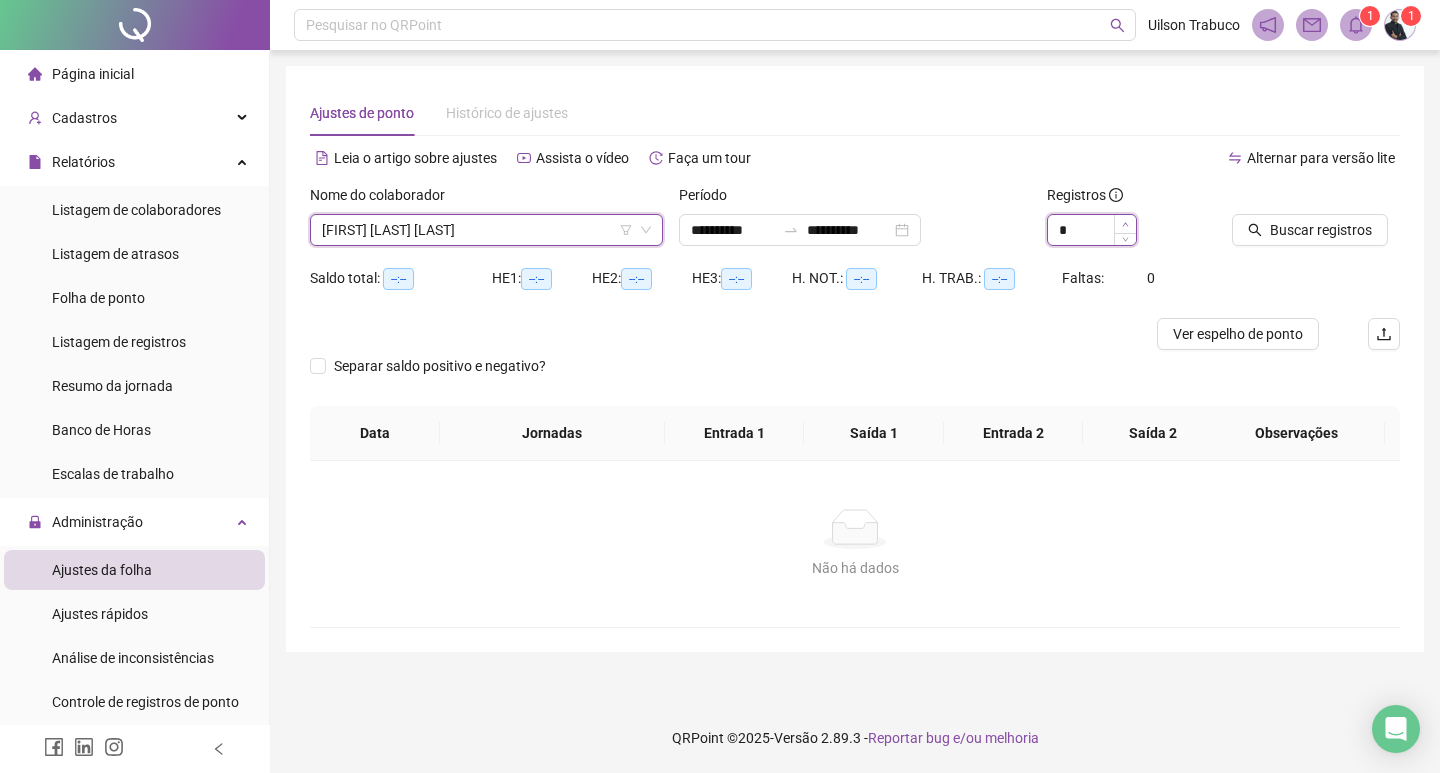 type on "*" 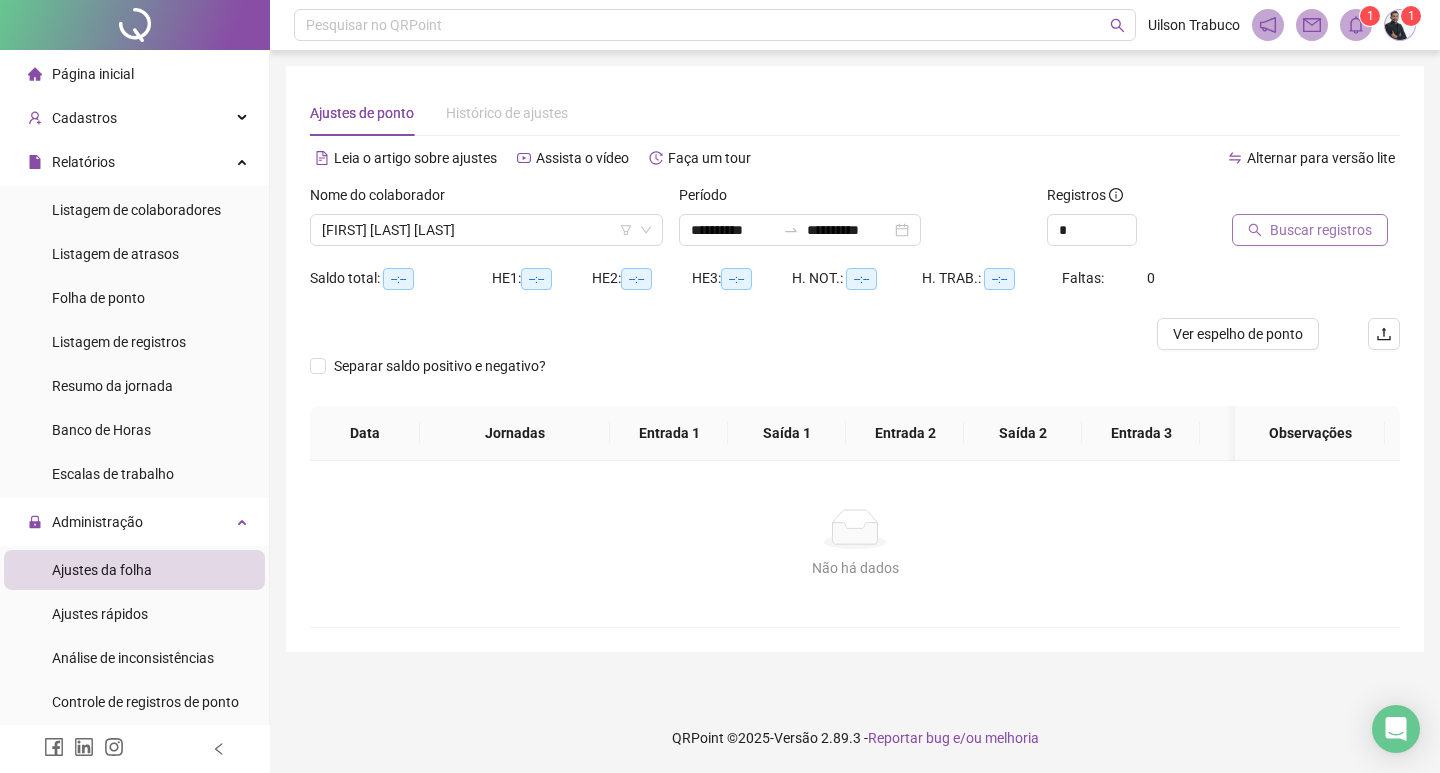 click on "Buscar registros" at bounding box center [1310, 230] 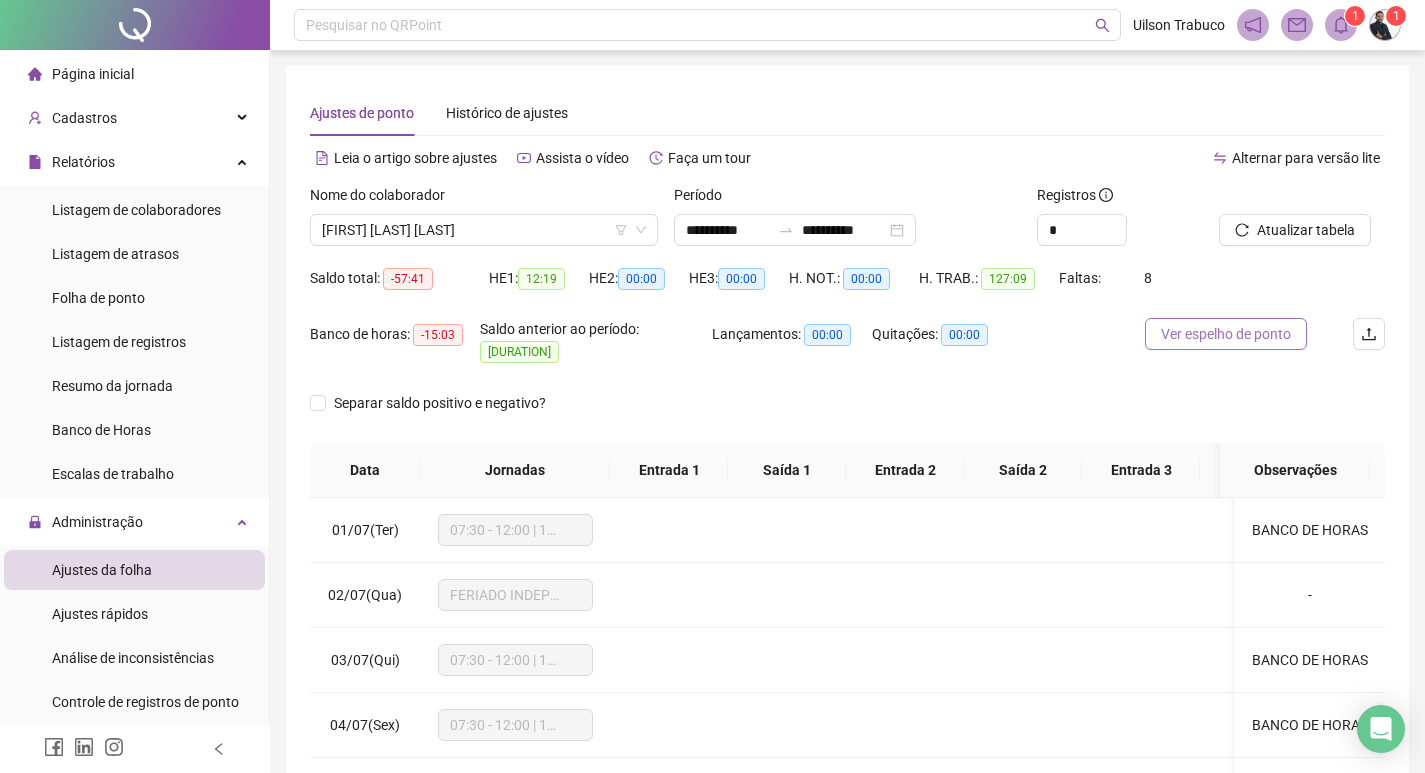 click on "Ver espelho de ponto" at bounding box center [1226, 334] 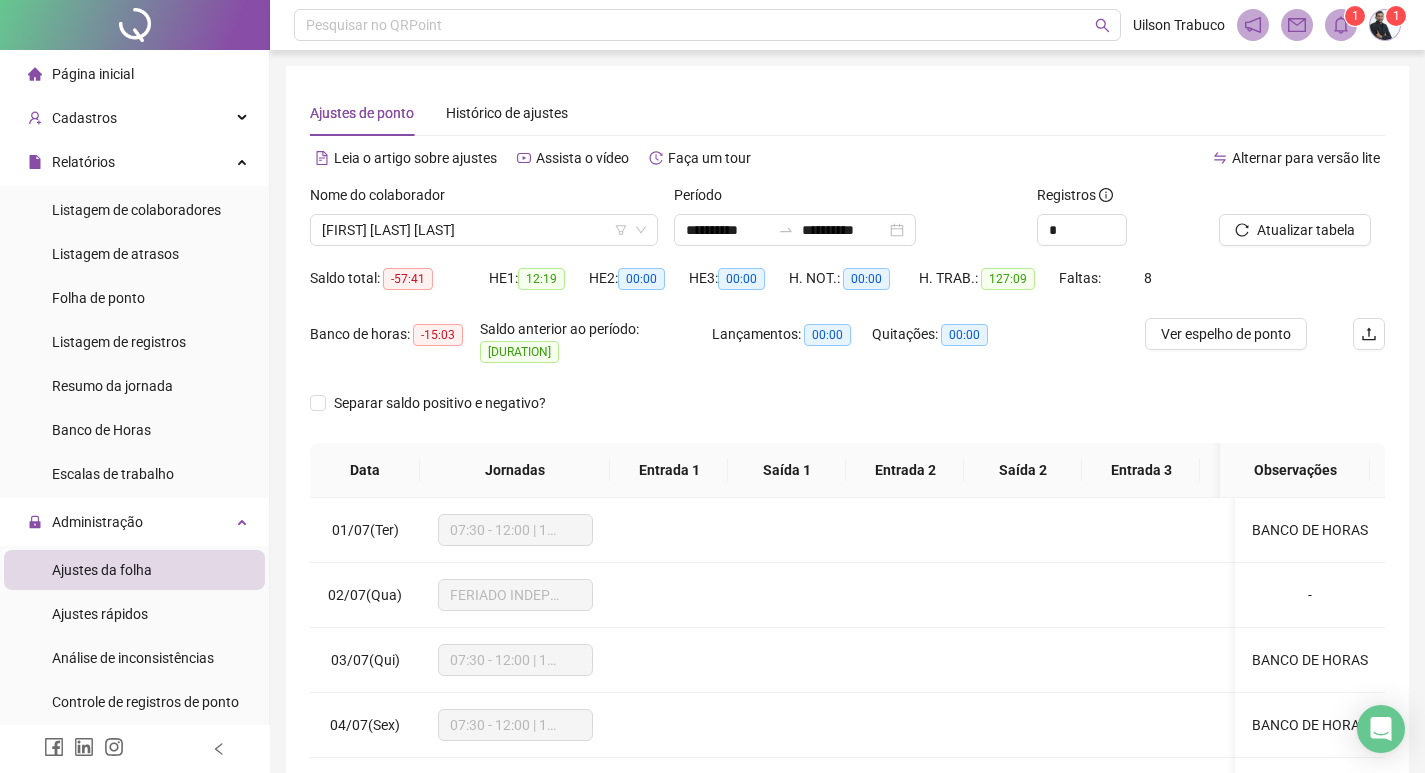 scroll, scrollTop: 249, scrollLeft: 0, axis: vertical 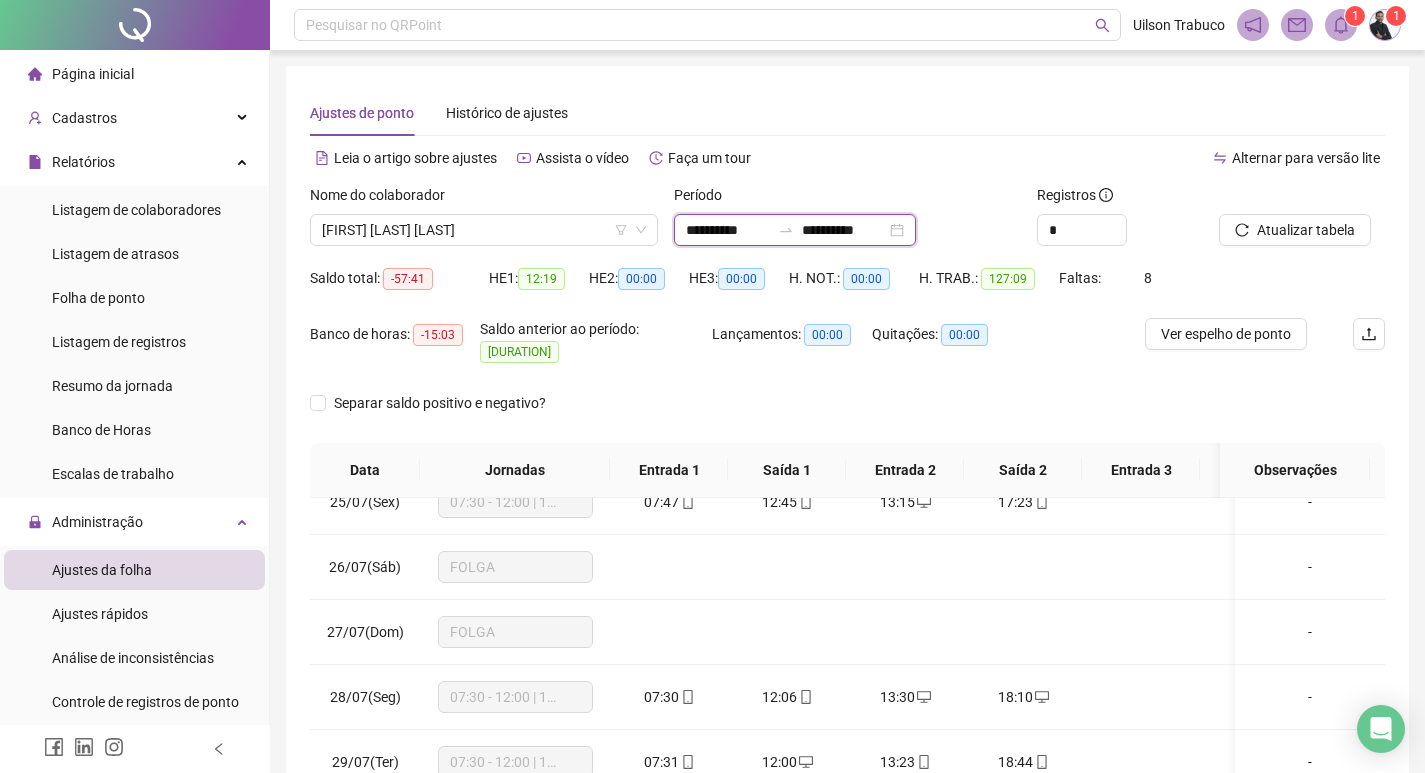 click on "**********" at bounding box center (728, 230) 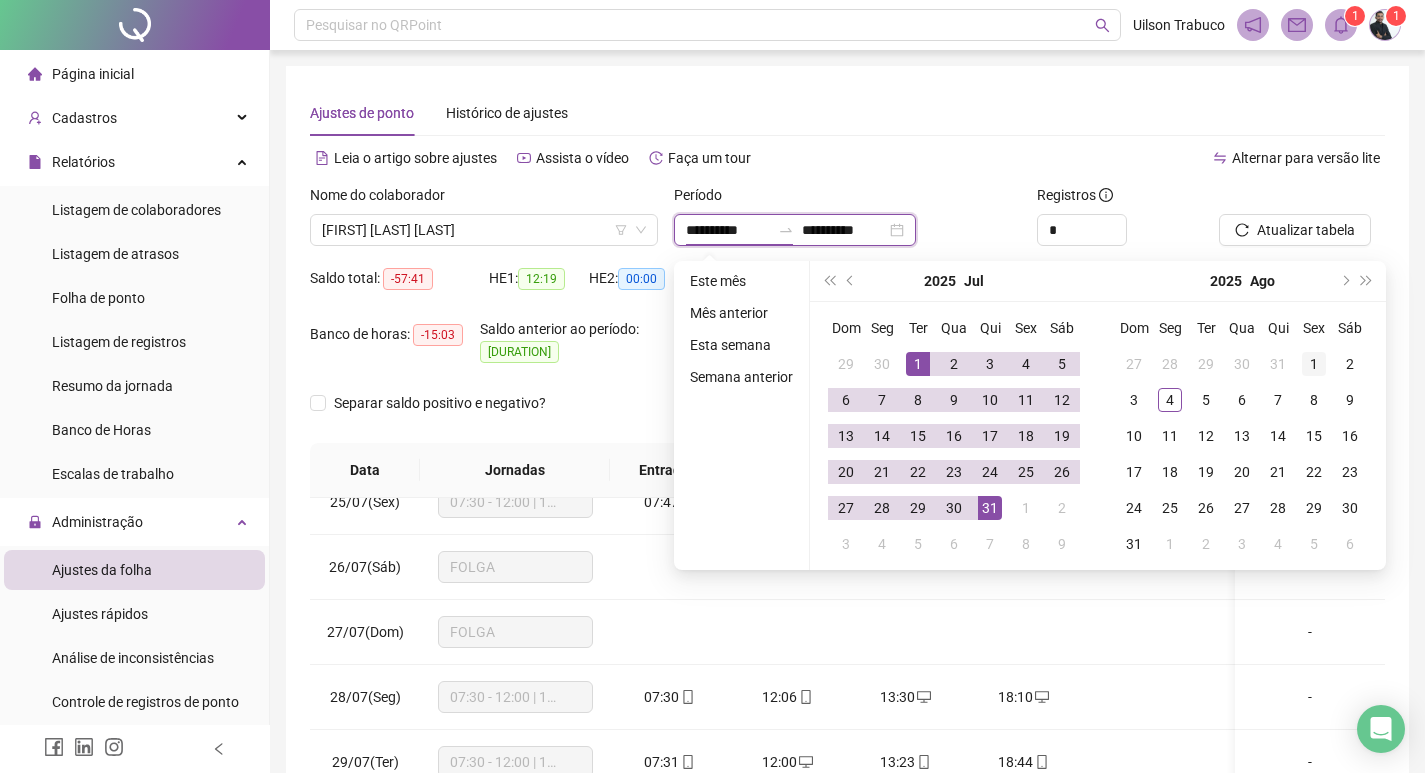 type on "**********" 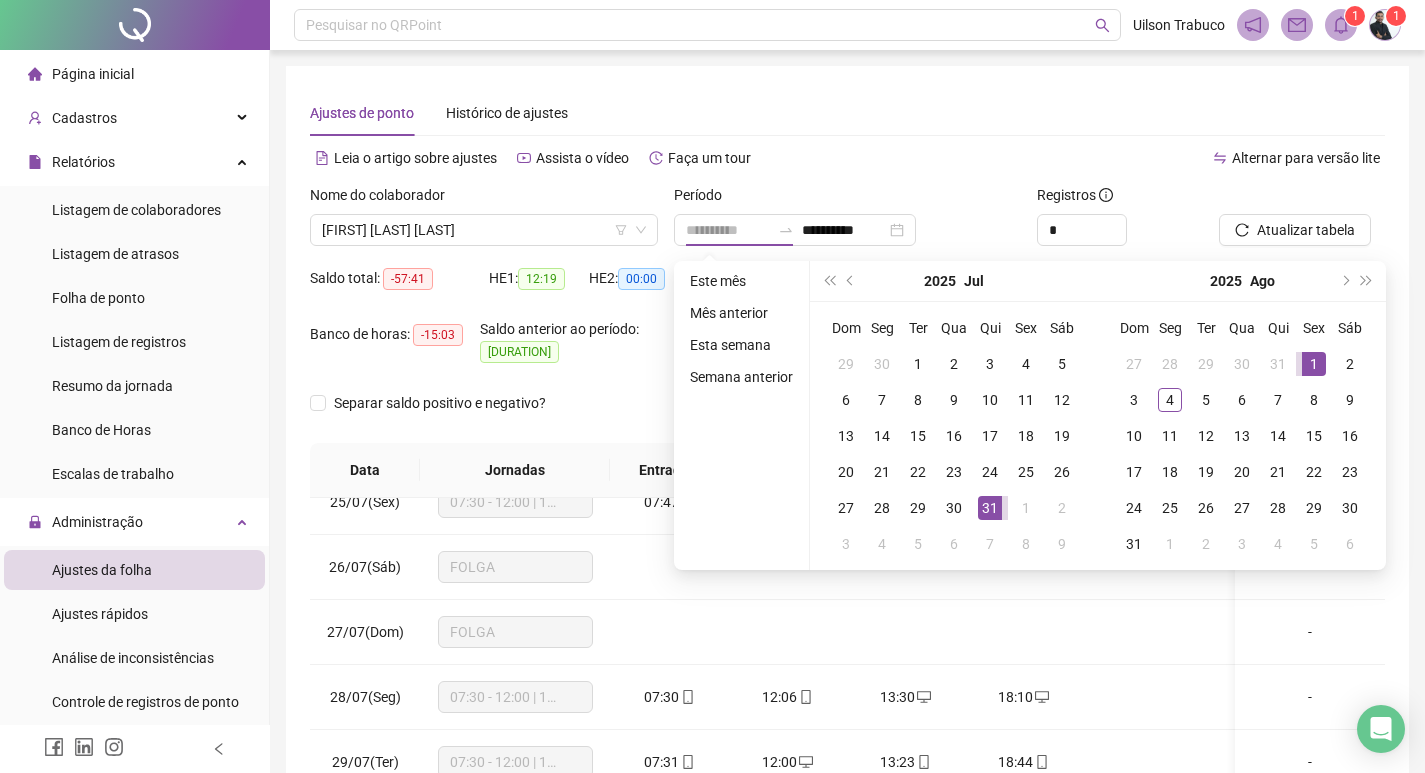 click on "1" at bounding box center (1314, 364) 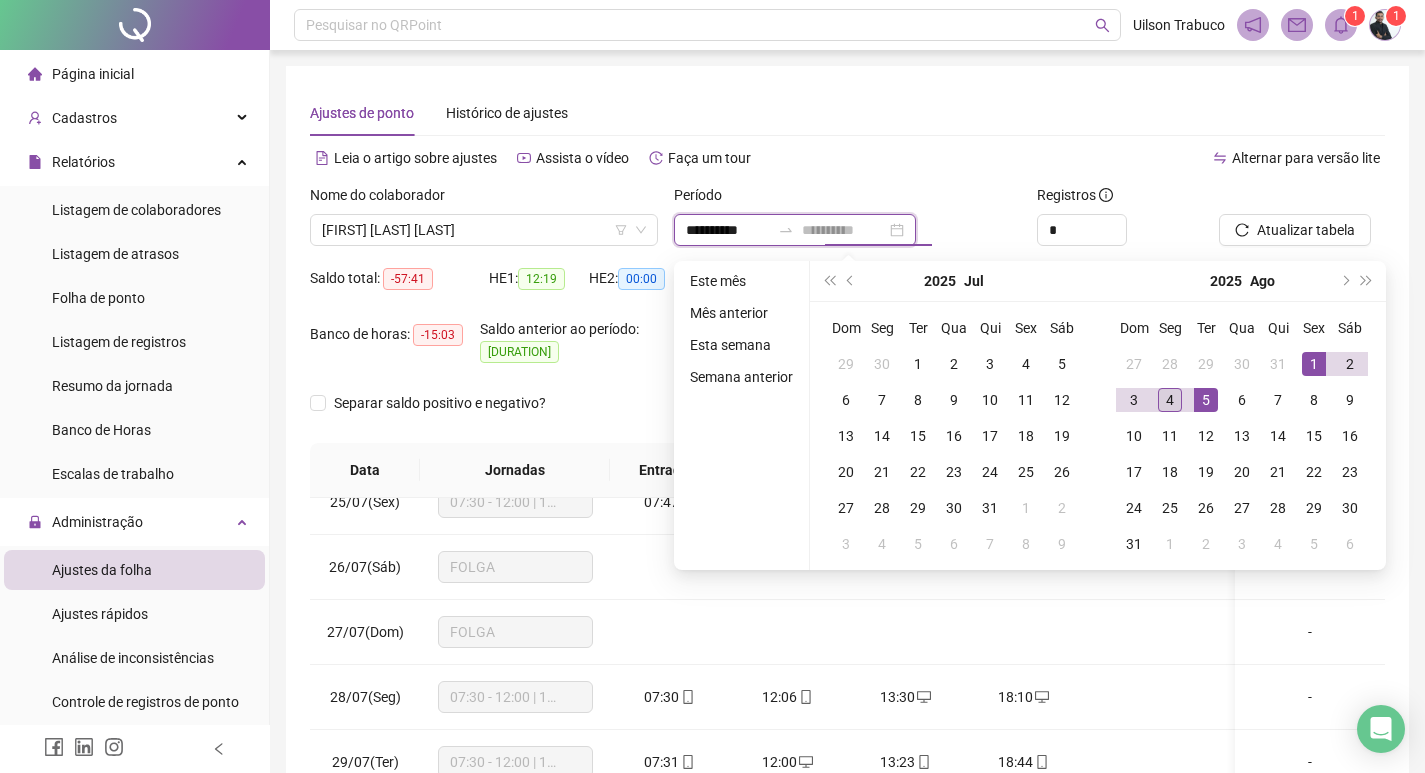 type on "**********" 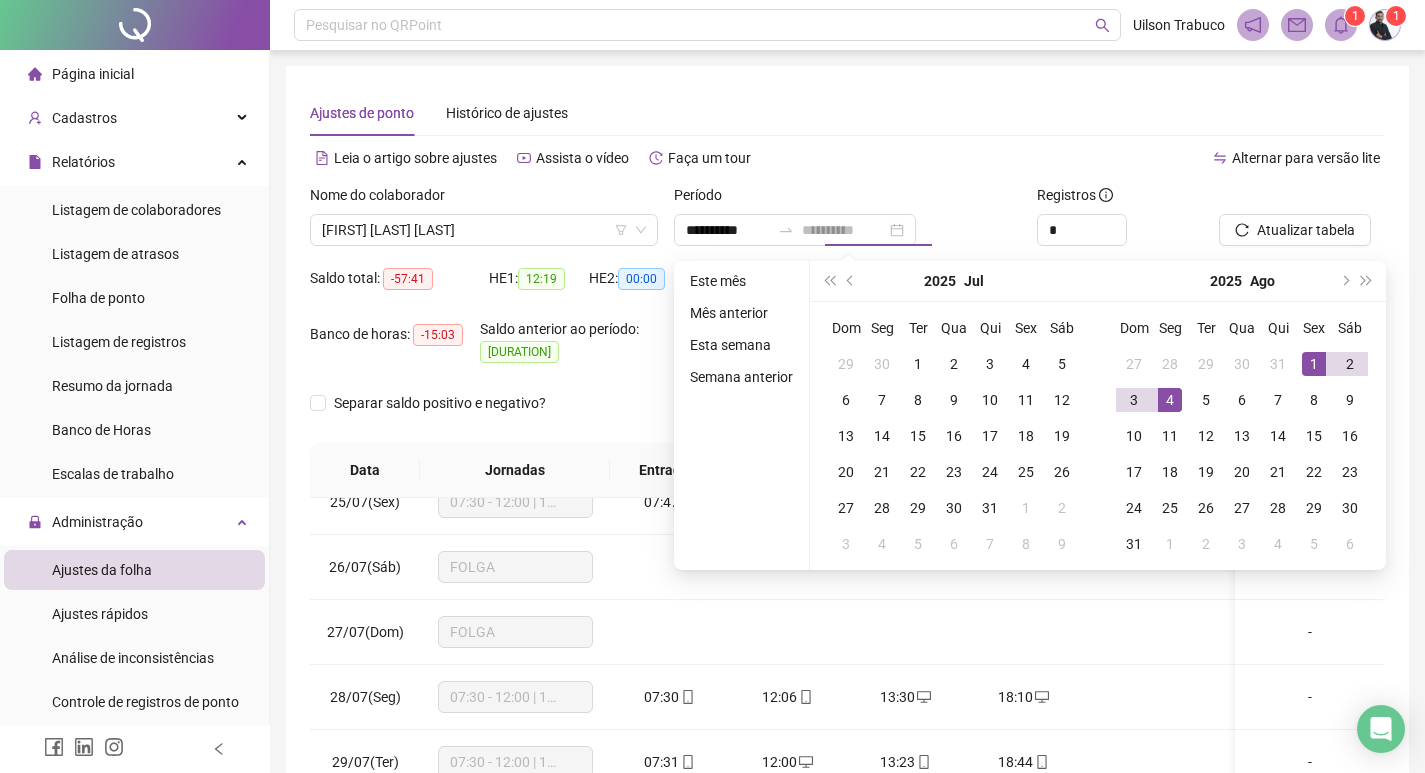 click on "4" at bounding box center (1170, 400) 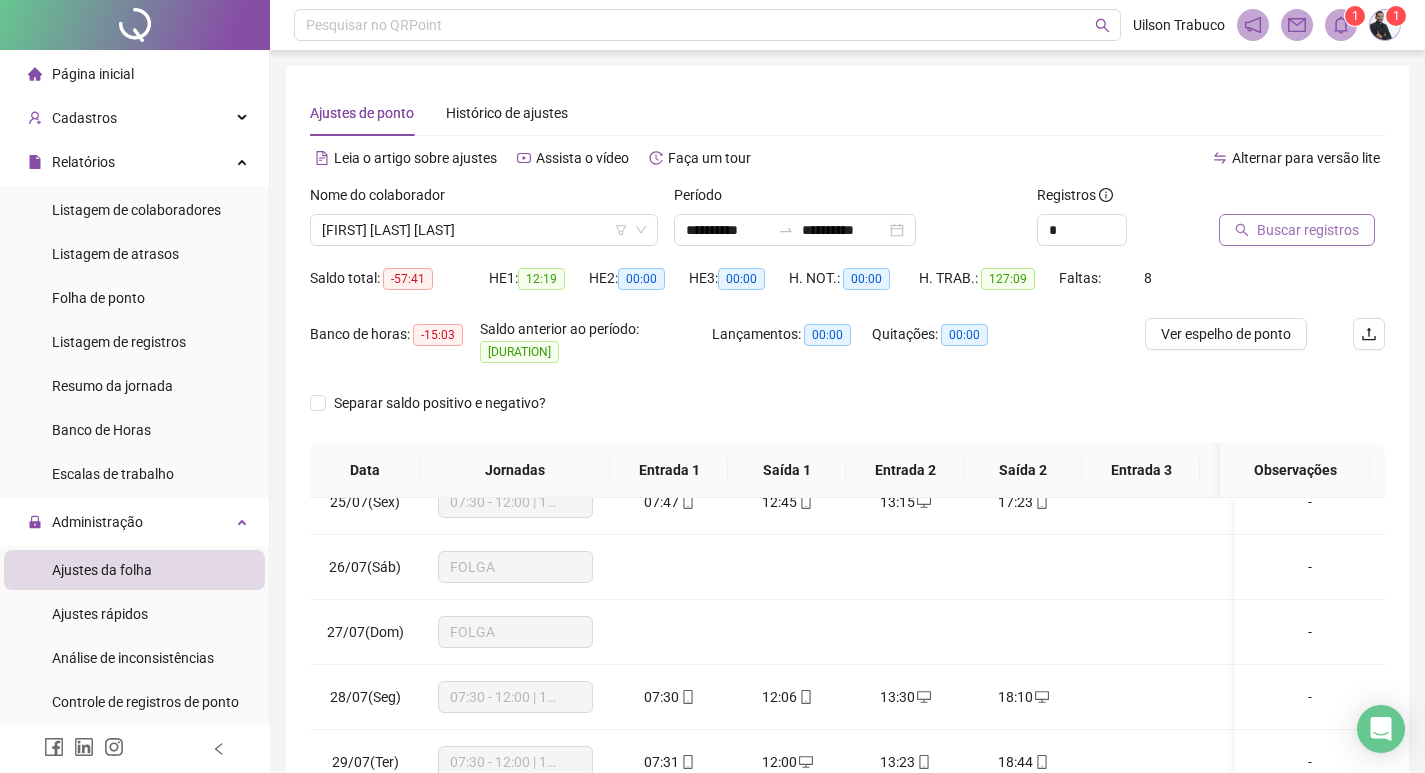 click on "Buscar registros" at bounding box center [1297, 230] 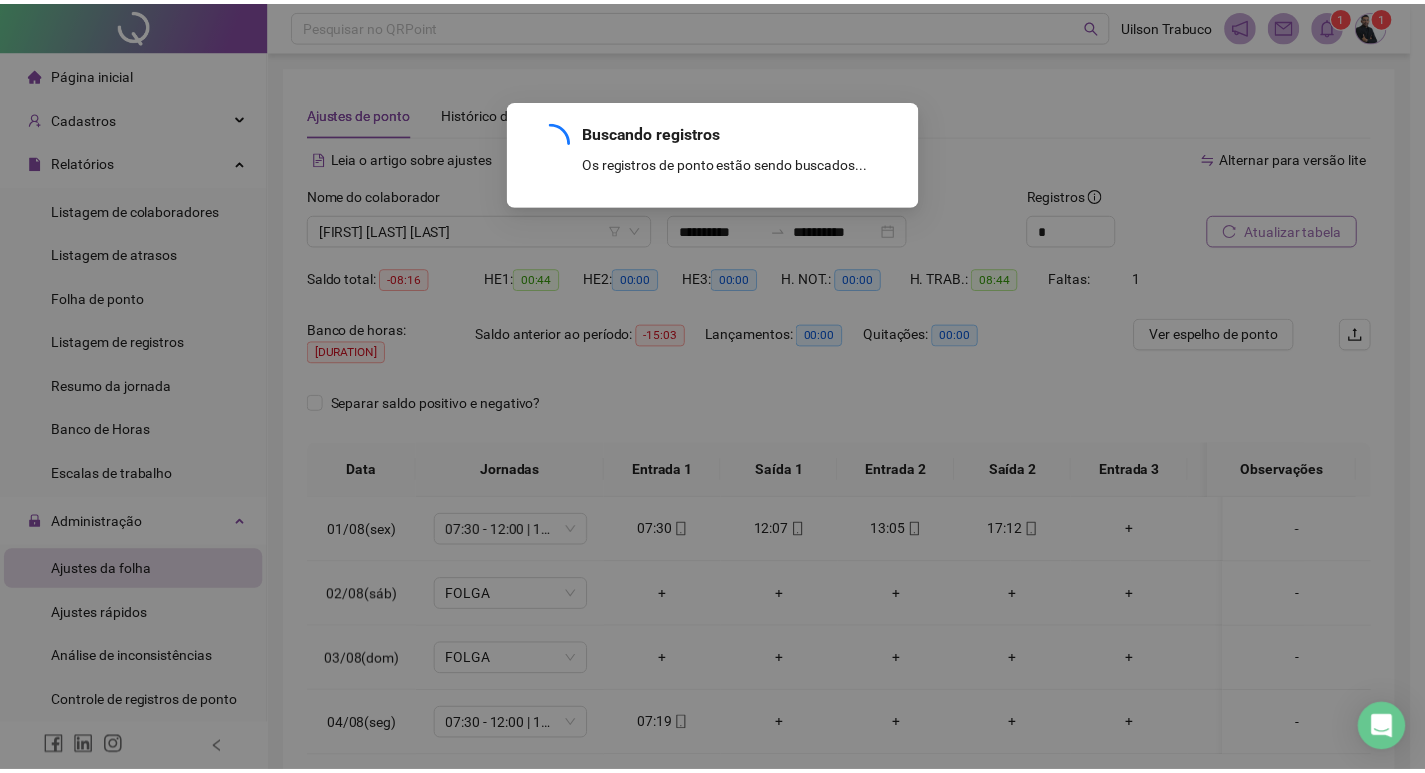 scroll, scrollTop: 0, scrollLeft: 0, axis: both 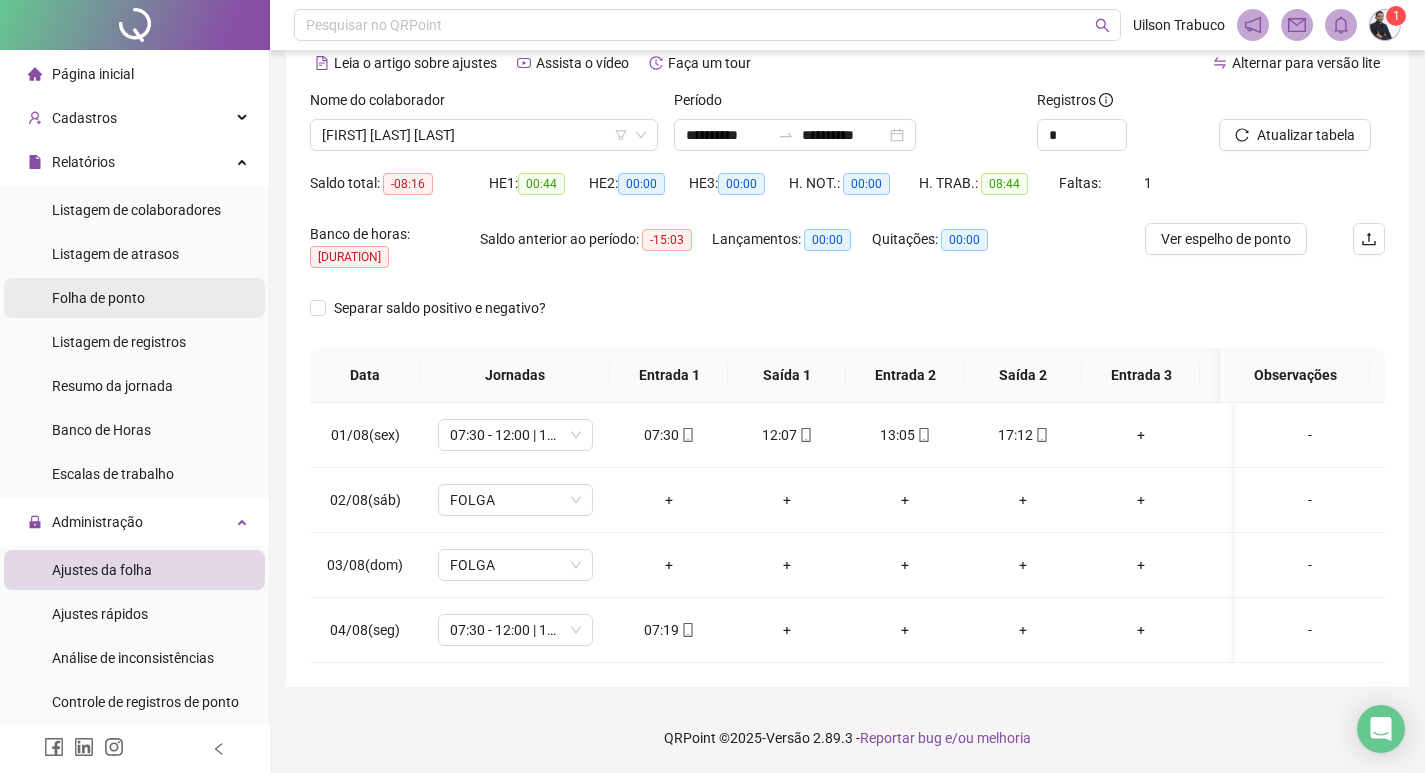 click on "Folha de ponto" at bounding box center [98, 298] 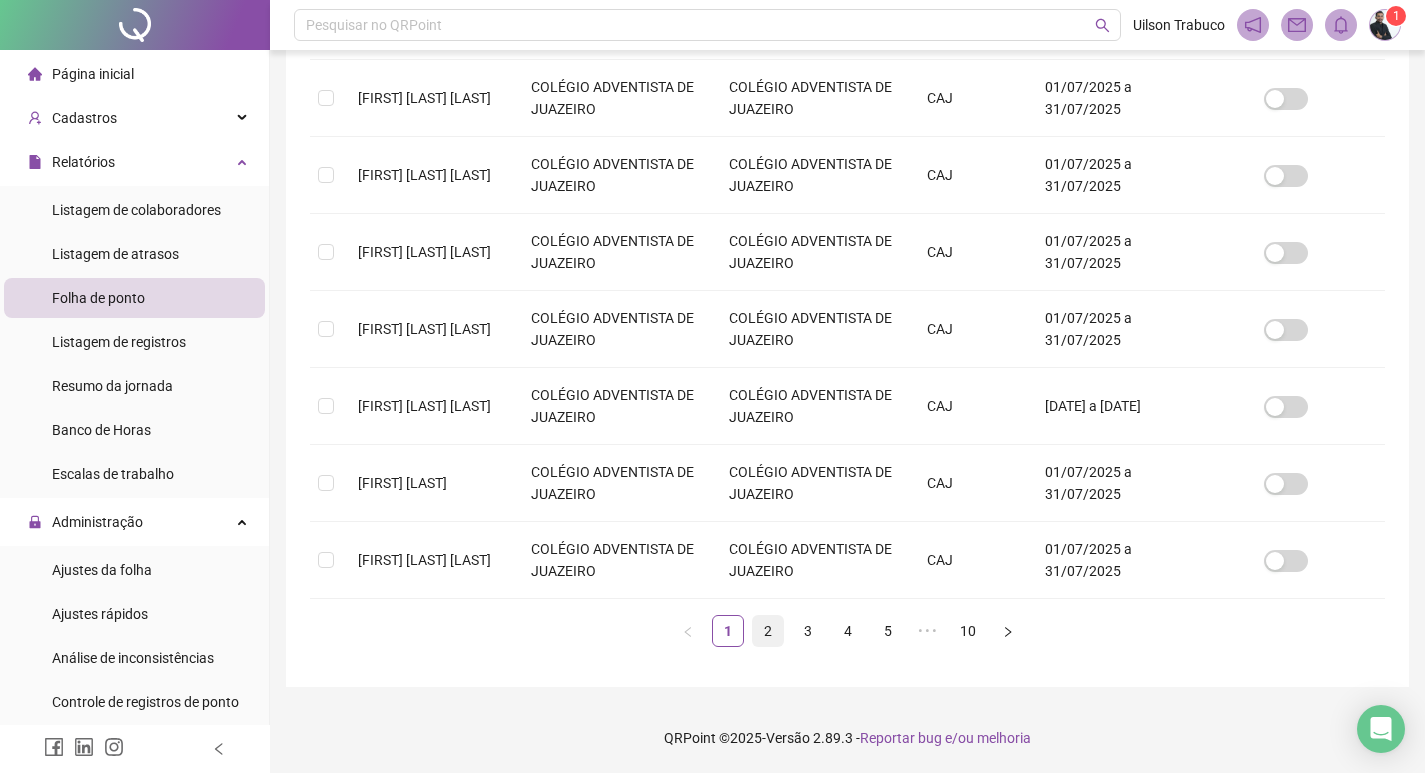 scroll, scrollTop: 23, scrollLeft: 0, axis: vertical 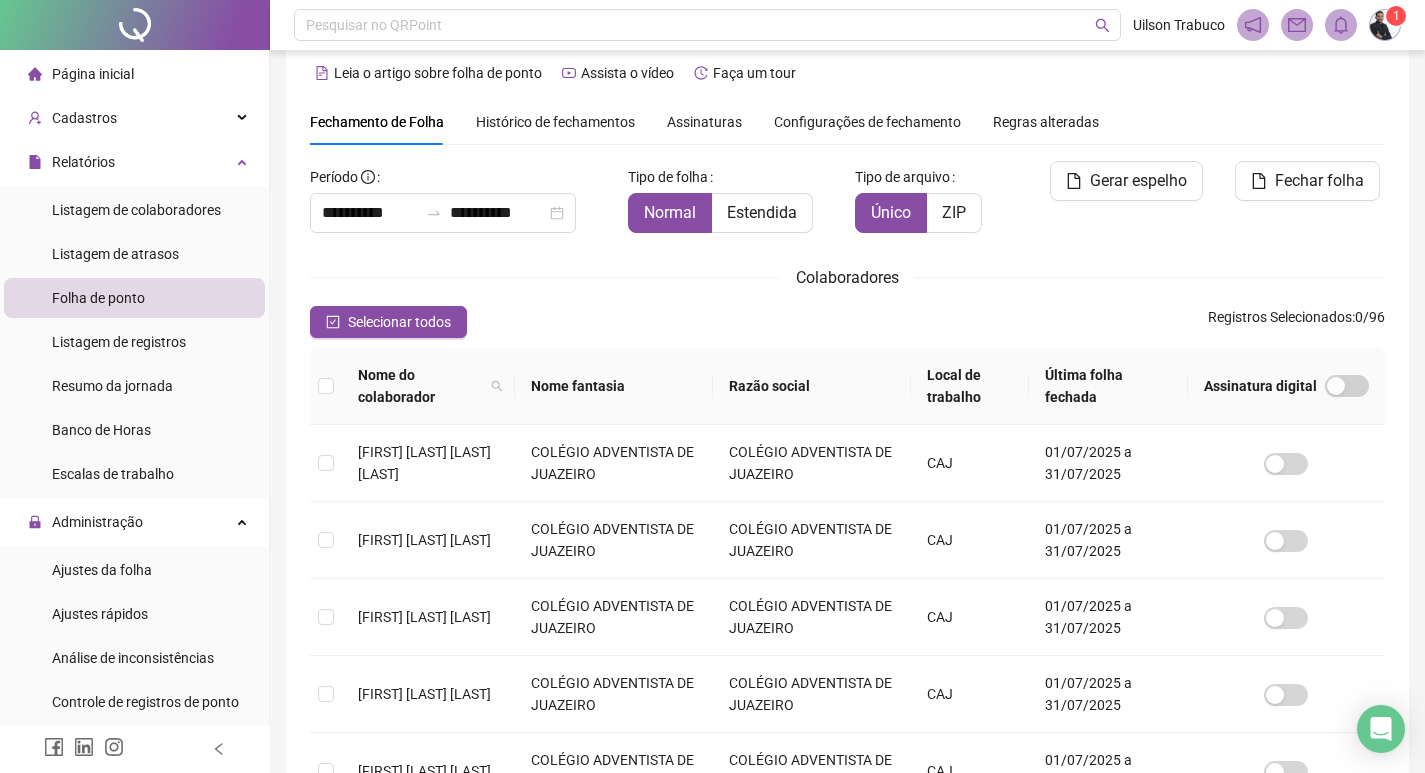 click on "COLÉGIO ADVENTISTA DE JUAZEIRO" at bounding box center [812, 617] 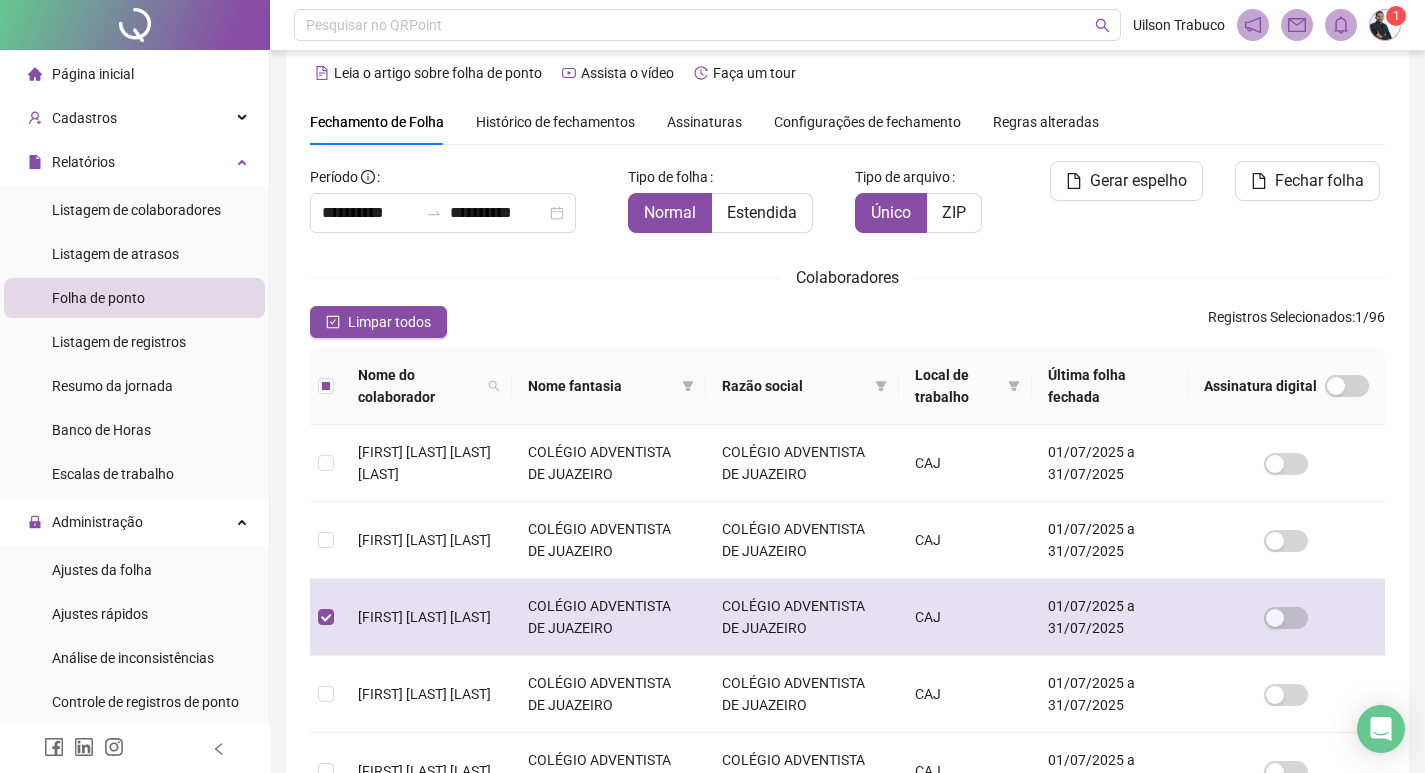 click on "COLÉGIO ADVENTISTA DE JUAZEIRO" at bounding box center (609, 617) 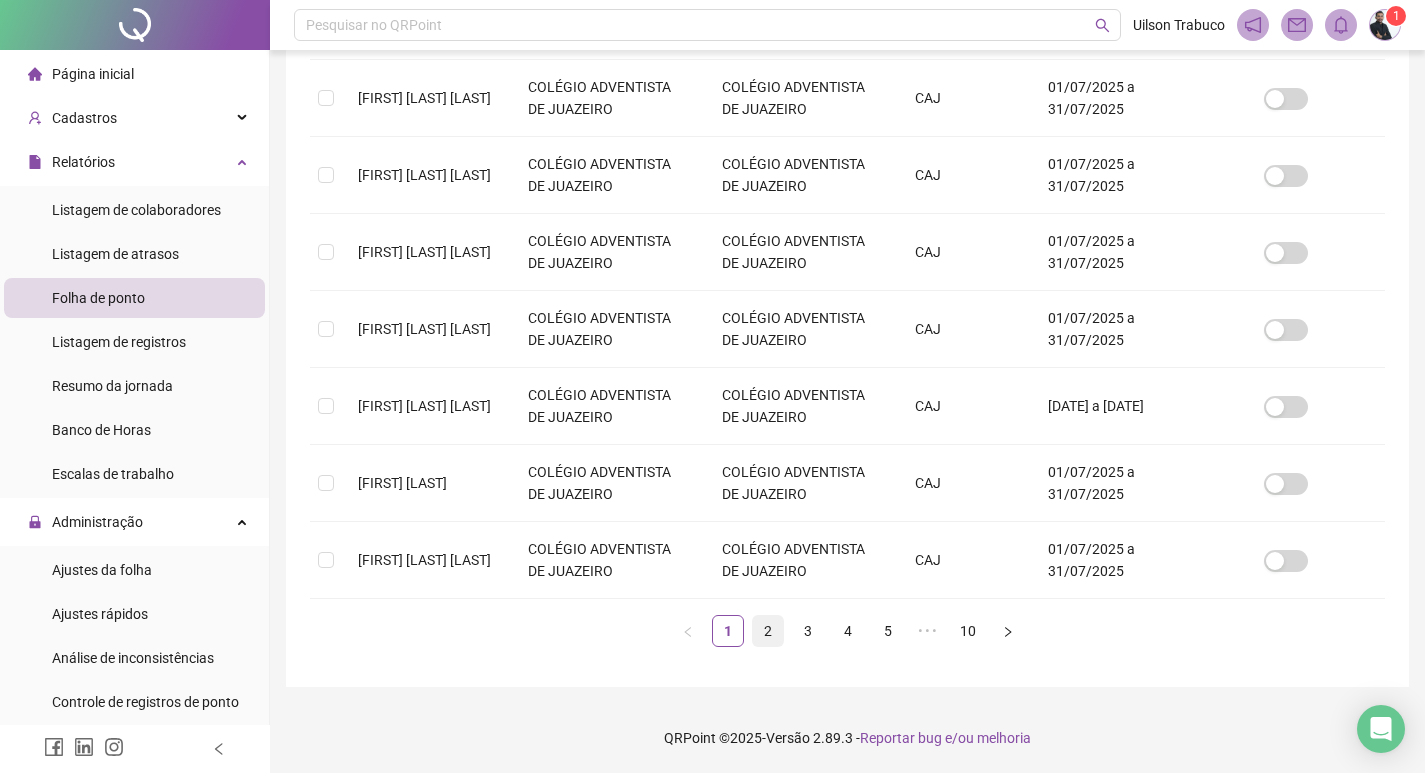 click on "2" at bounding box center (768, 631) 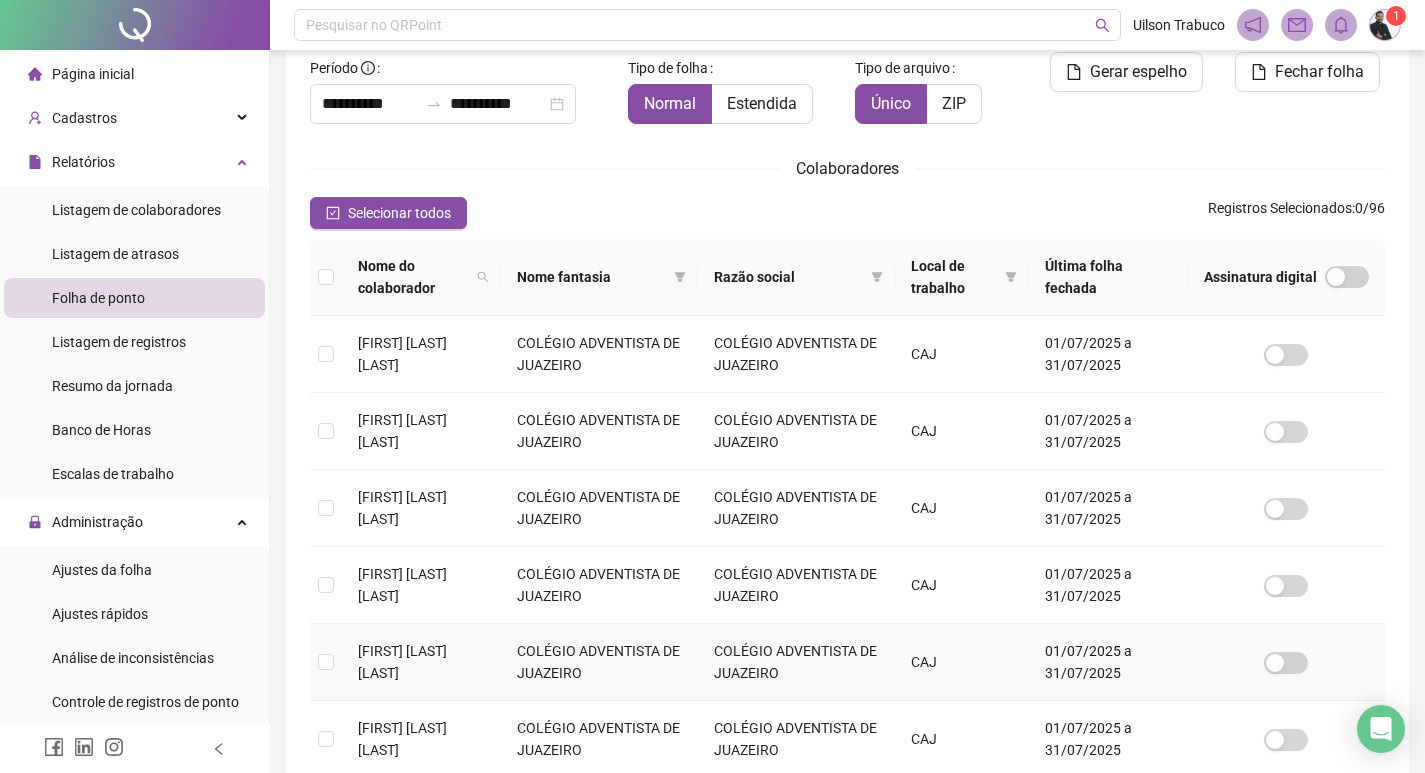 scroll, scrollTop: 323, scrollLeft: 0, axis: vertical 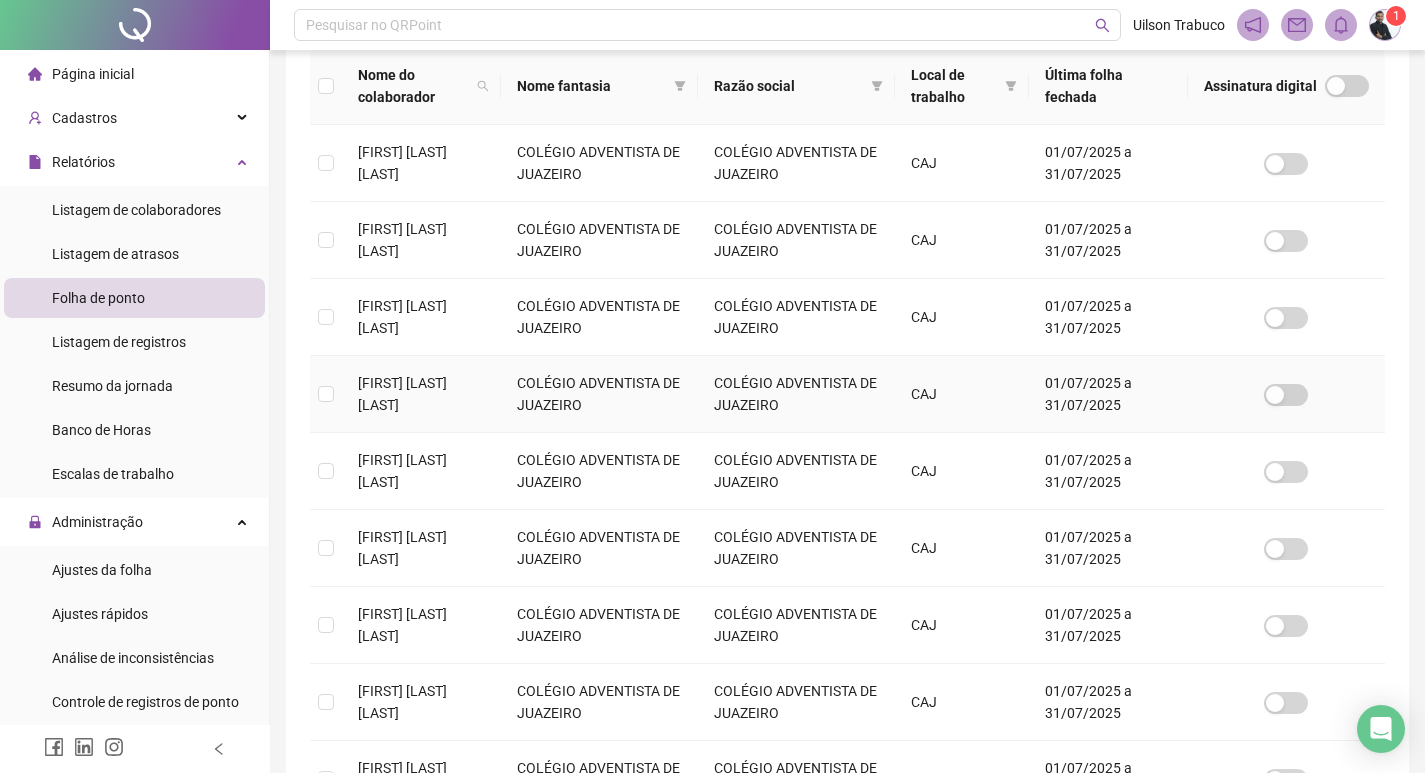 click on "[FIRST] [LAST] [LAST]" at bounding box center [402, 394] 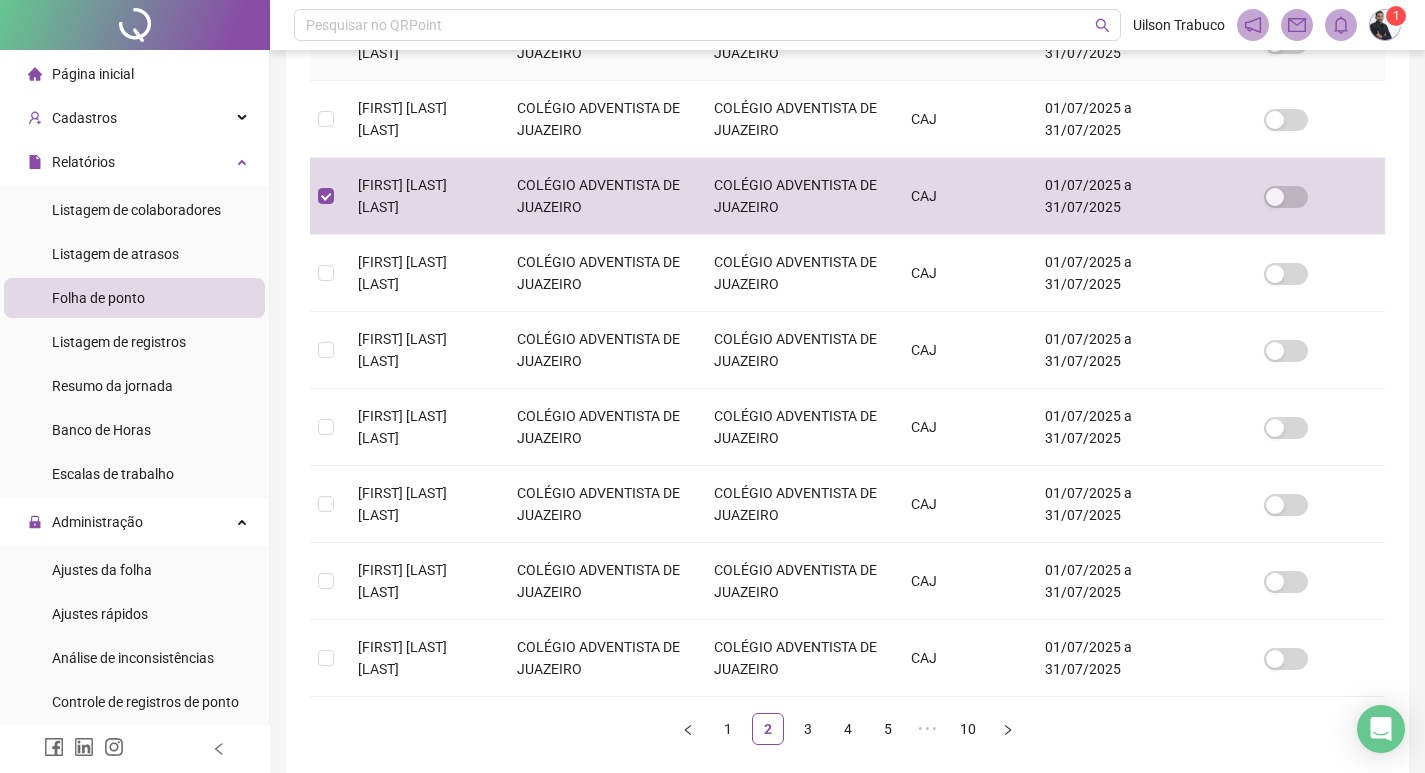 scroll, scrollTop: 523, scrollLeft: 0, axis: vertical 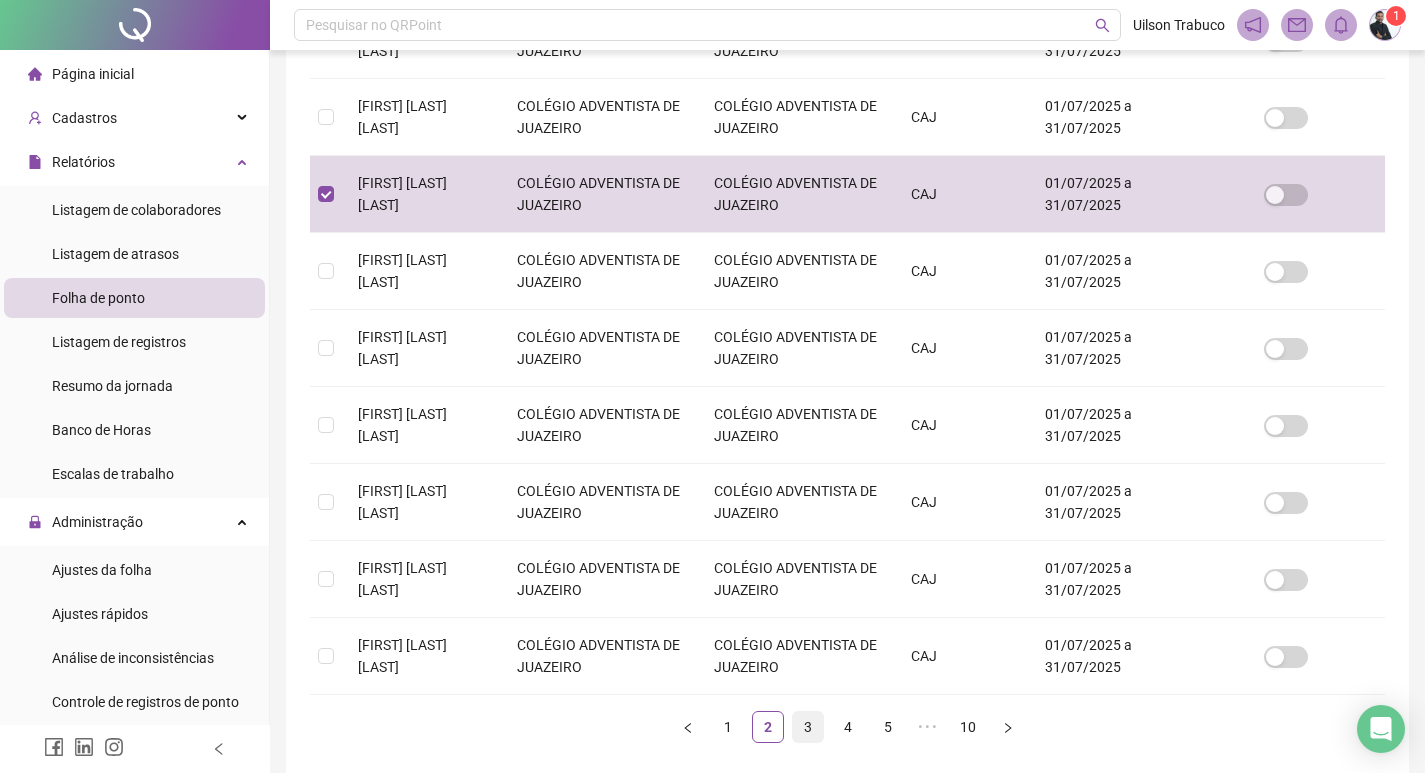 click on "3" at bounding box center (808, 727) 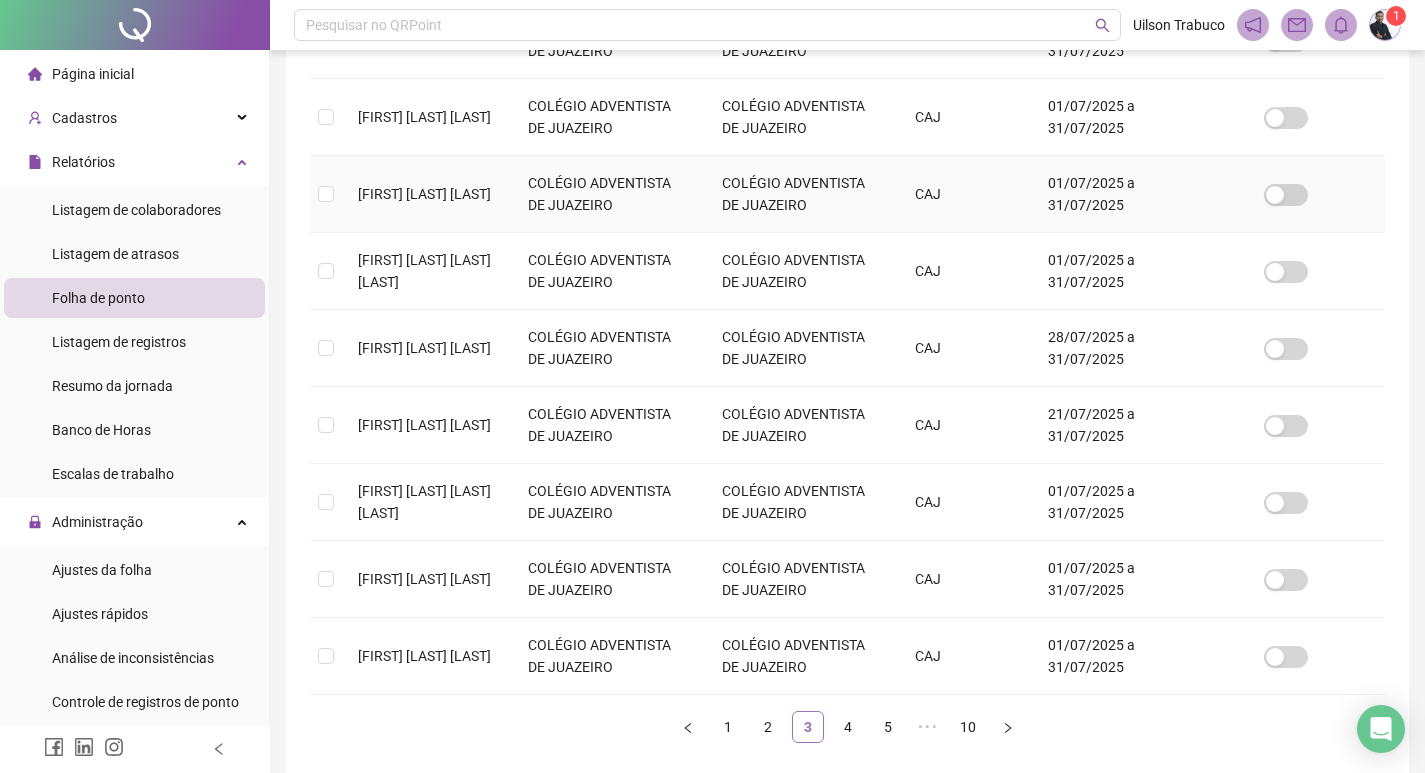 scroll, scrollTop: 23, scrollLeft: 0, axis: vertical 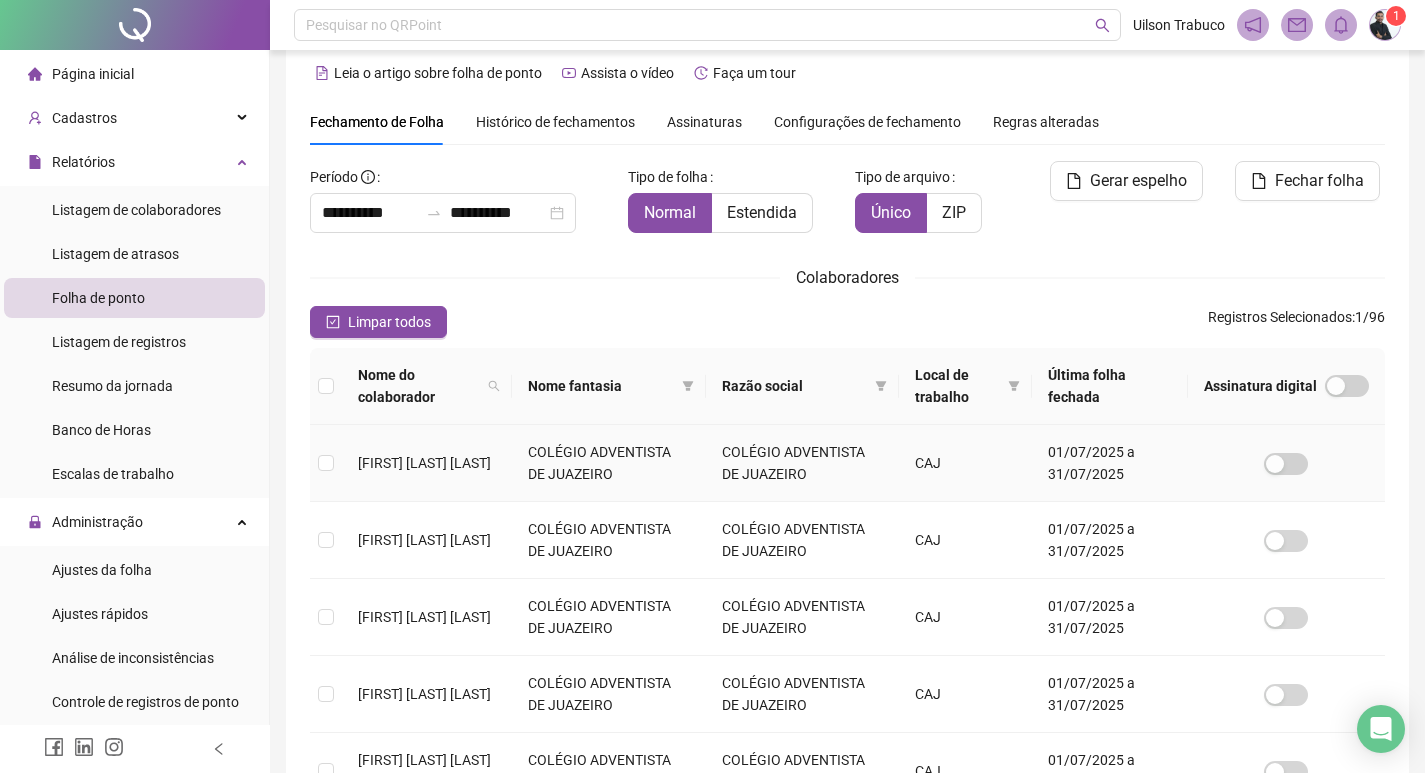 click on "[FIRST] [LAST] [LAST]" at bounding box center [424, 463] 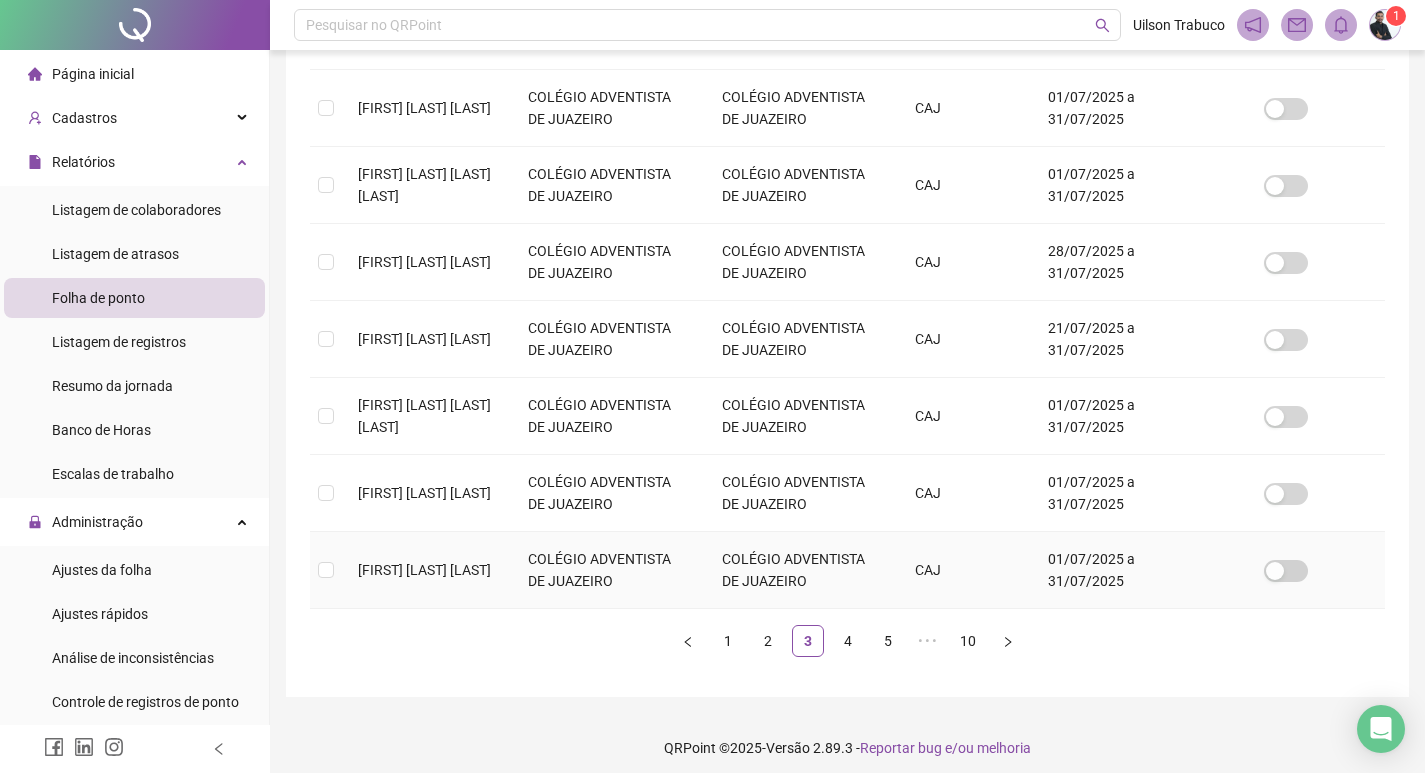 scroll, scrollTop: 619, scrollLeft: 0, axis: vertical 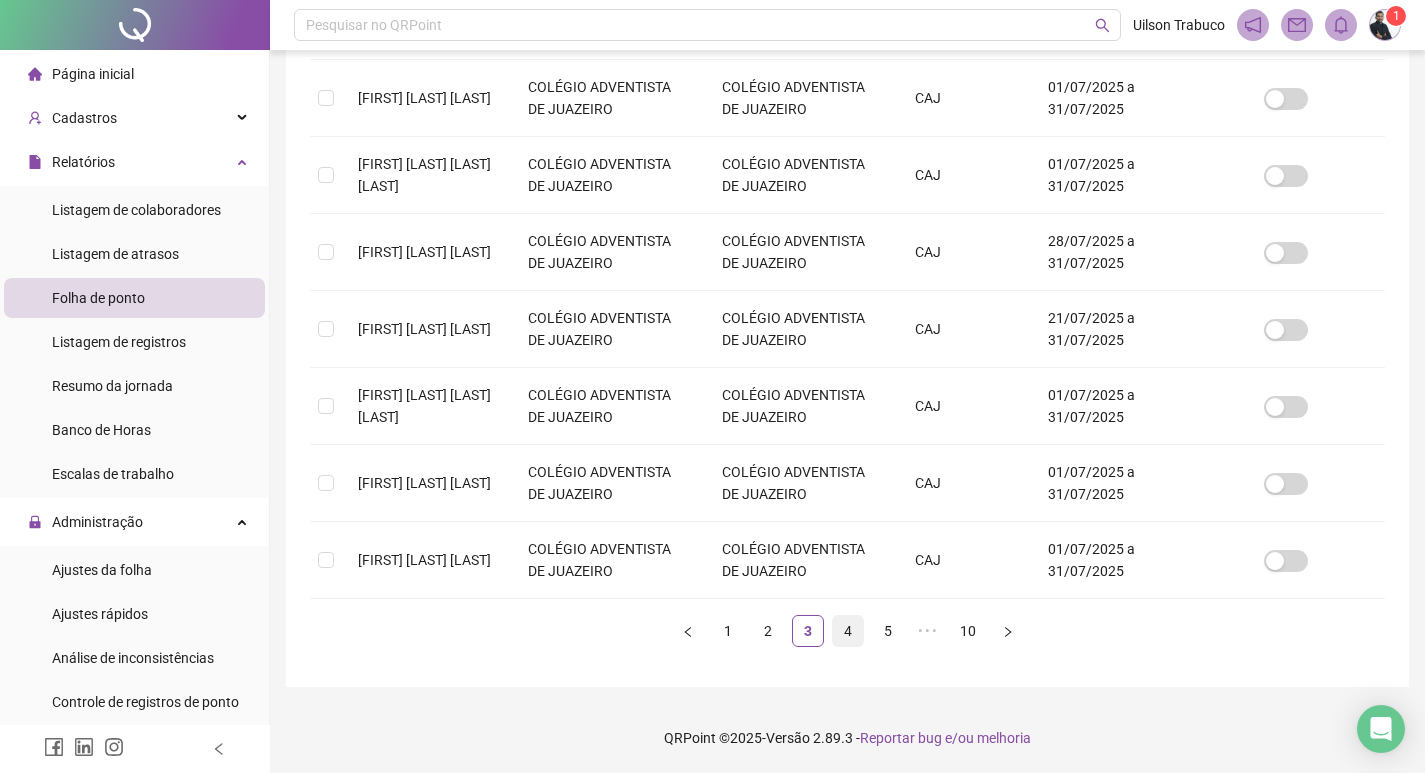 click on "4" at bounding box center (848, 631) 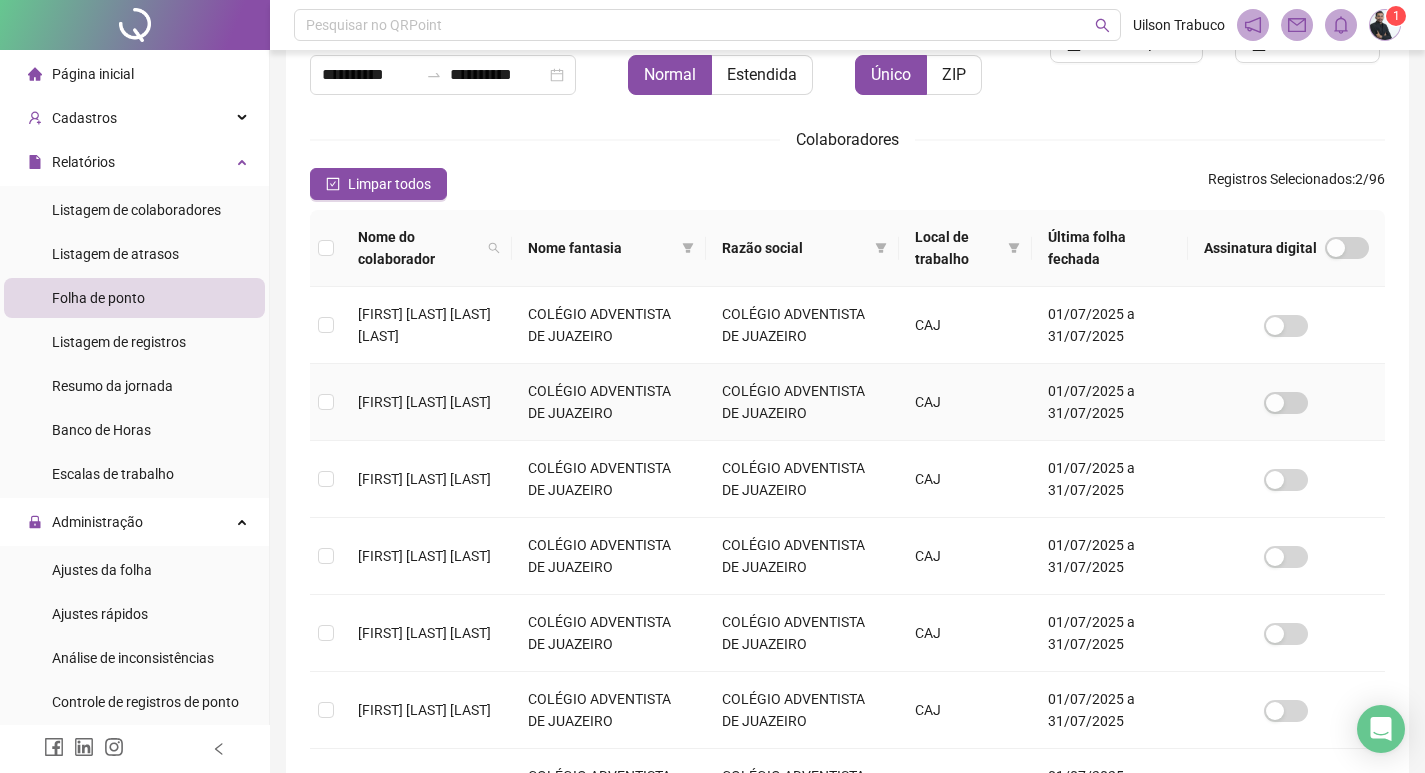 scroll, scrollTop: 423, scrollLeft: 0, axis: vertical 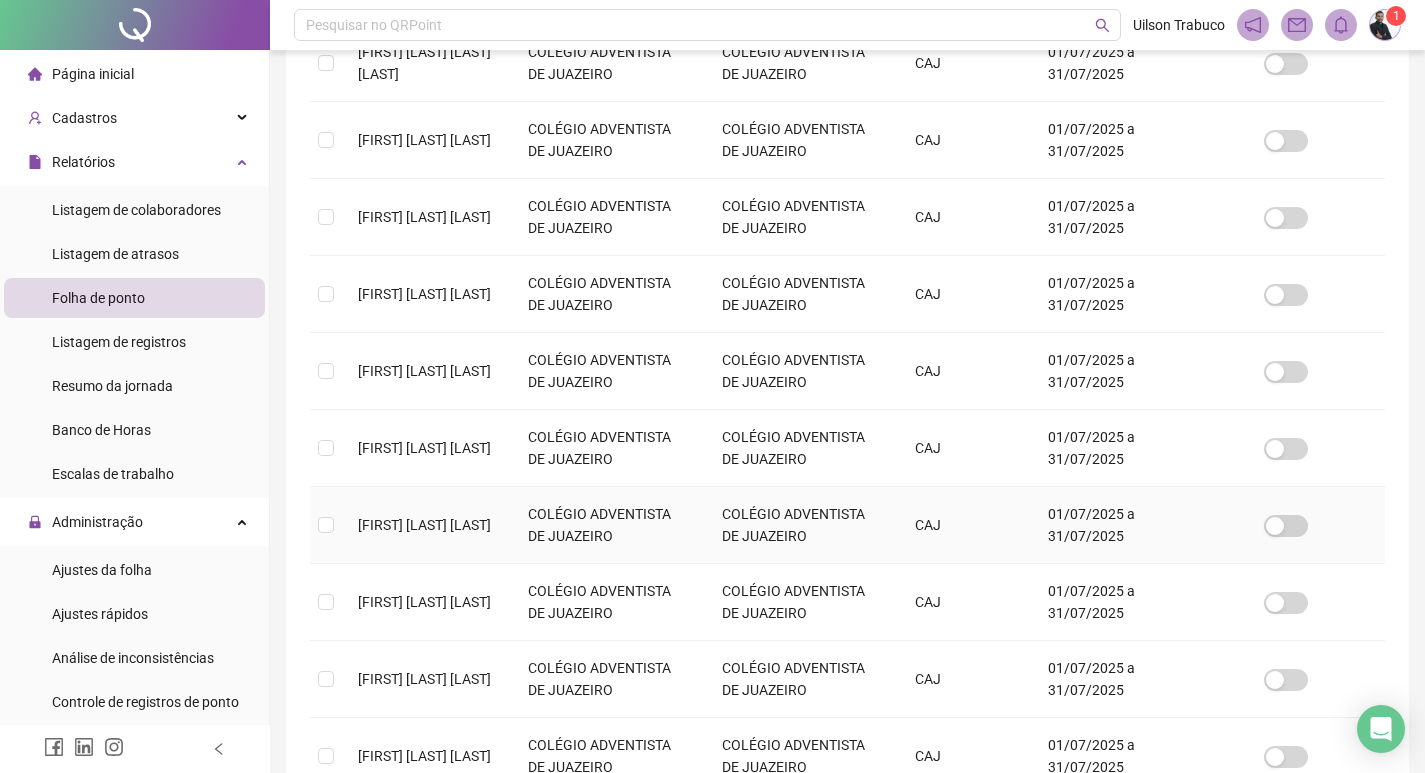 click on "[FIRST] [LAST] [LAST]" at bounding box center (427, 525) 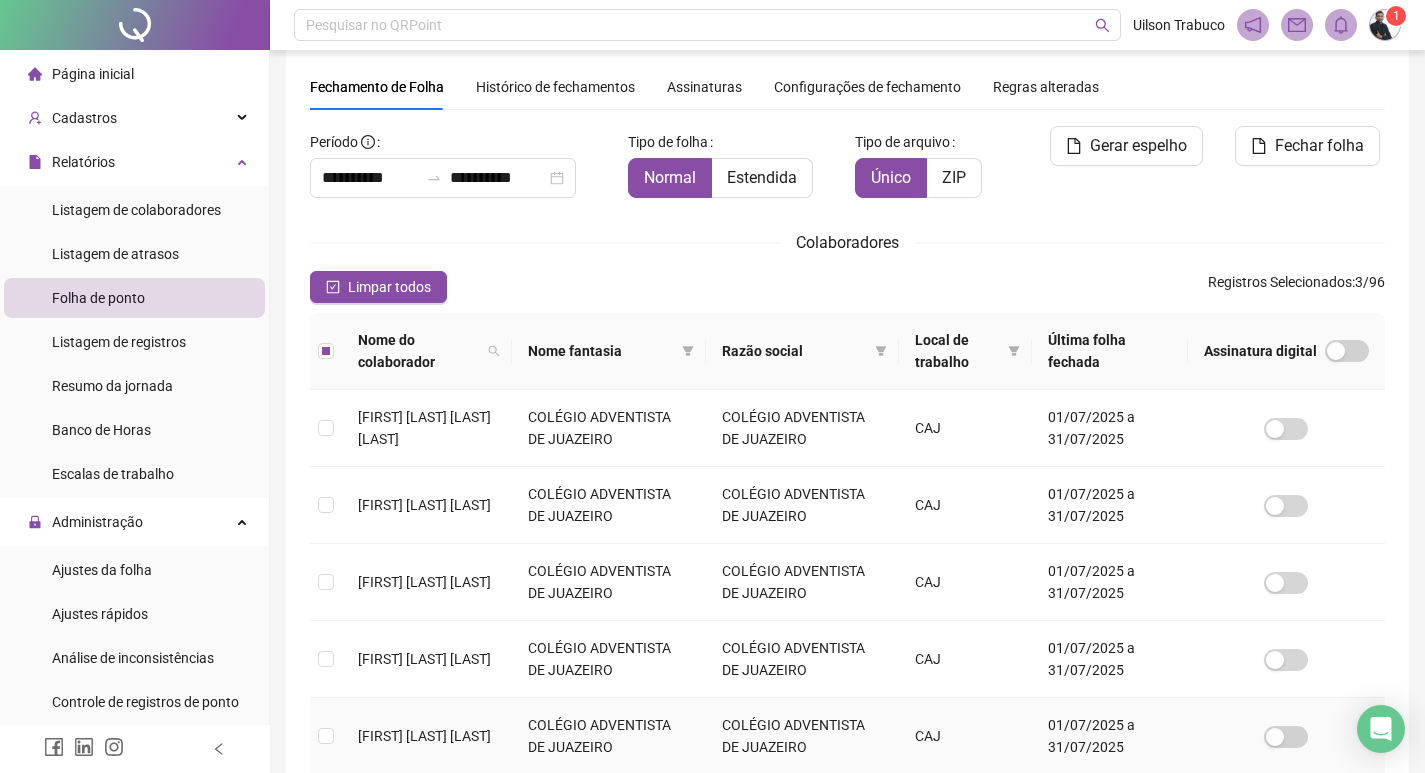 scroll, scrollTop: 0, scrollLeft: 0, axis: both 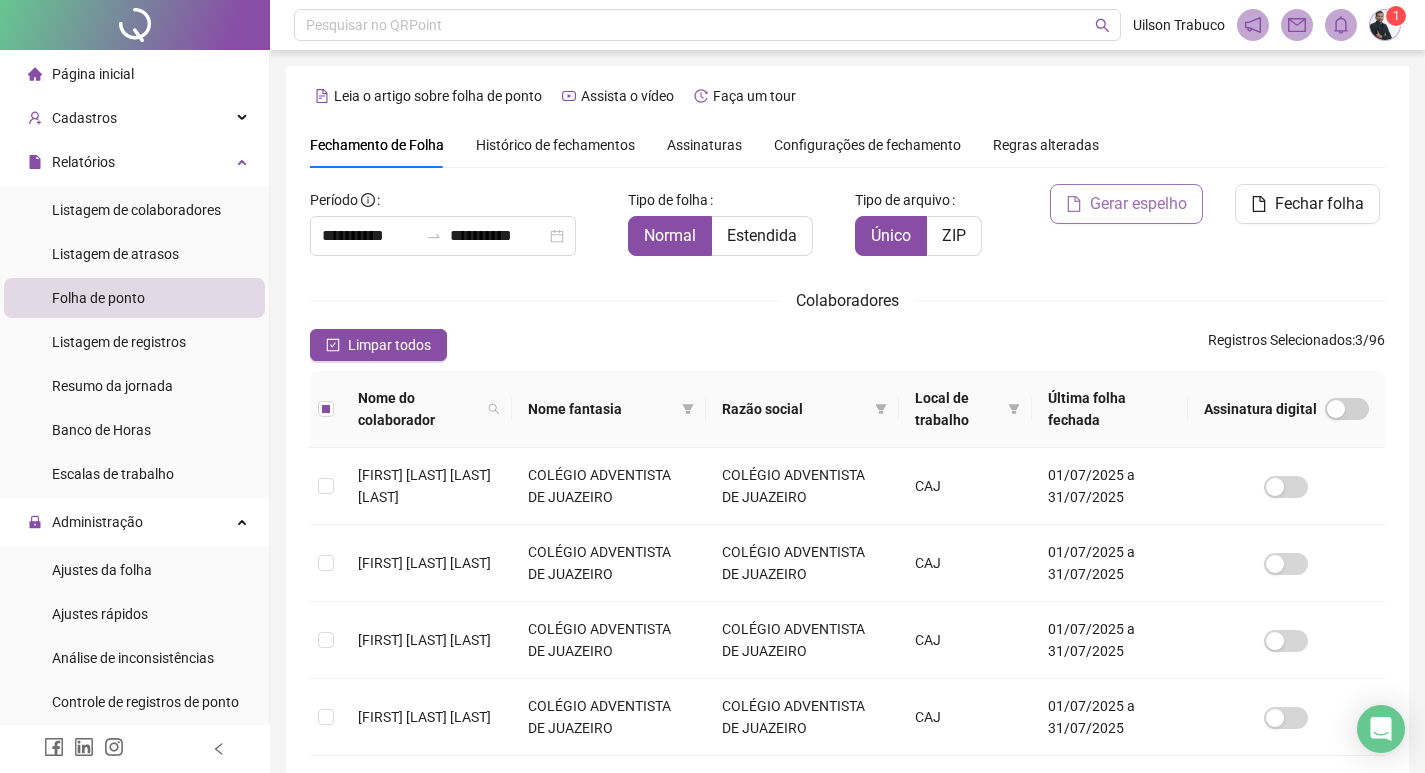 click on "Gerar espelho" at bounding box center (1138, 204) 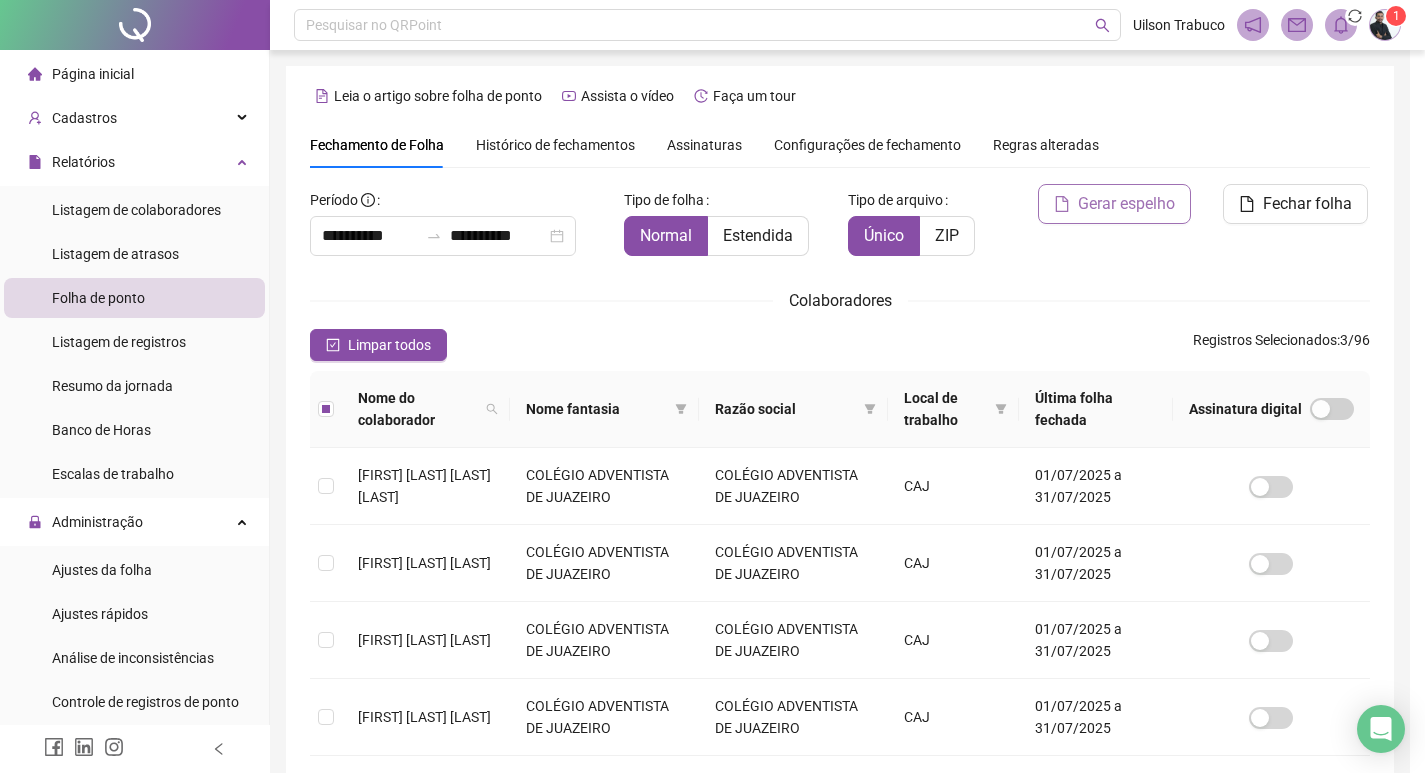 scroll, scrollTop: 23, scrollLeft: 0, axis: vertical 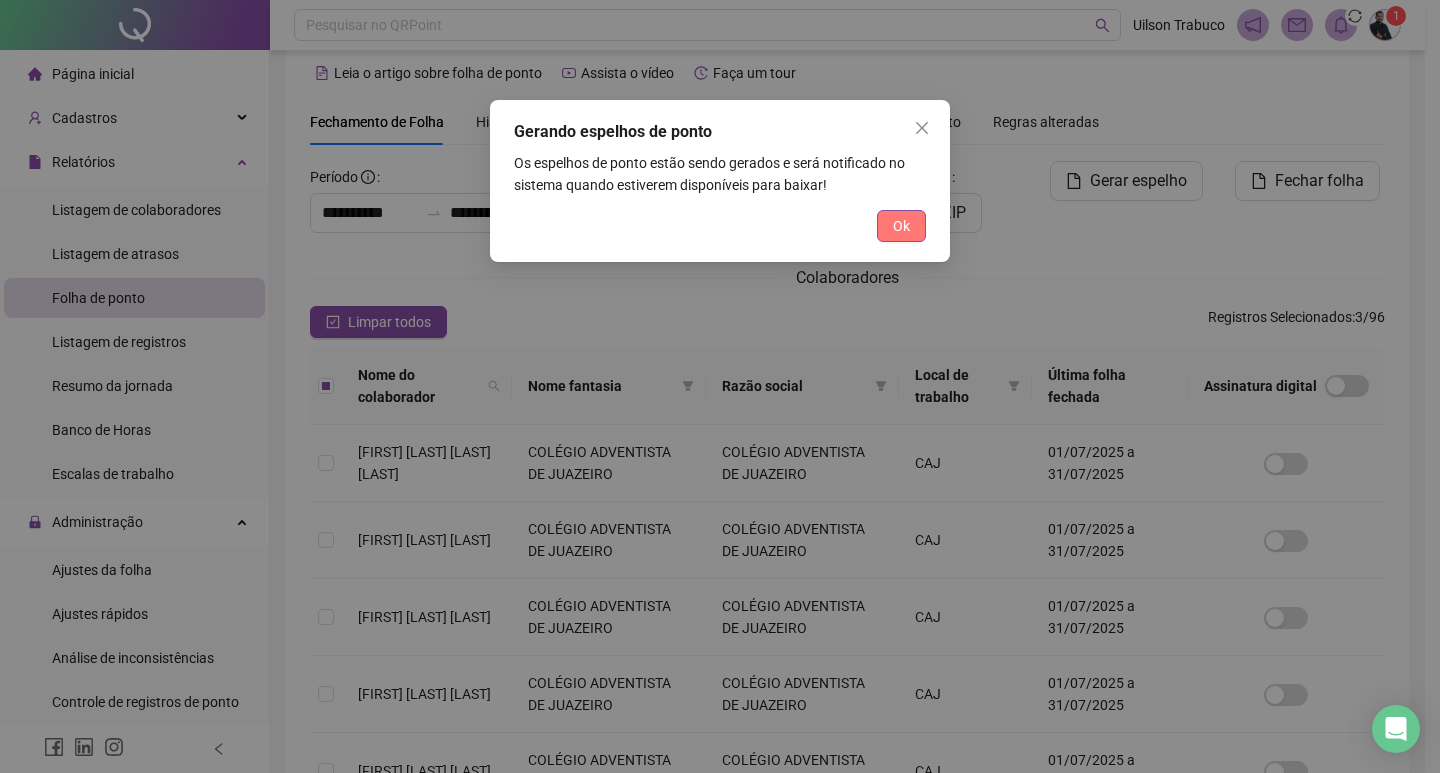 click on "Ok" at bounding box center (901, 226) 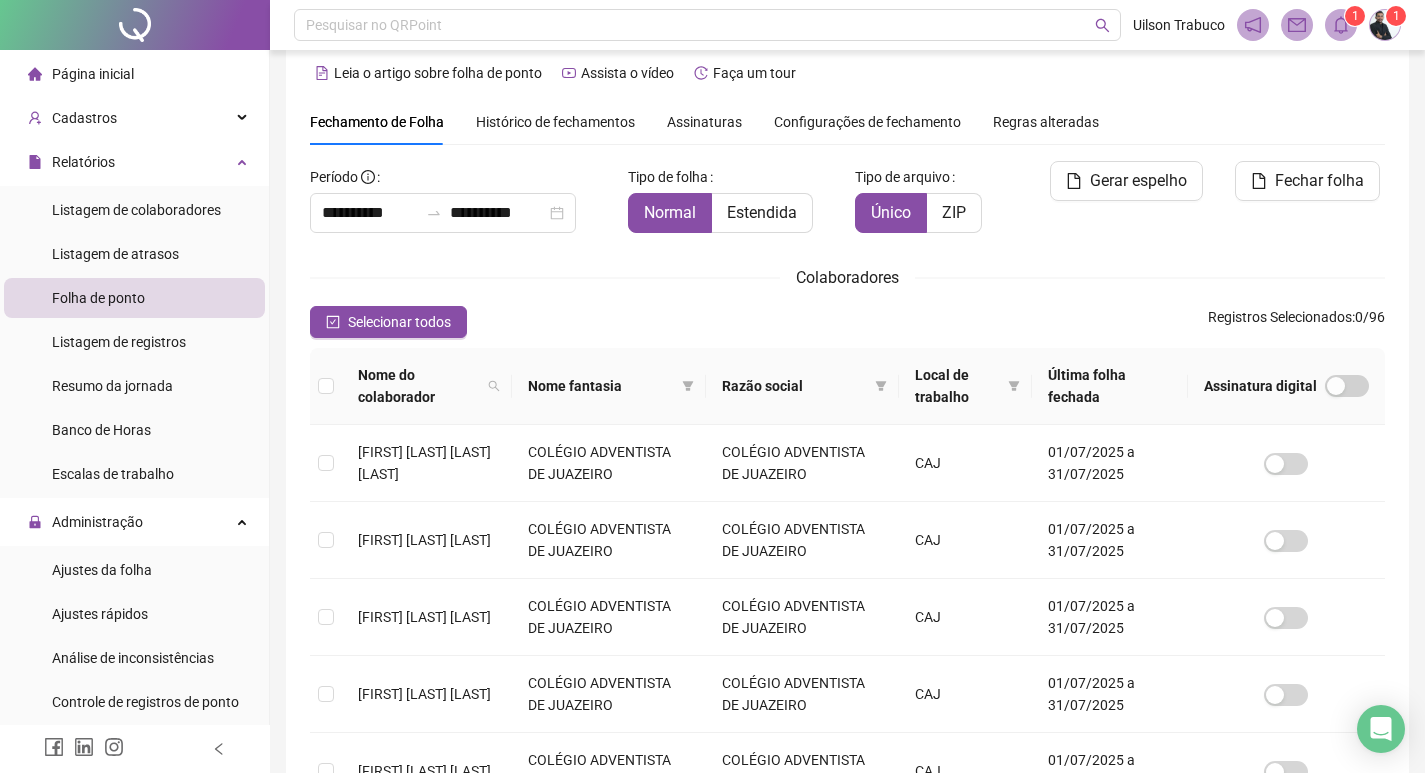 click 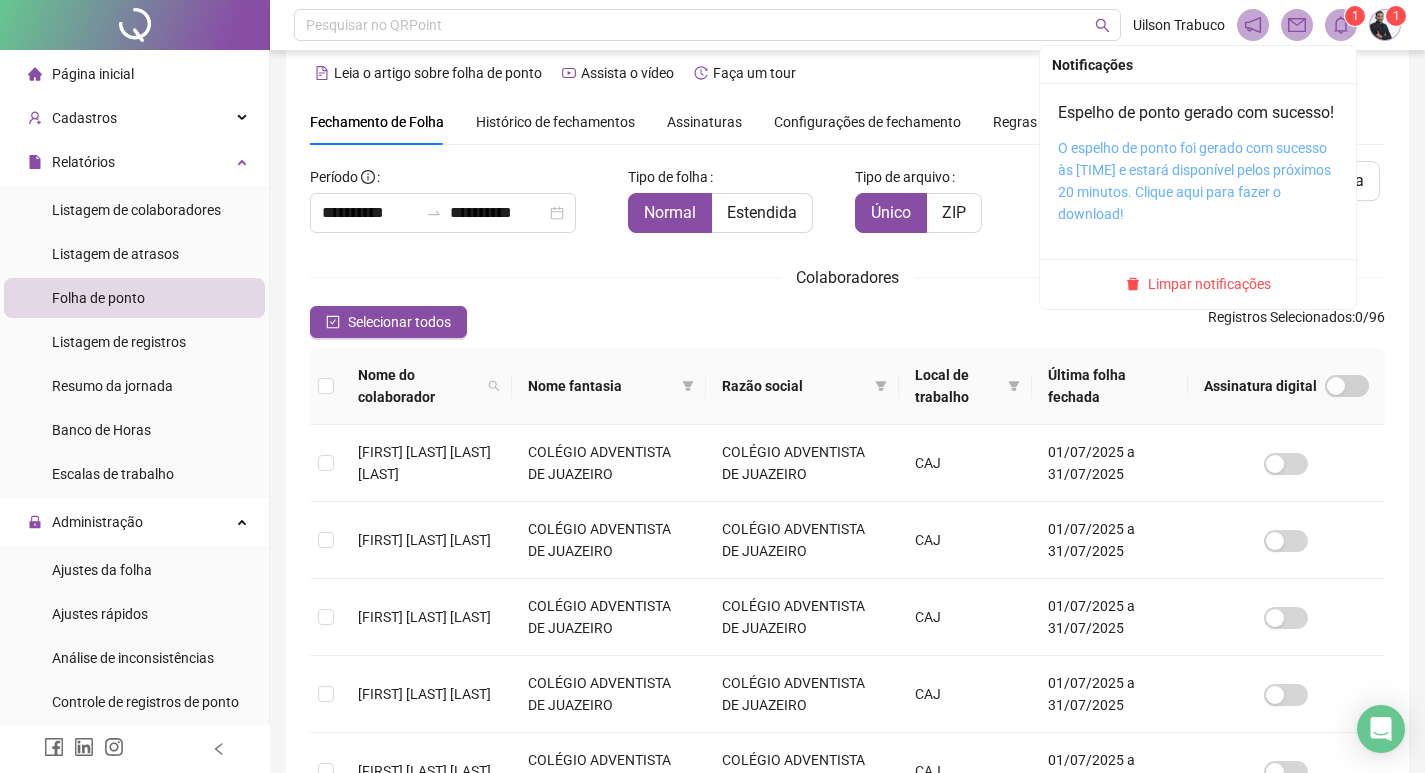 click on "O espelho de ponto foi gerado com sucesso às [TIME] e estará disponível pelos próximos 20 minutos.
Clique aqui para fazer o download!" at bounding box center (1194, 181) 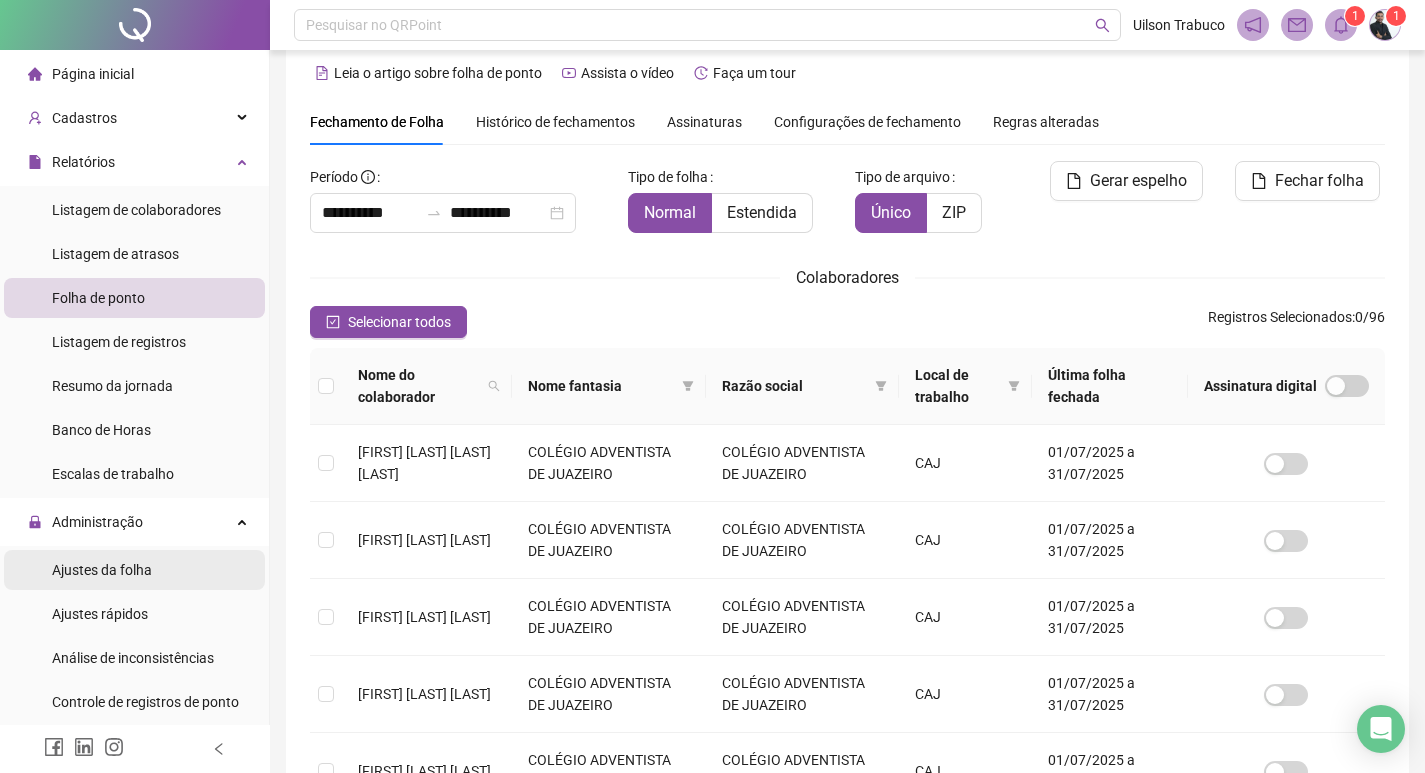 click on "Ajustes da folha" at bounding box center (134, 570) 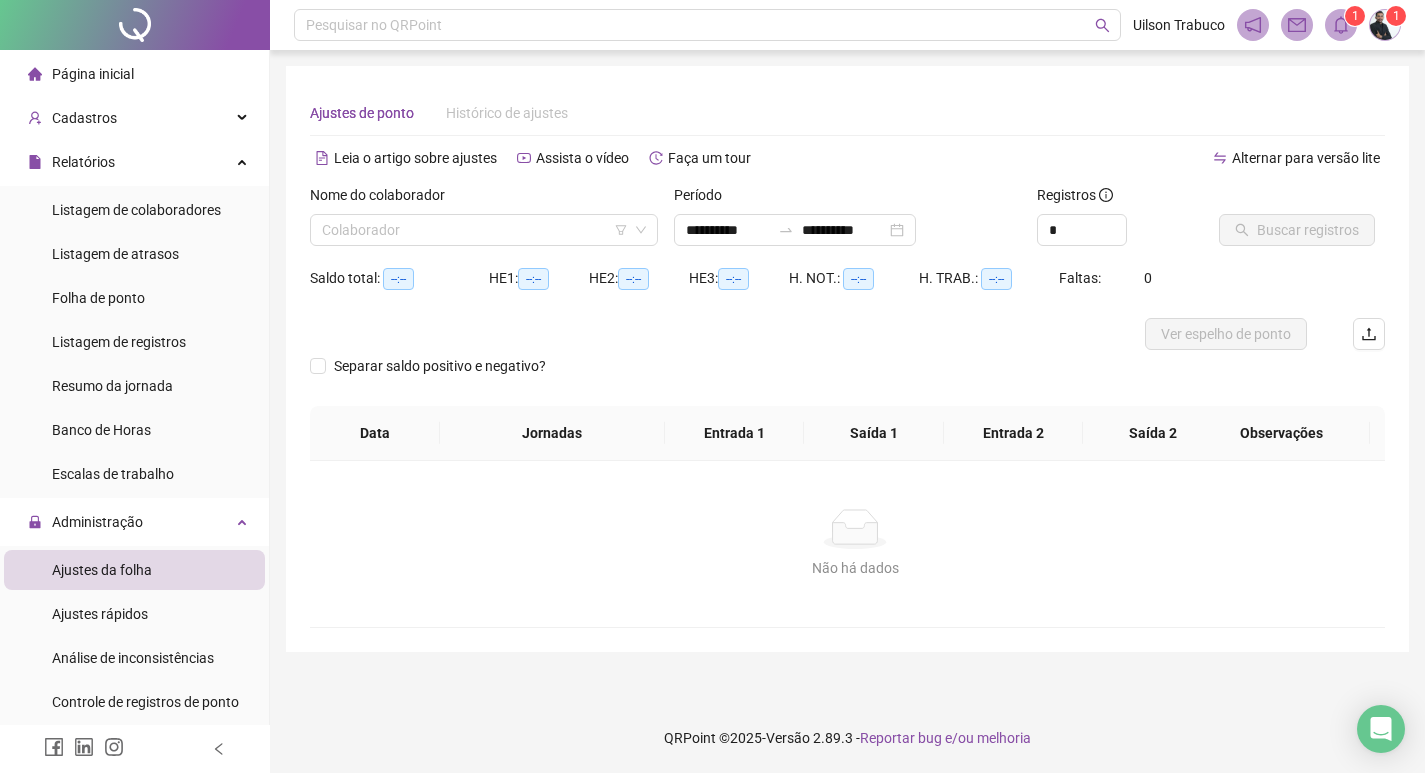 scroll, scrollTop: 0, scrollLeft: 0, axis: both 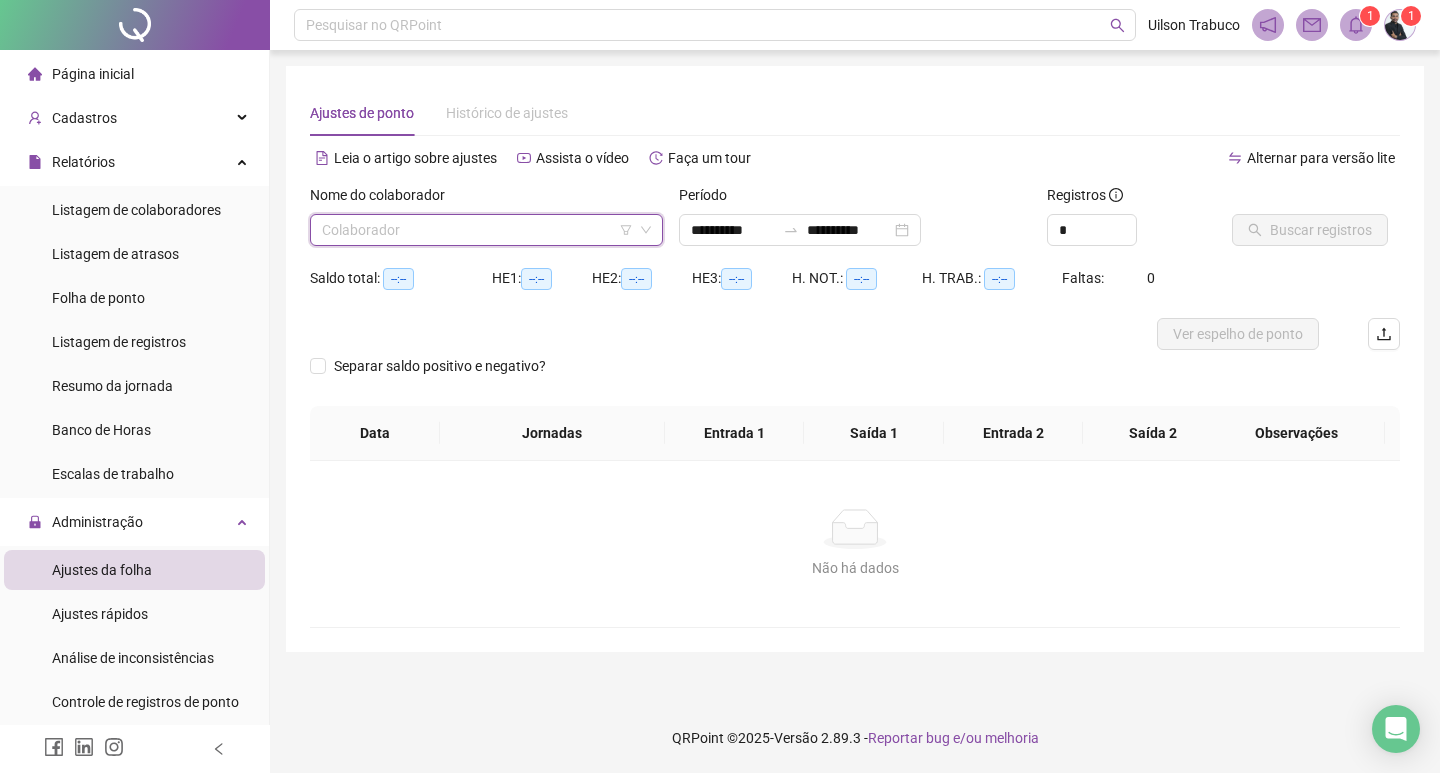 click at bounding box center [477, 230] 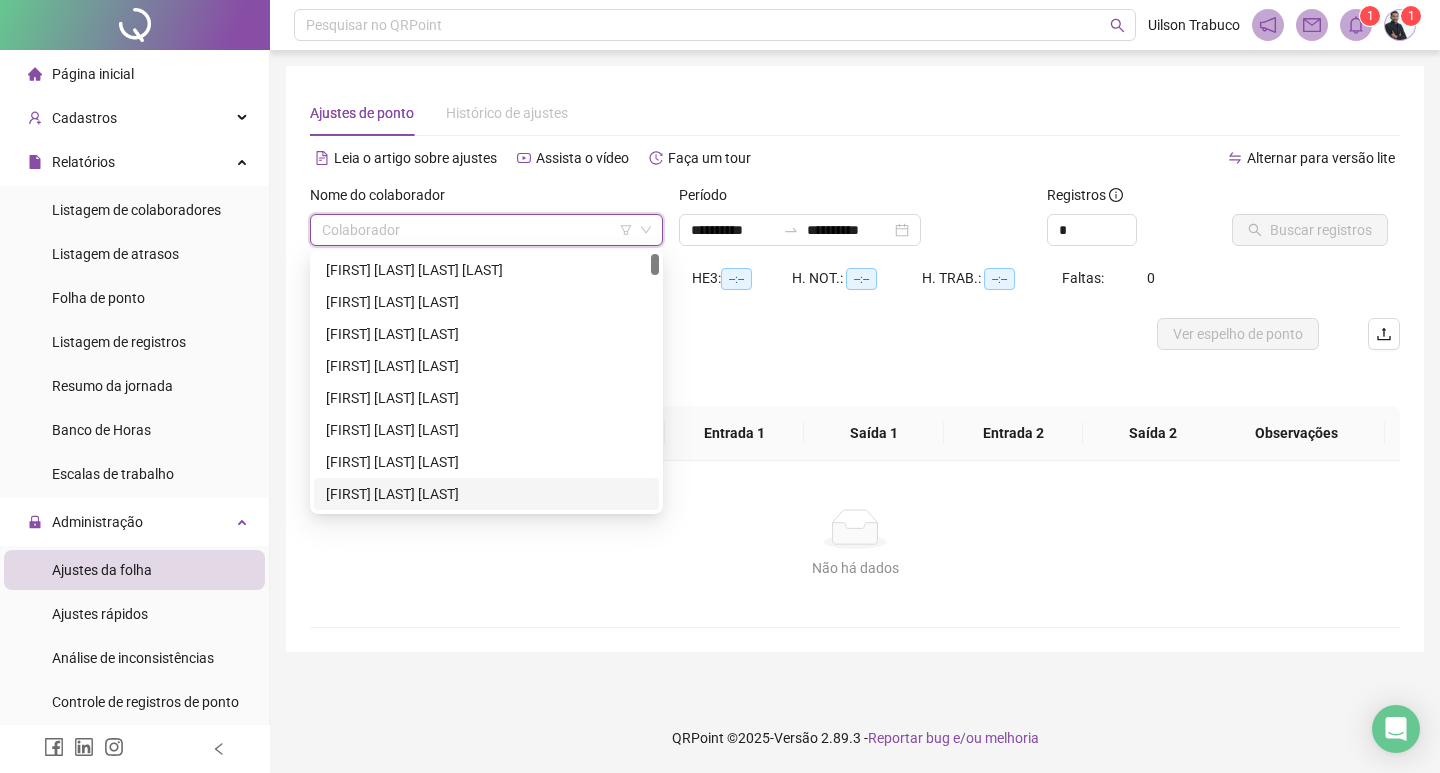 click on "[FIRST] [LAST] [LAST]" at bounding box center [486, 494] 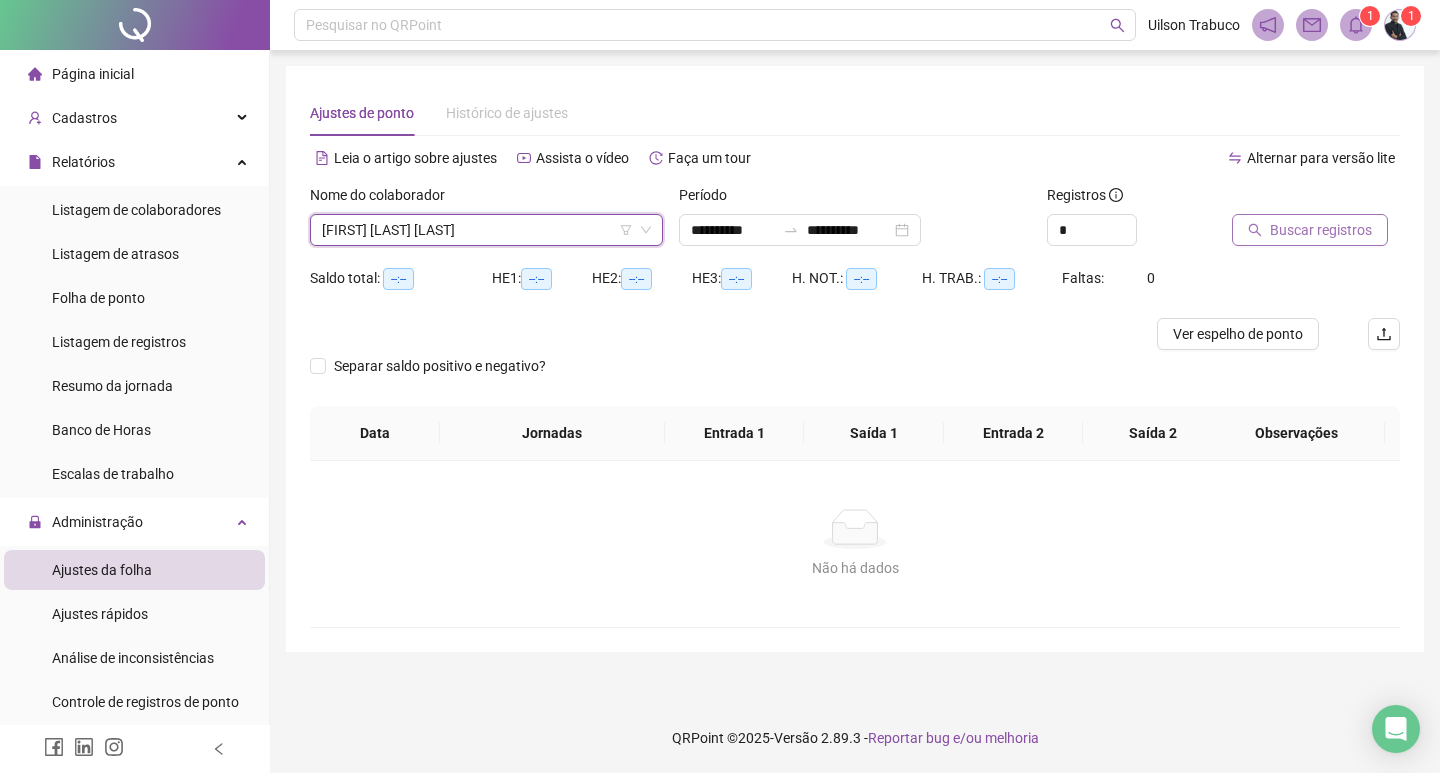 click on "Buscar registros" at bounding box center (1321, 230) 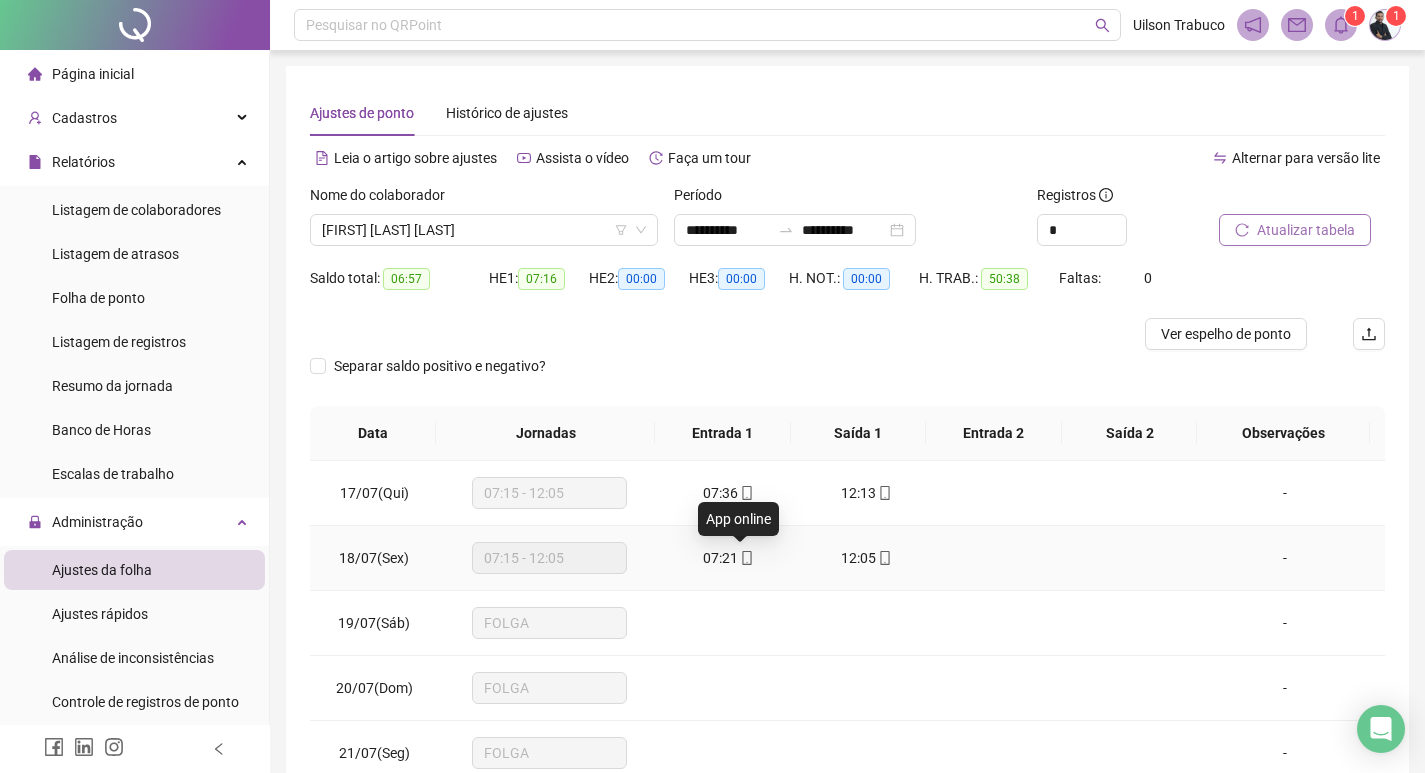 click 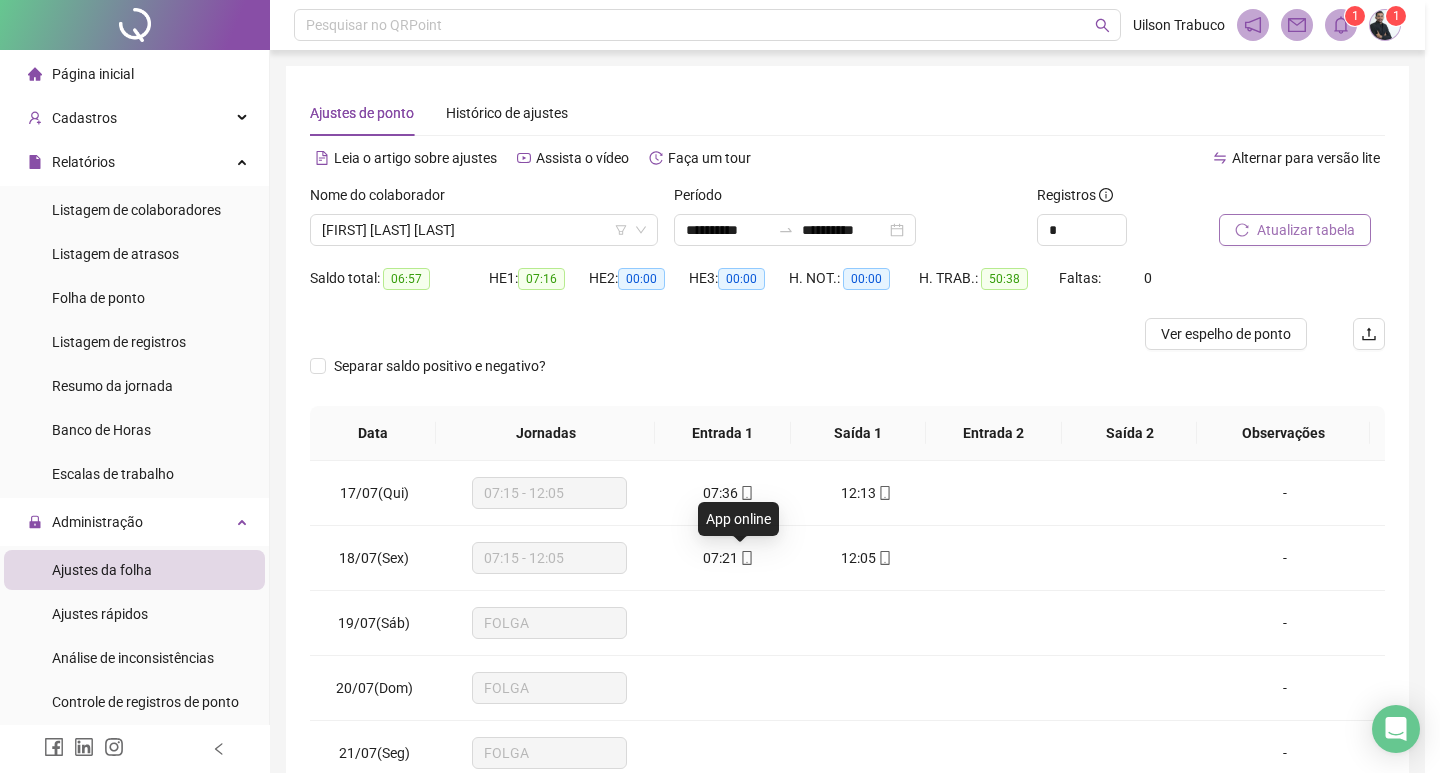 type on "**********" 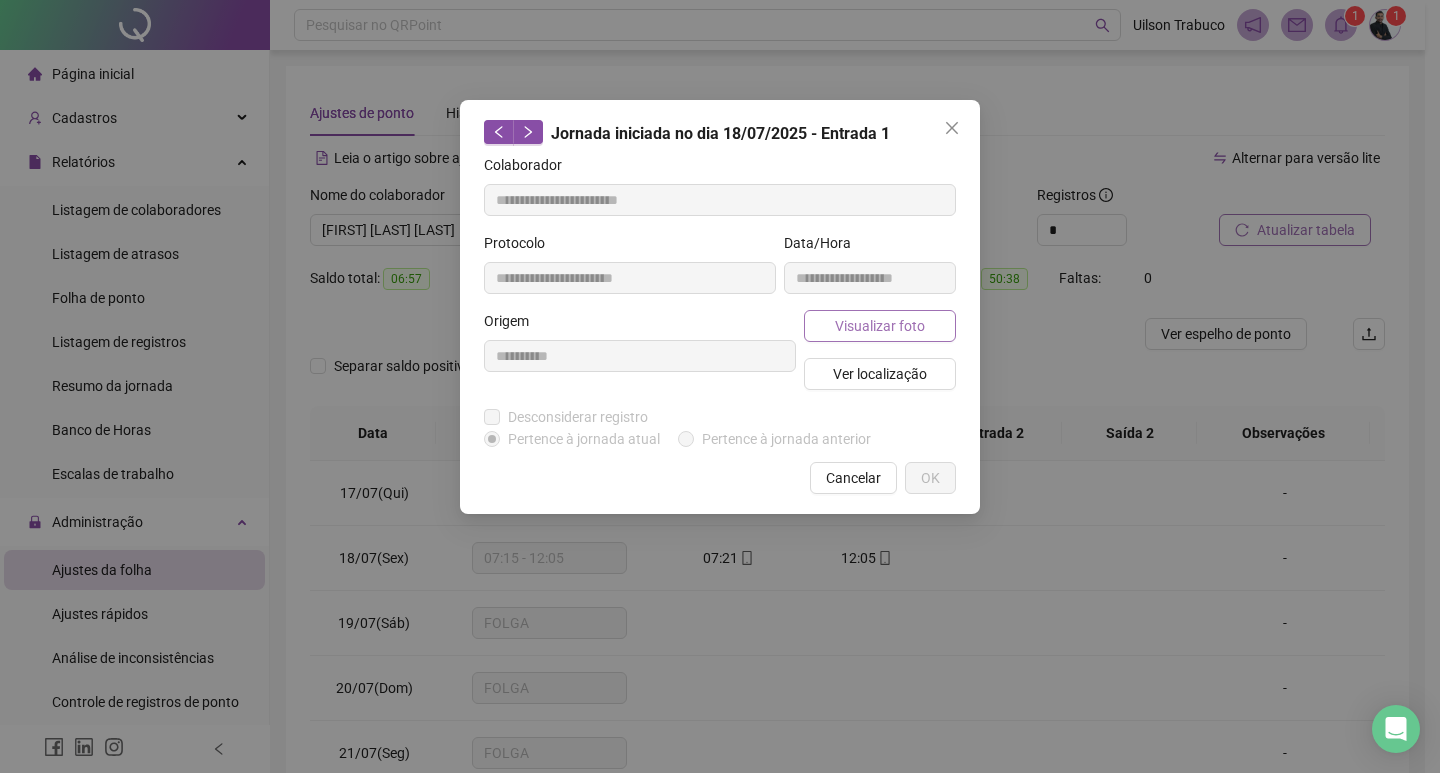 click on "Visualizar foto" at bounding box center (880, 326) 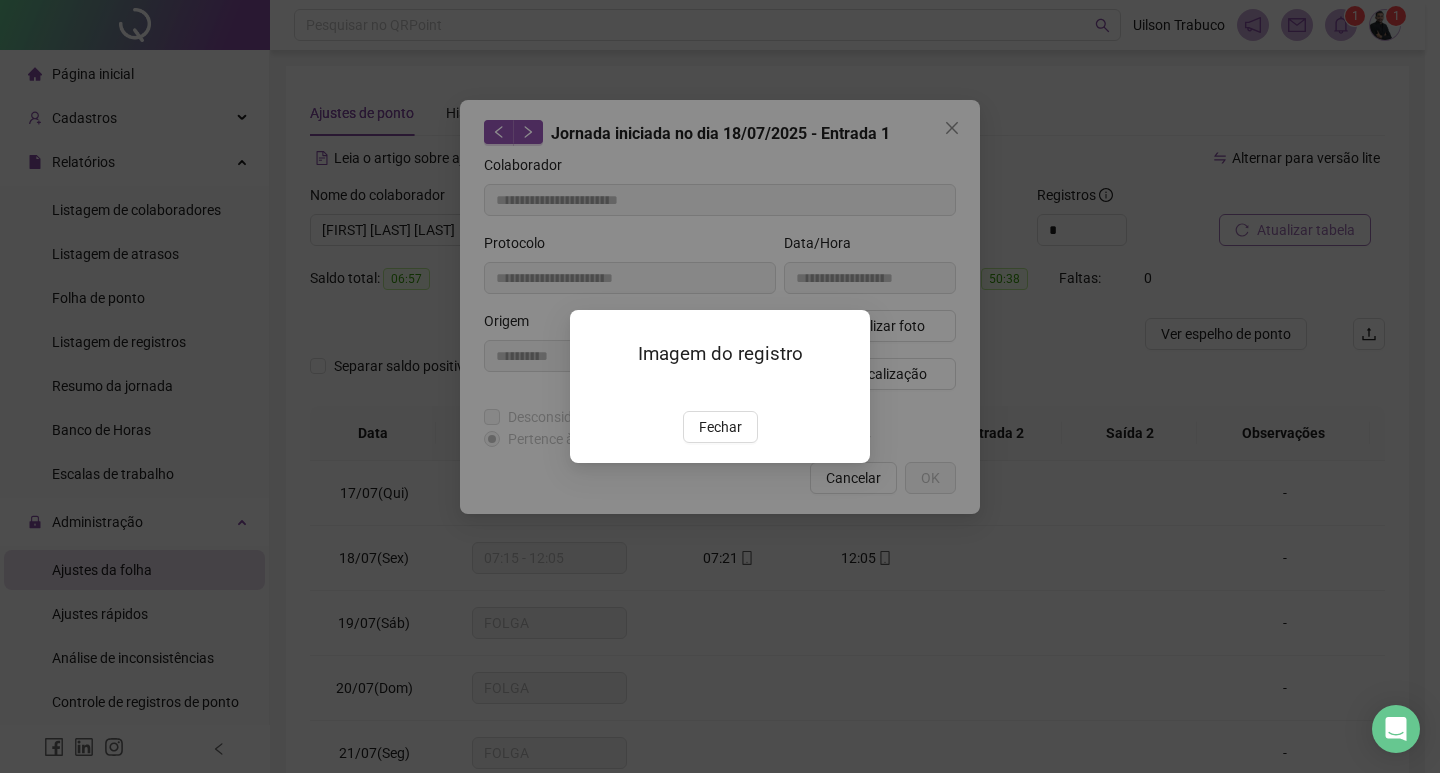 click on "Imagem do registro Fechar" at bounding box center (720, 386) 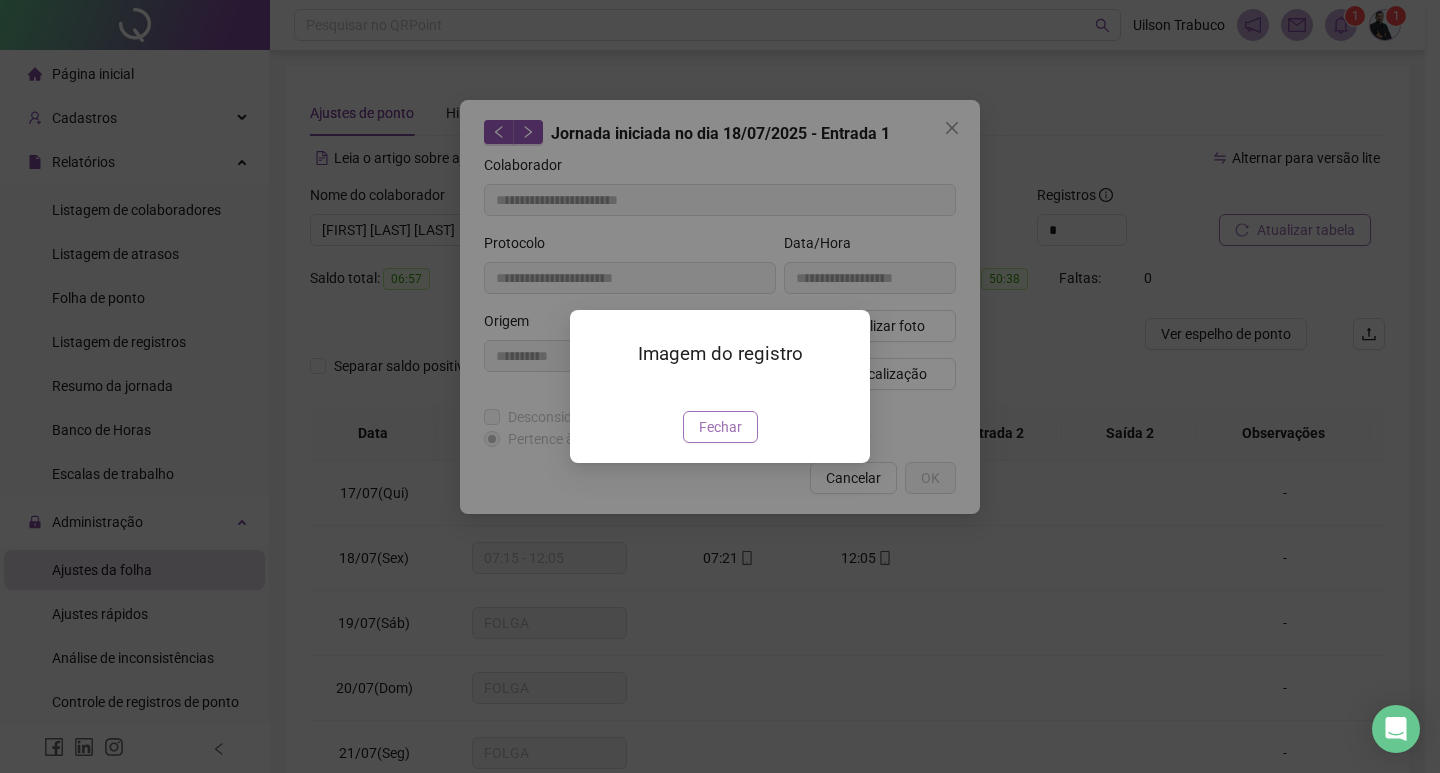 click on "Fechar" at bounding box center [720, 427] 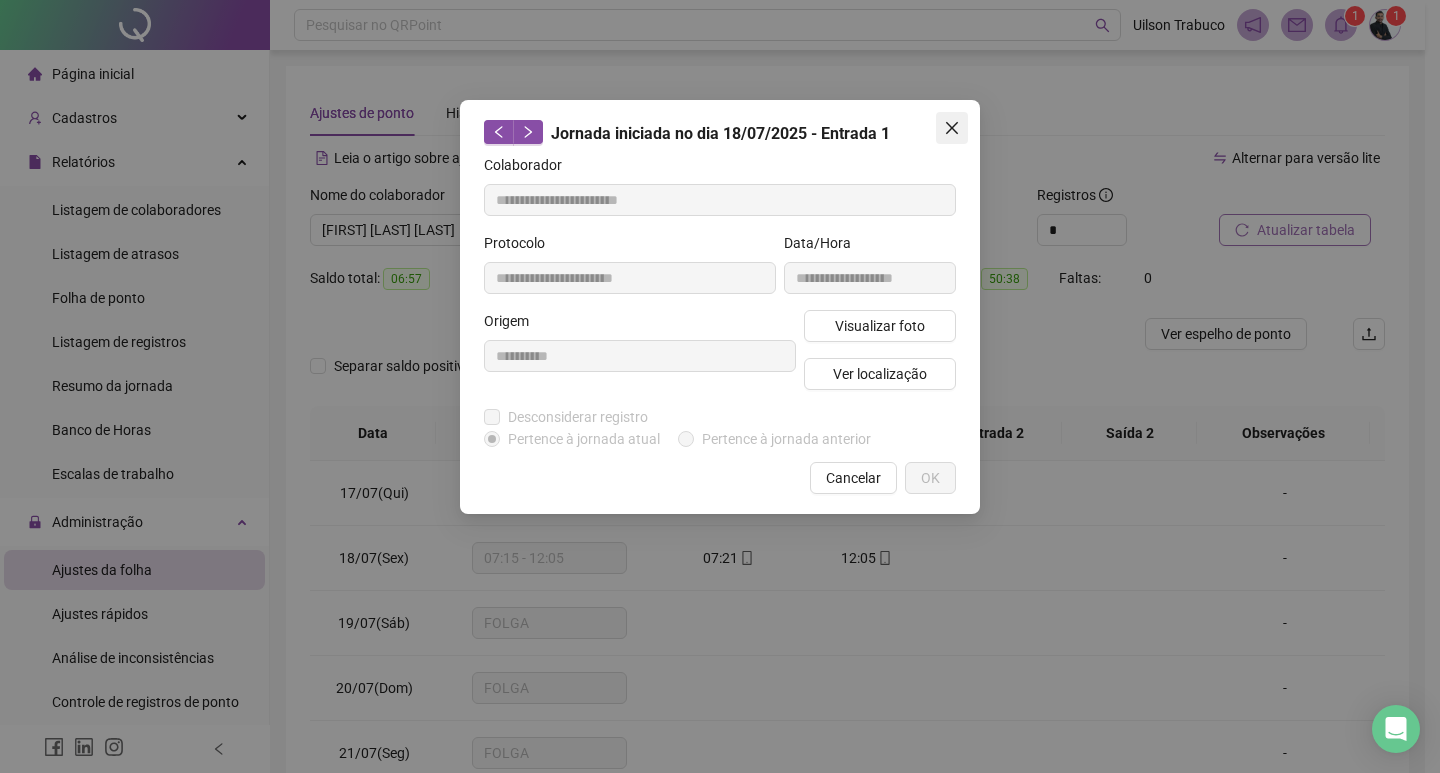 click 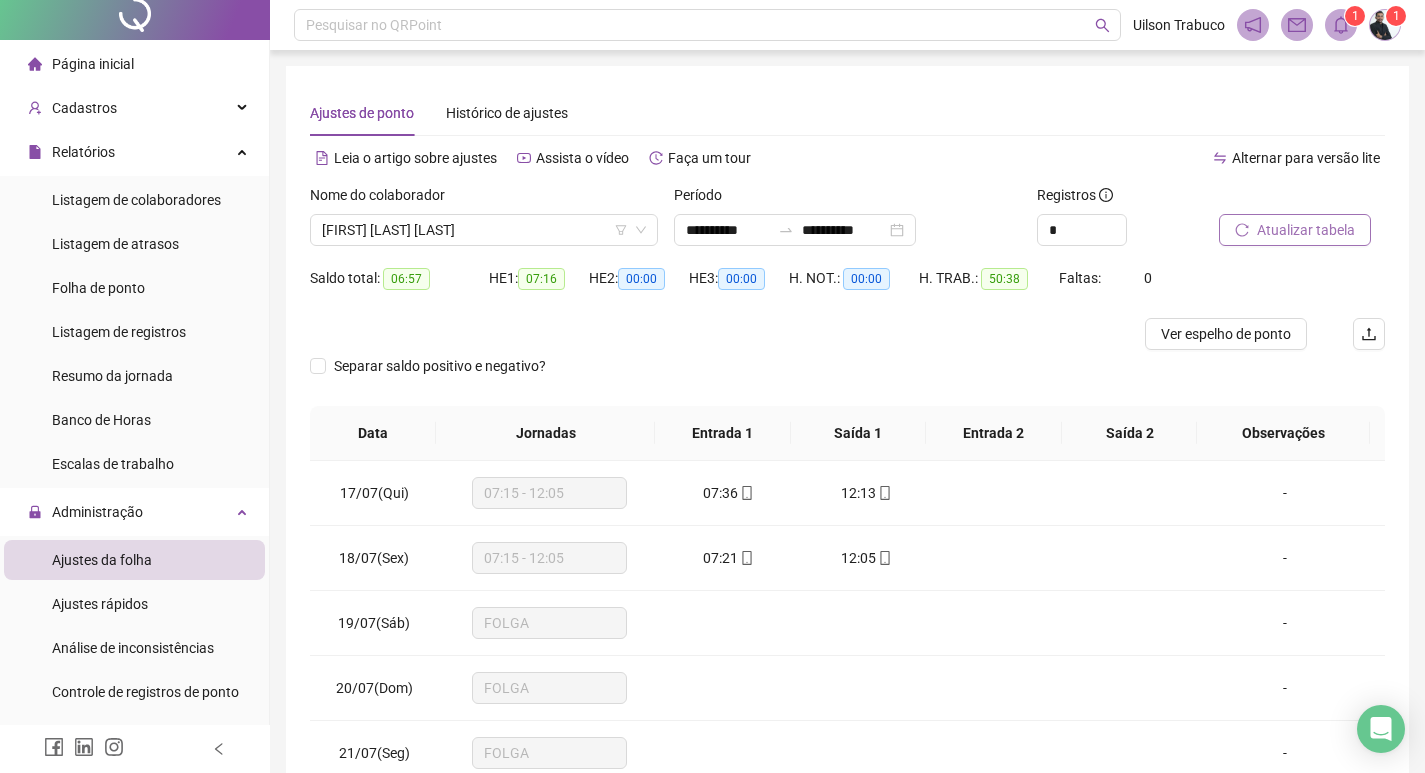 scroll, scrollTop: 0, scrollLeft: 0, axis: both 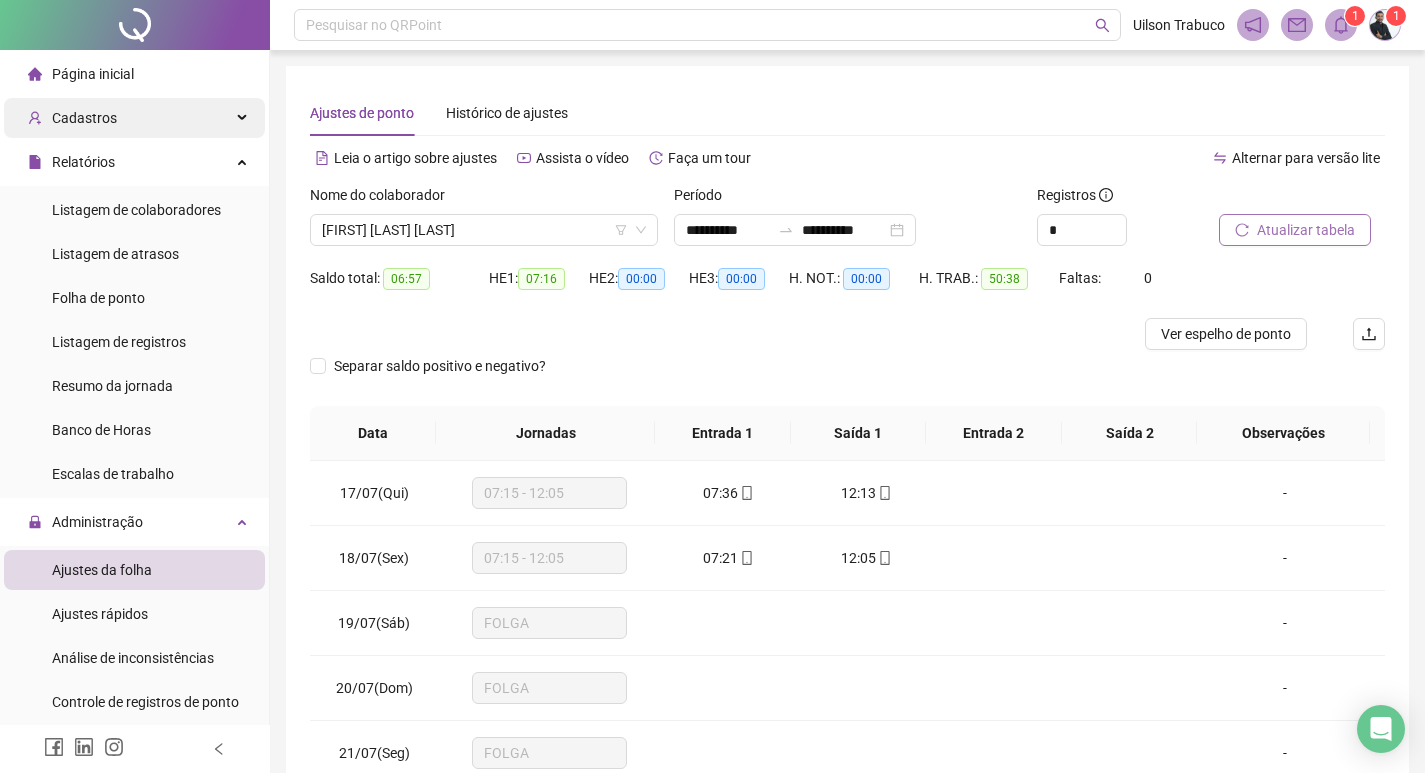 click on "Cadastros" at bounding box center (84, 118) 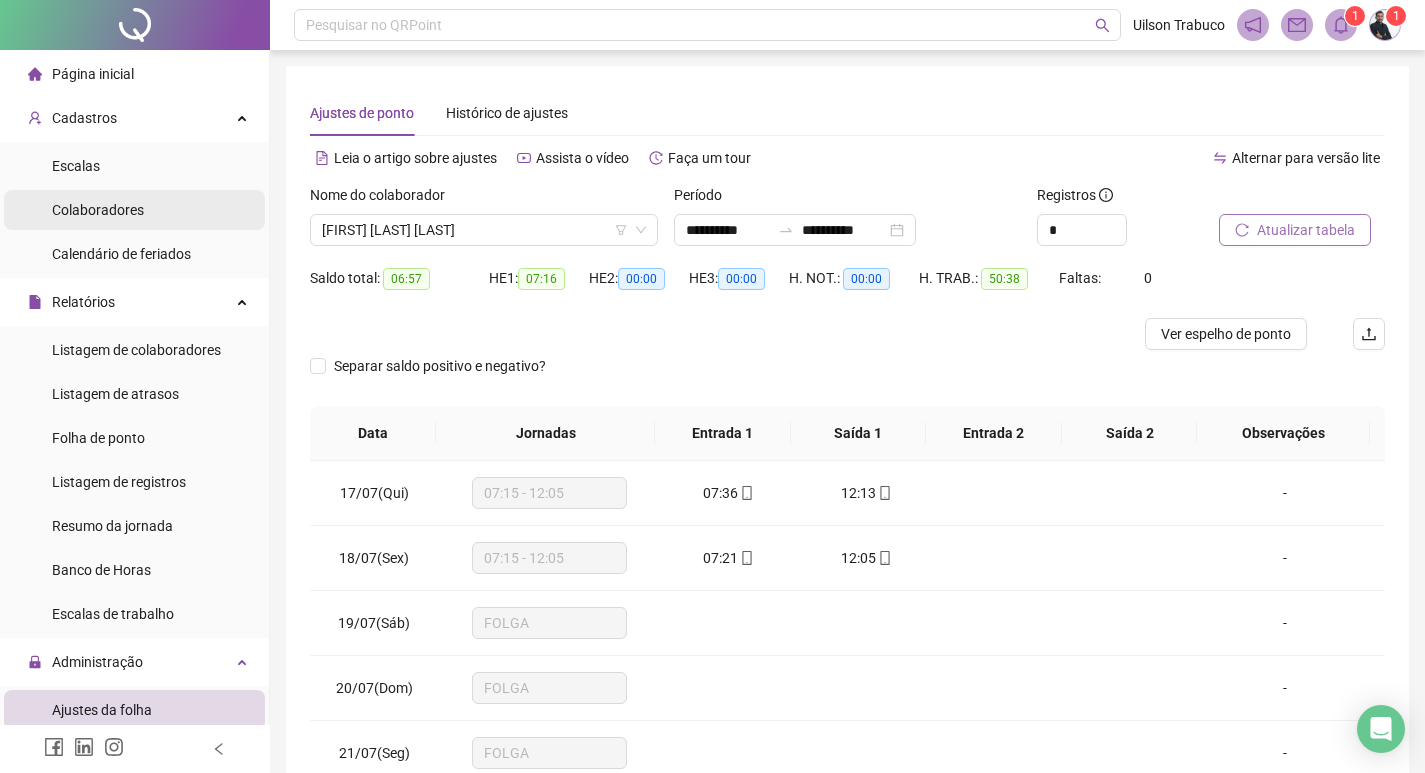 click on "Colaboradores" at bounding box center (98, 210) 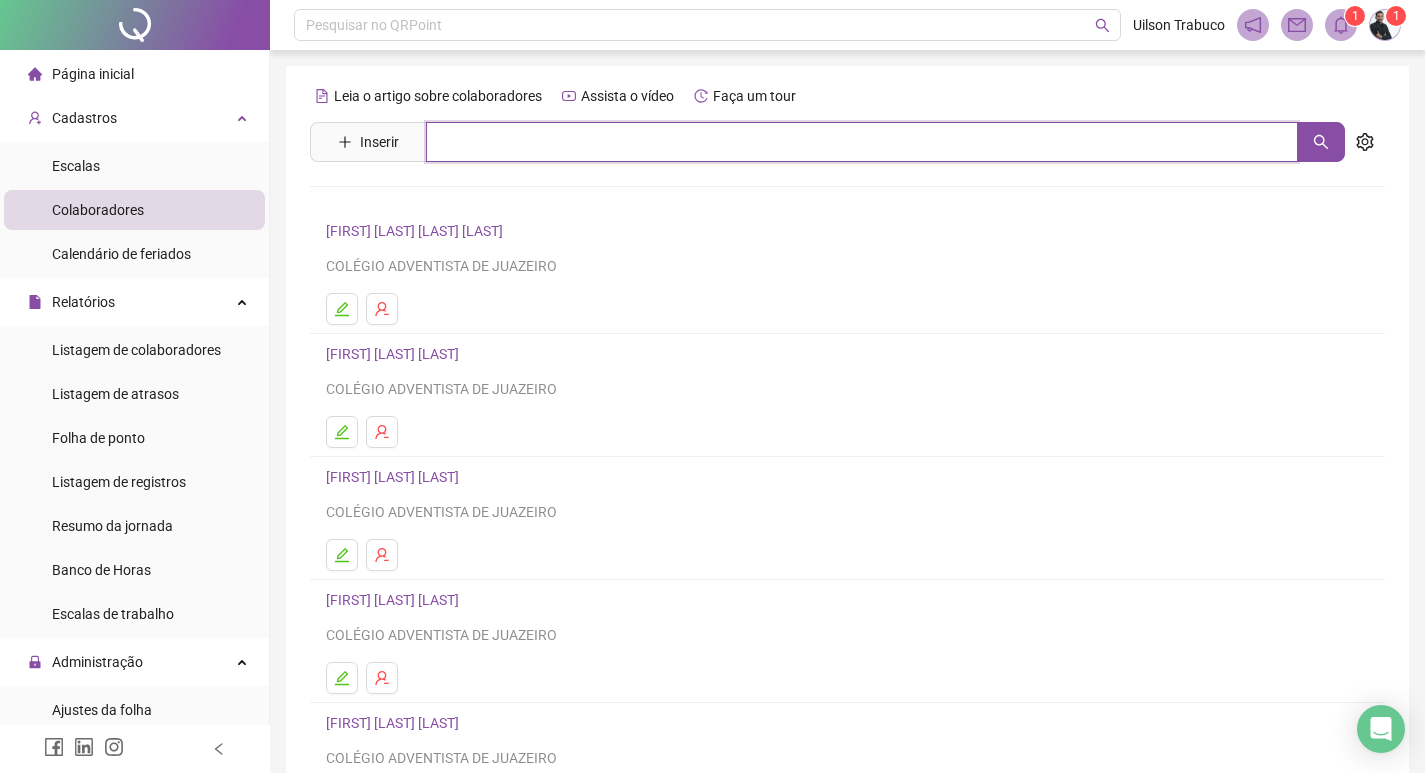 click at bounding box center (862, 142) 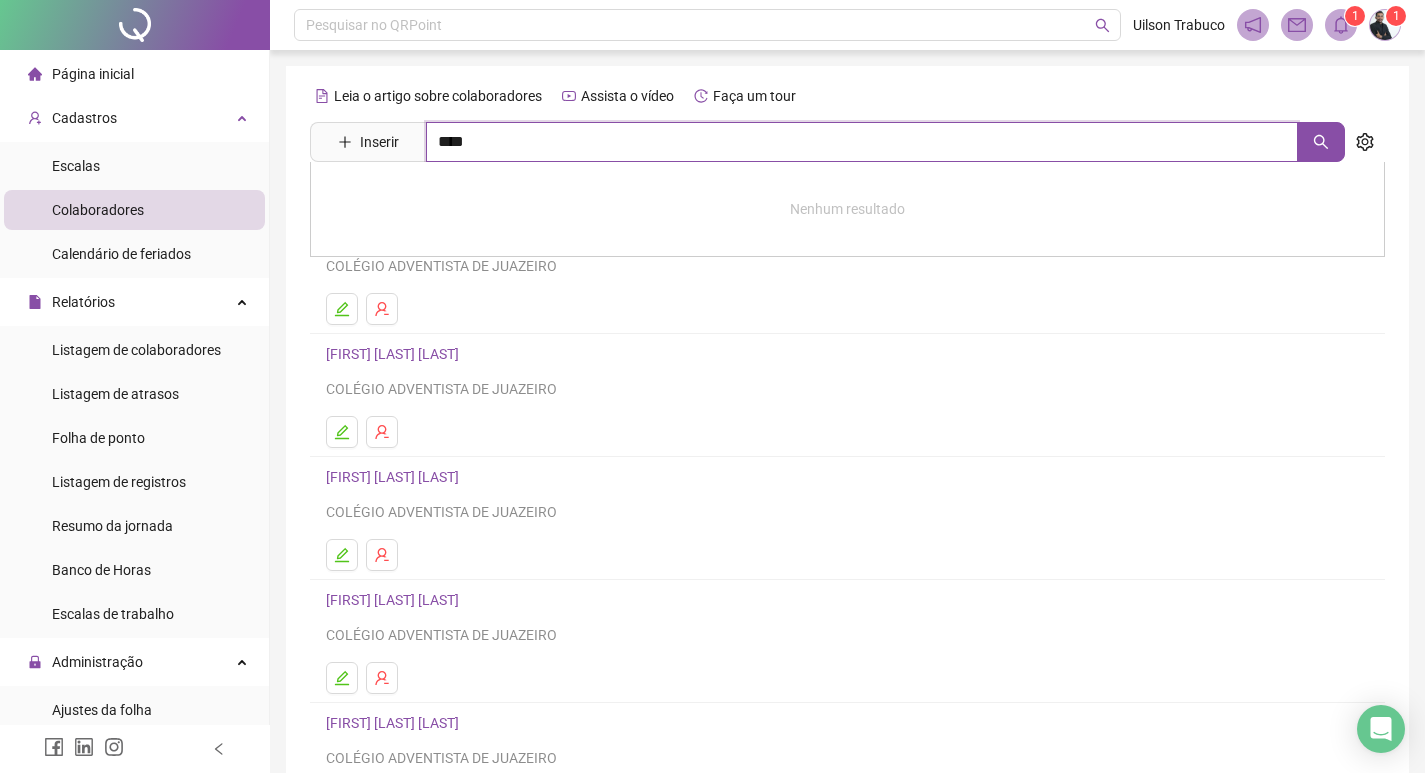 type on "****" 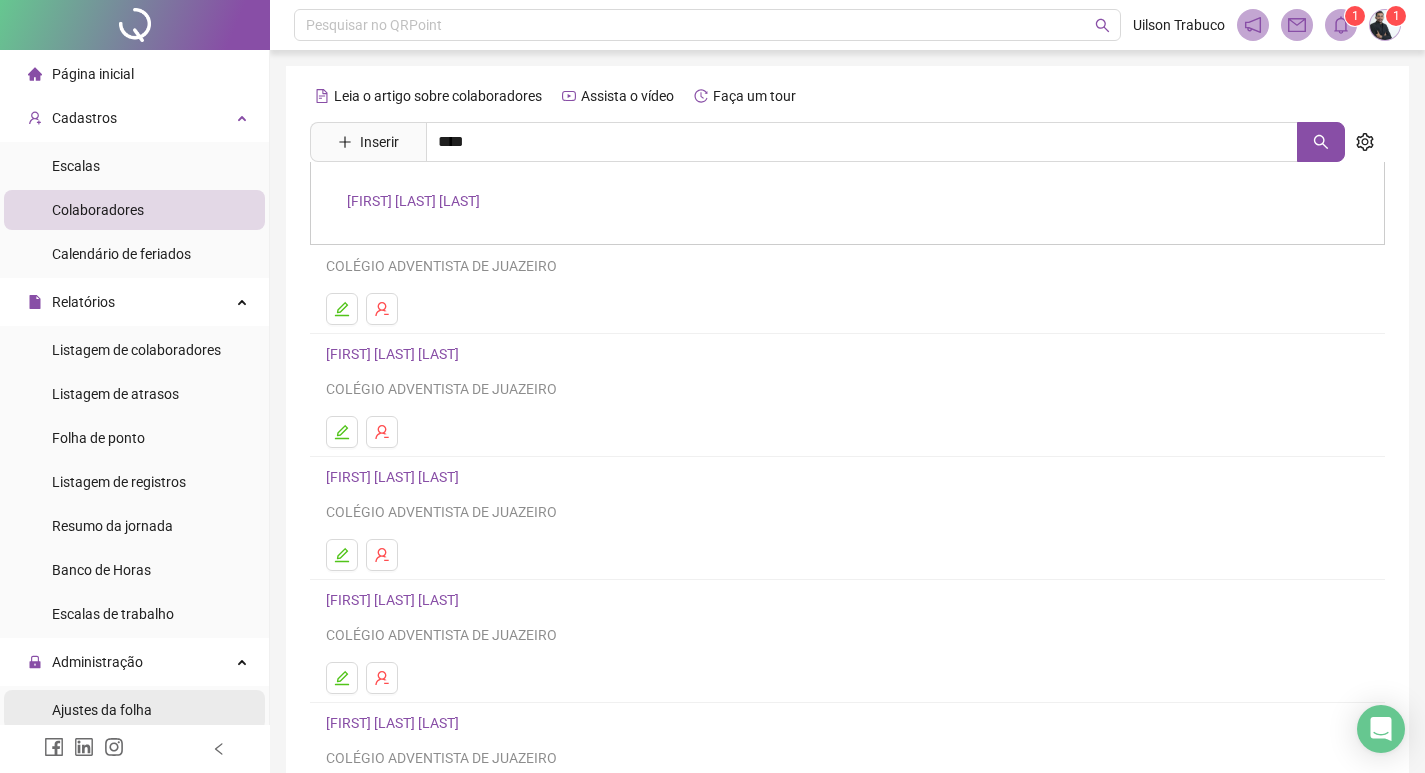 click on "Ajustes da folha" at bounding box center (102, 710) 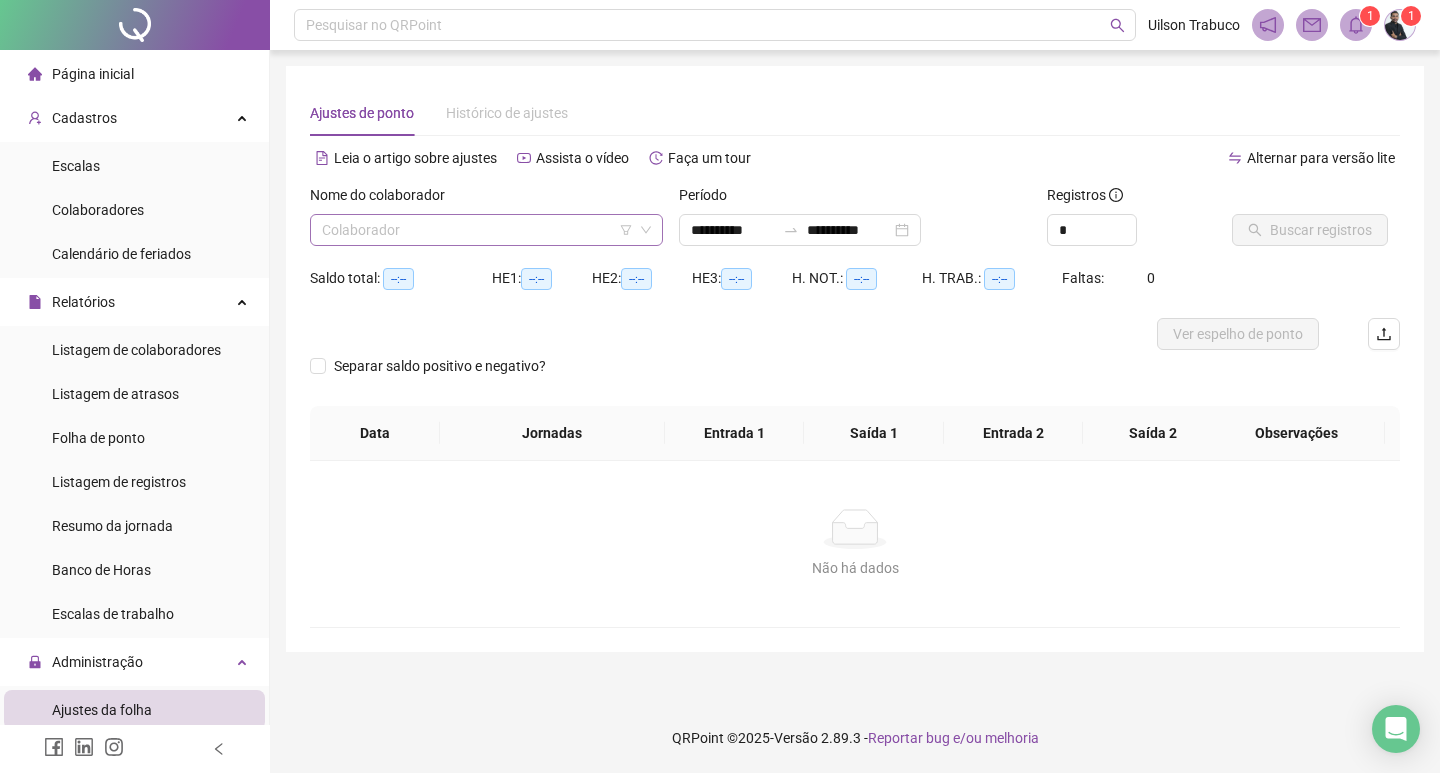 click at bounding box center (477, 230) 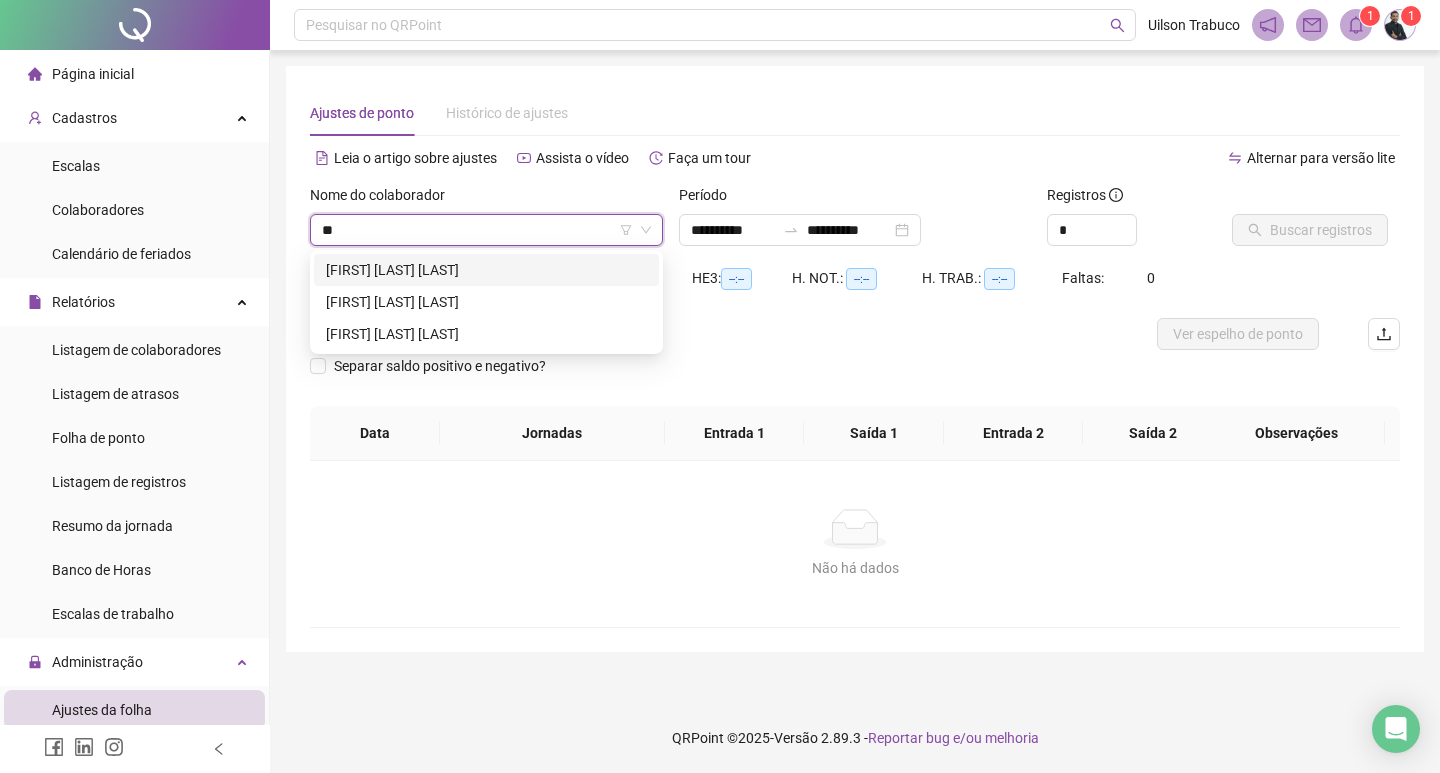 type on "***" 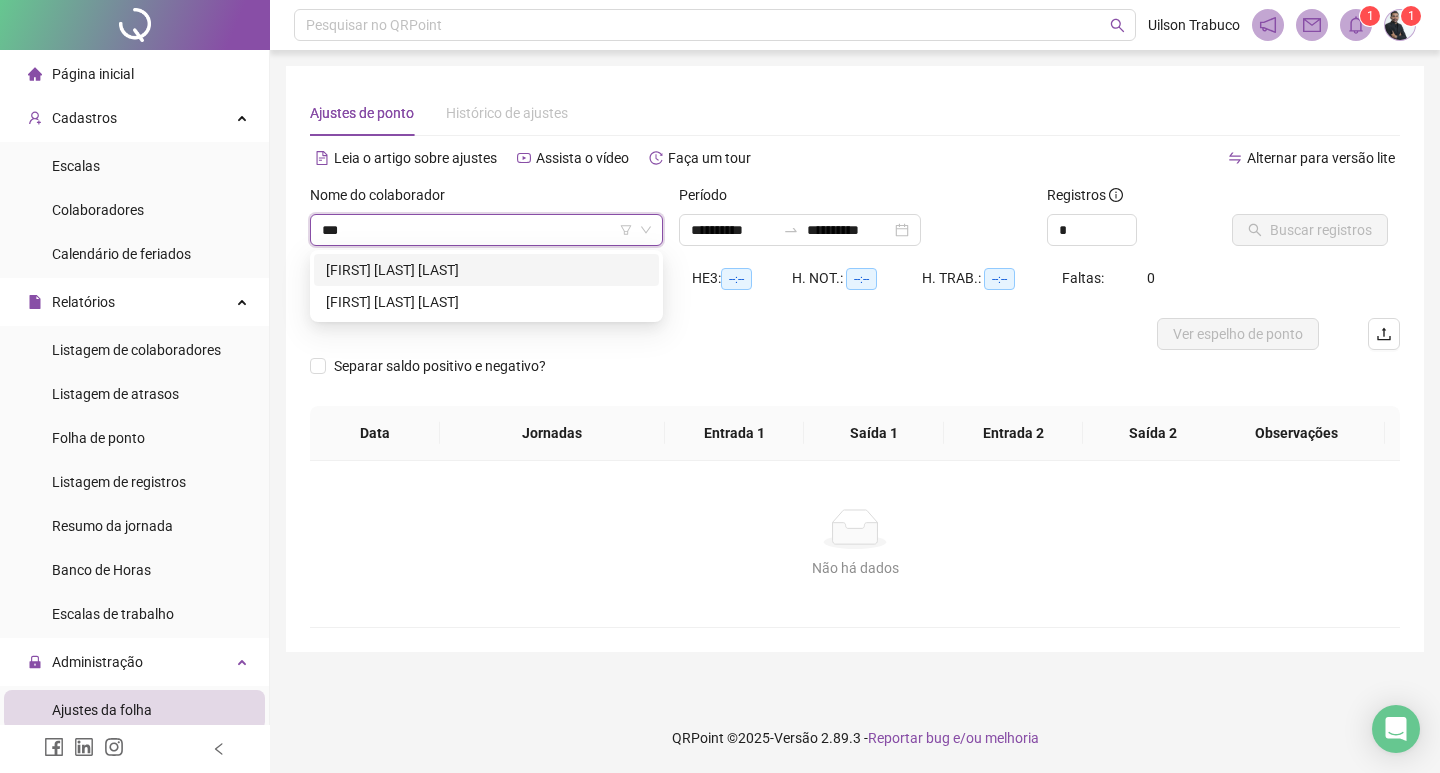 click on "[FIRST] [LAST] [LAST]" at bounding box center (486, 270) 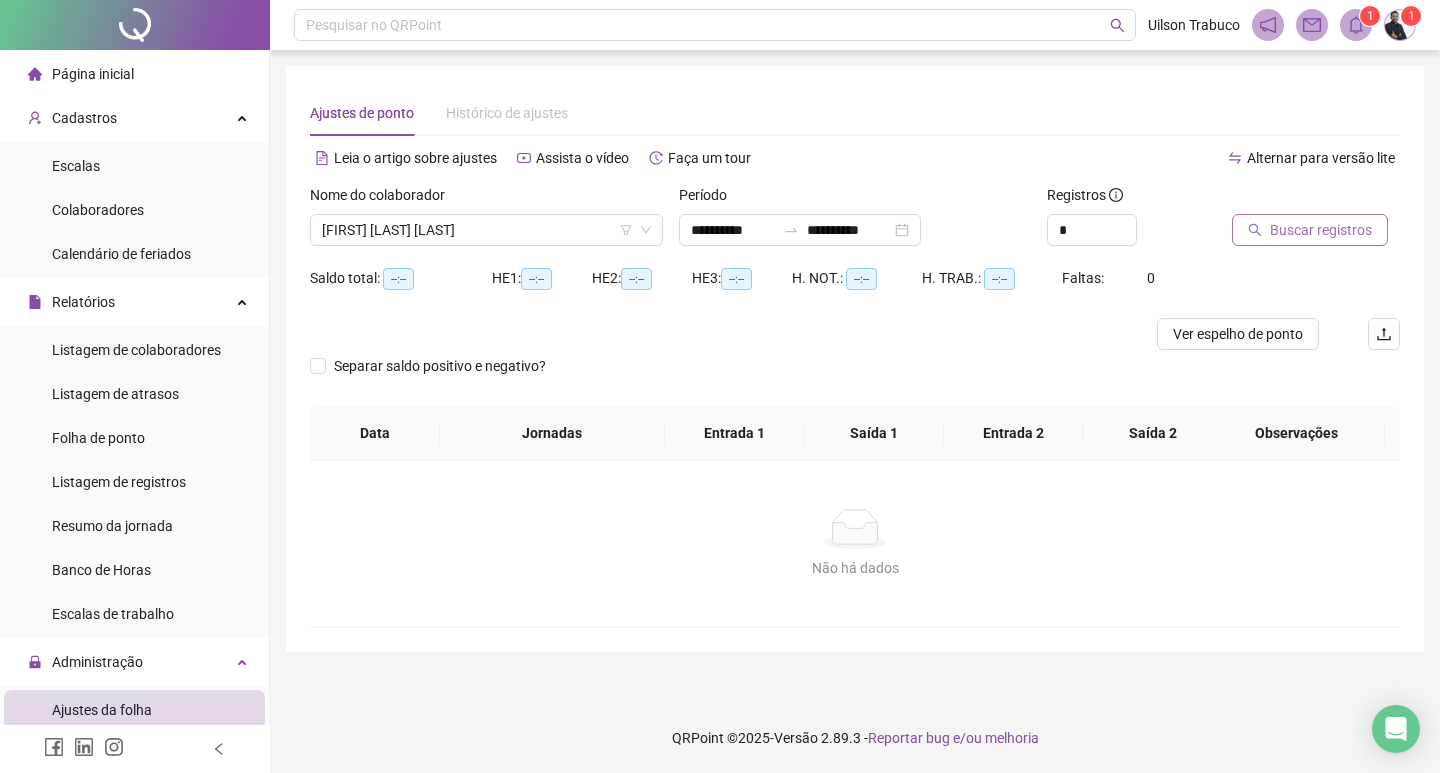 click on "Buscar registros" at bounding box center [1321, 230] 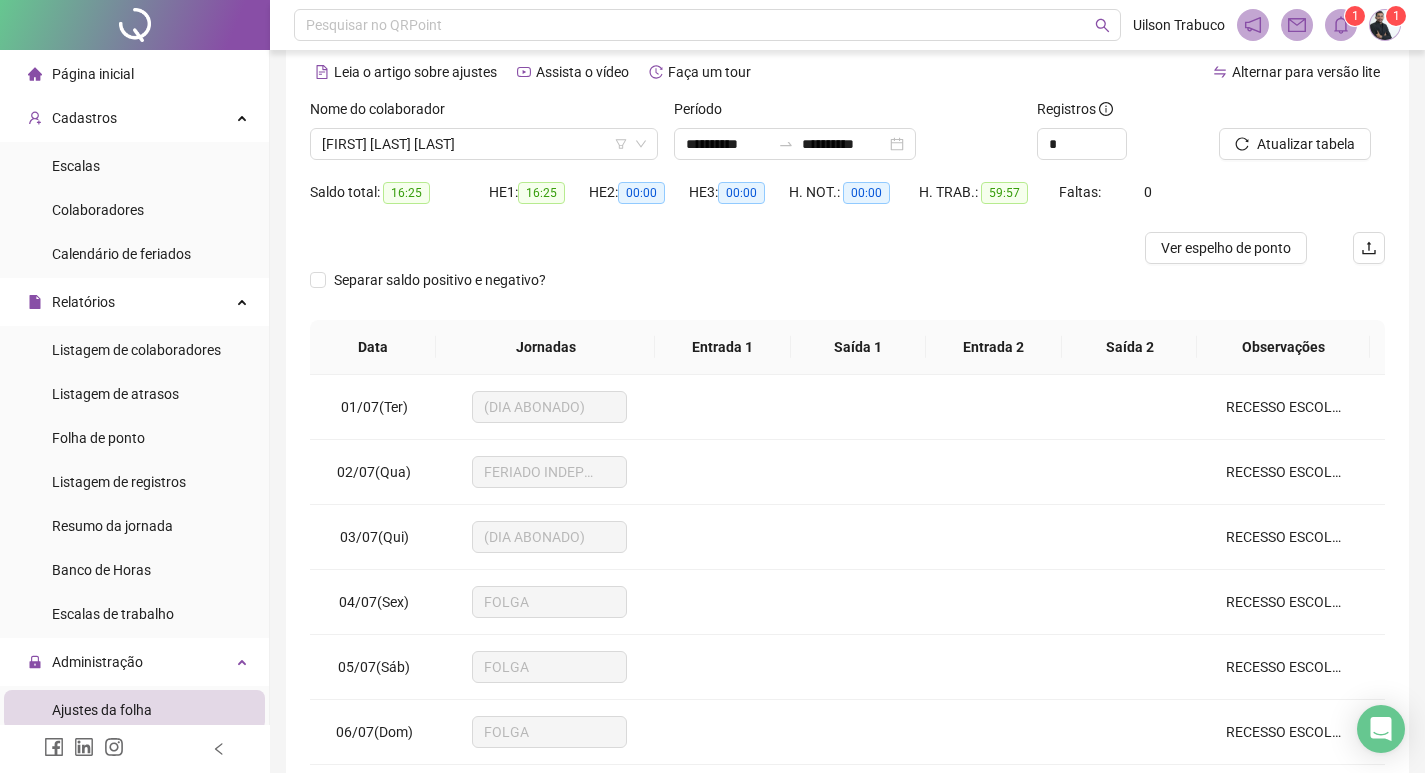 scroll, scrollTop: 225, scrollLeft: 0, axis: vertical 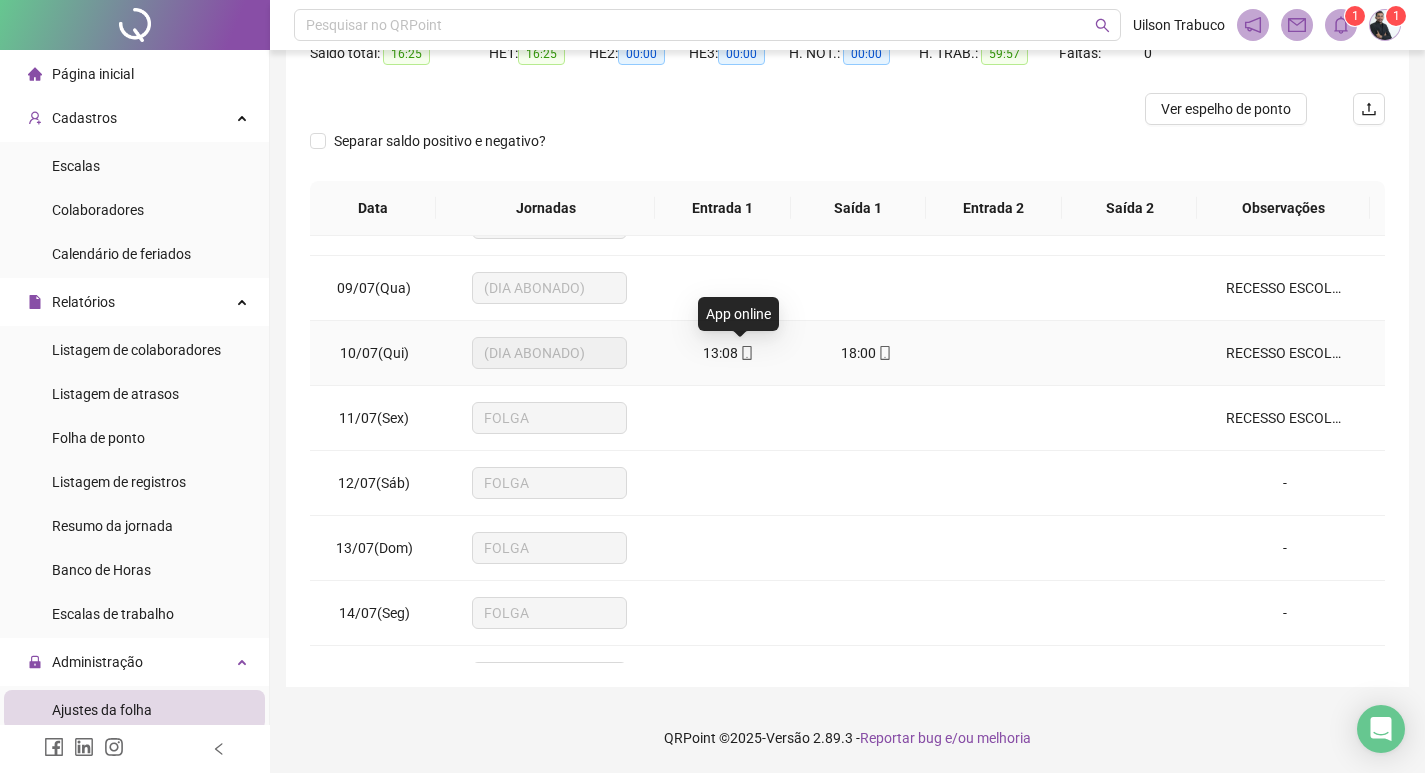 click 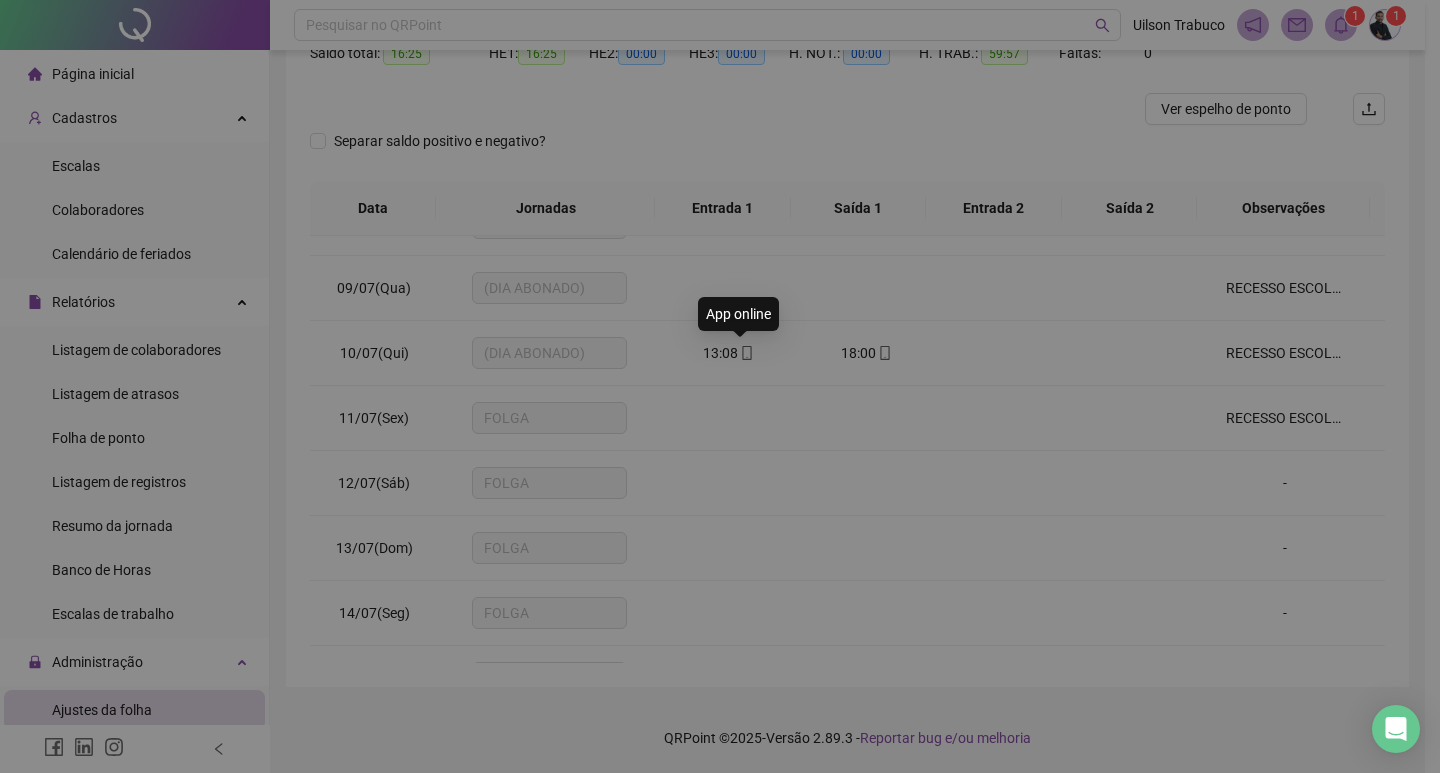 type on "**********" 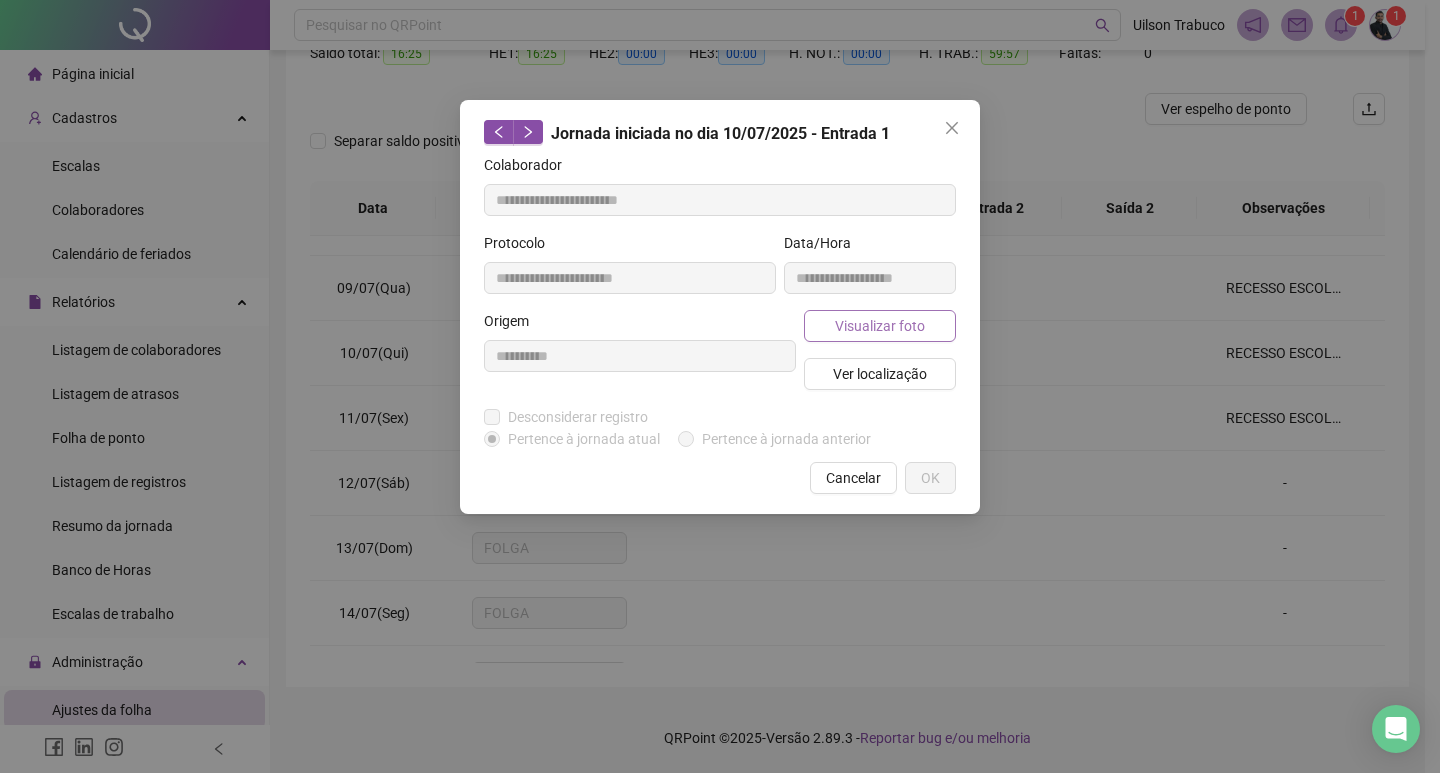 click on "Visualizar foto" at bounding box center (880, 326) 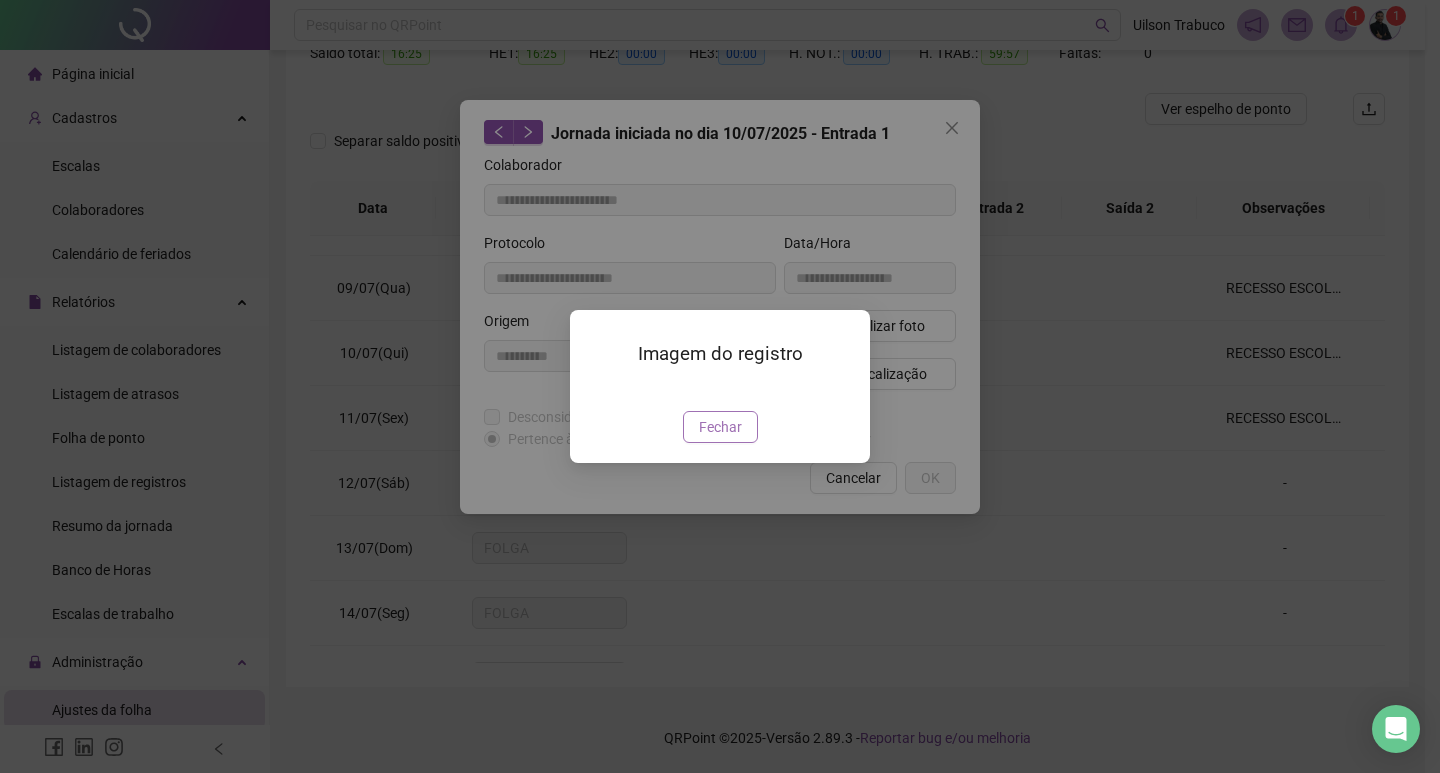 click on "Fechar" at bounding box center [720, 427] 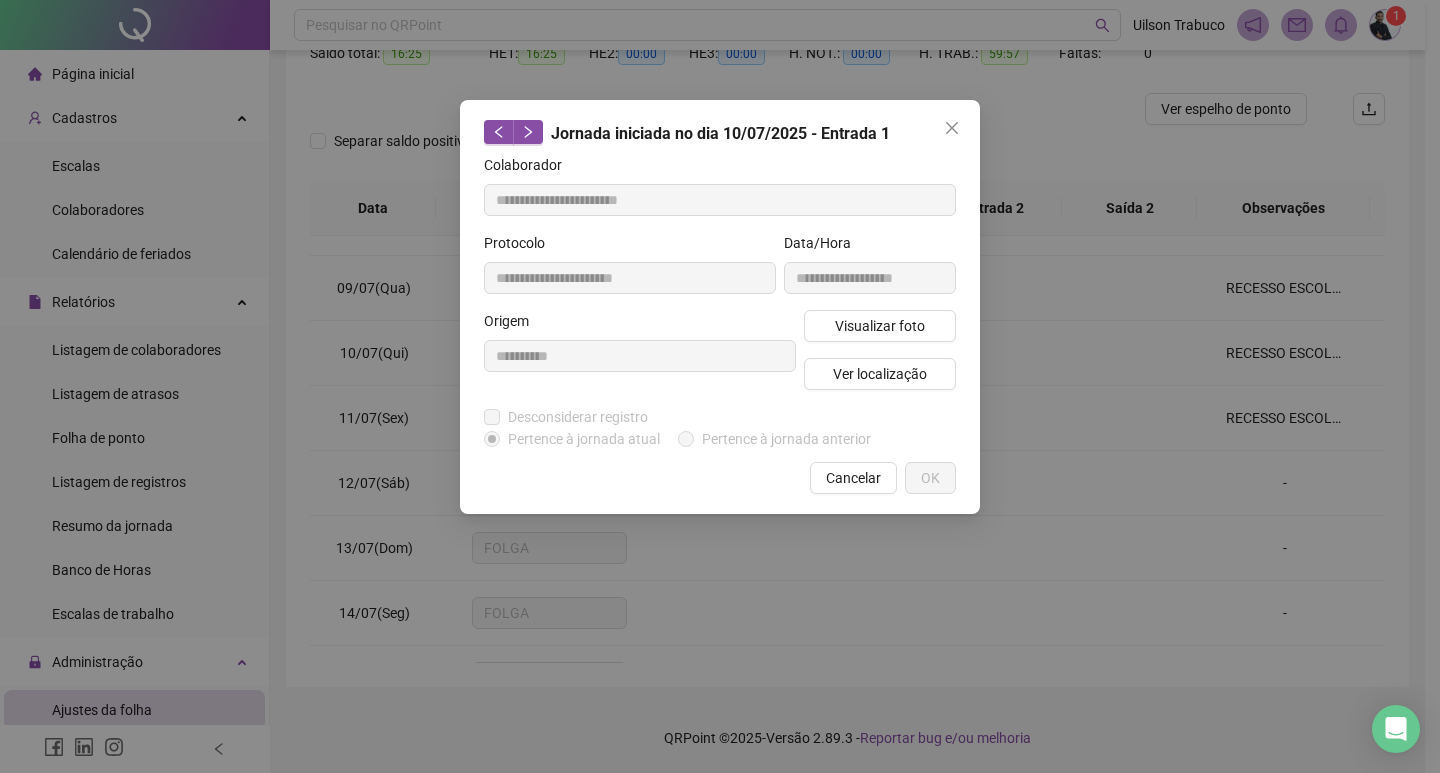 click at bounding box center [952, 128] 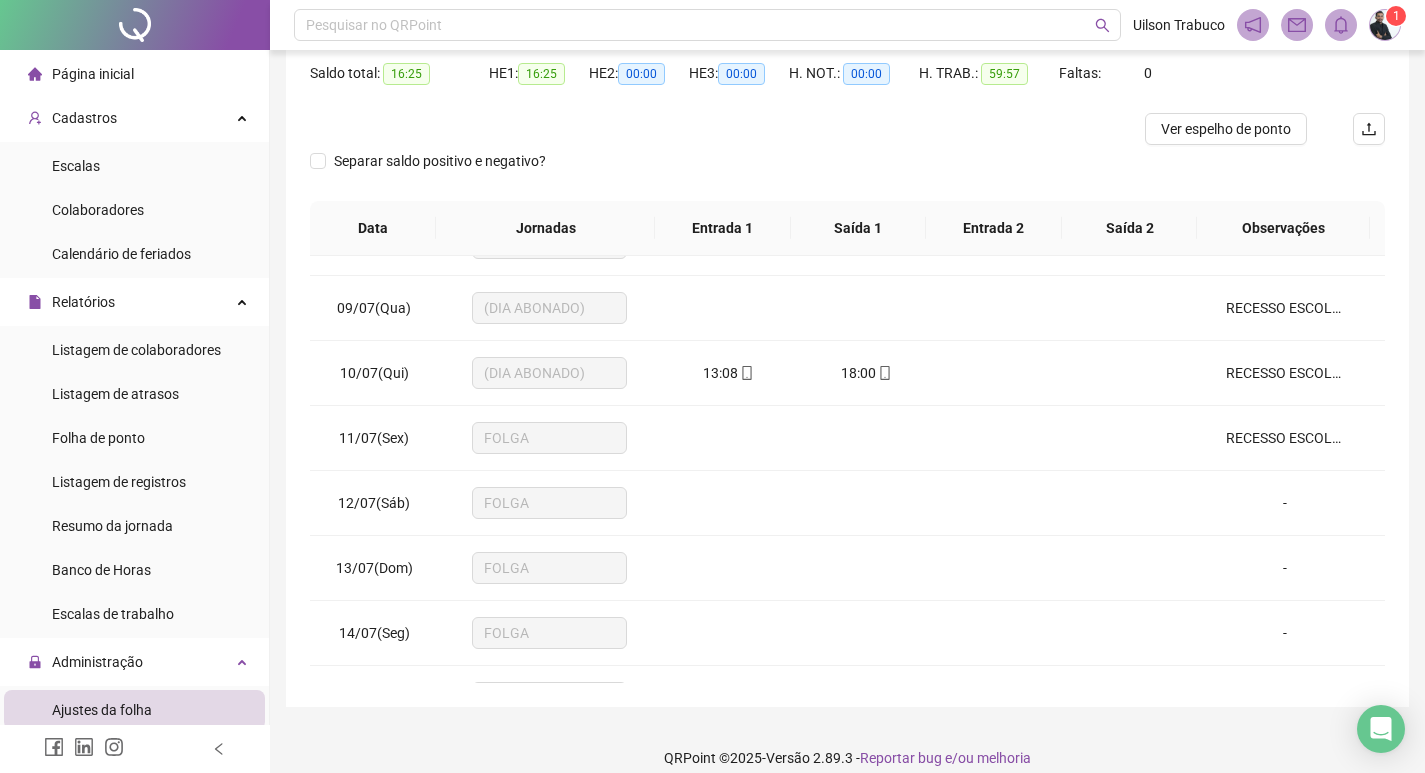 scroll, scrollTop: 225, scrollLeft: 0, axis: vertical 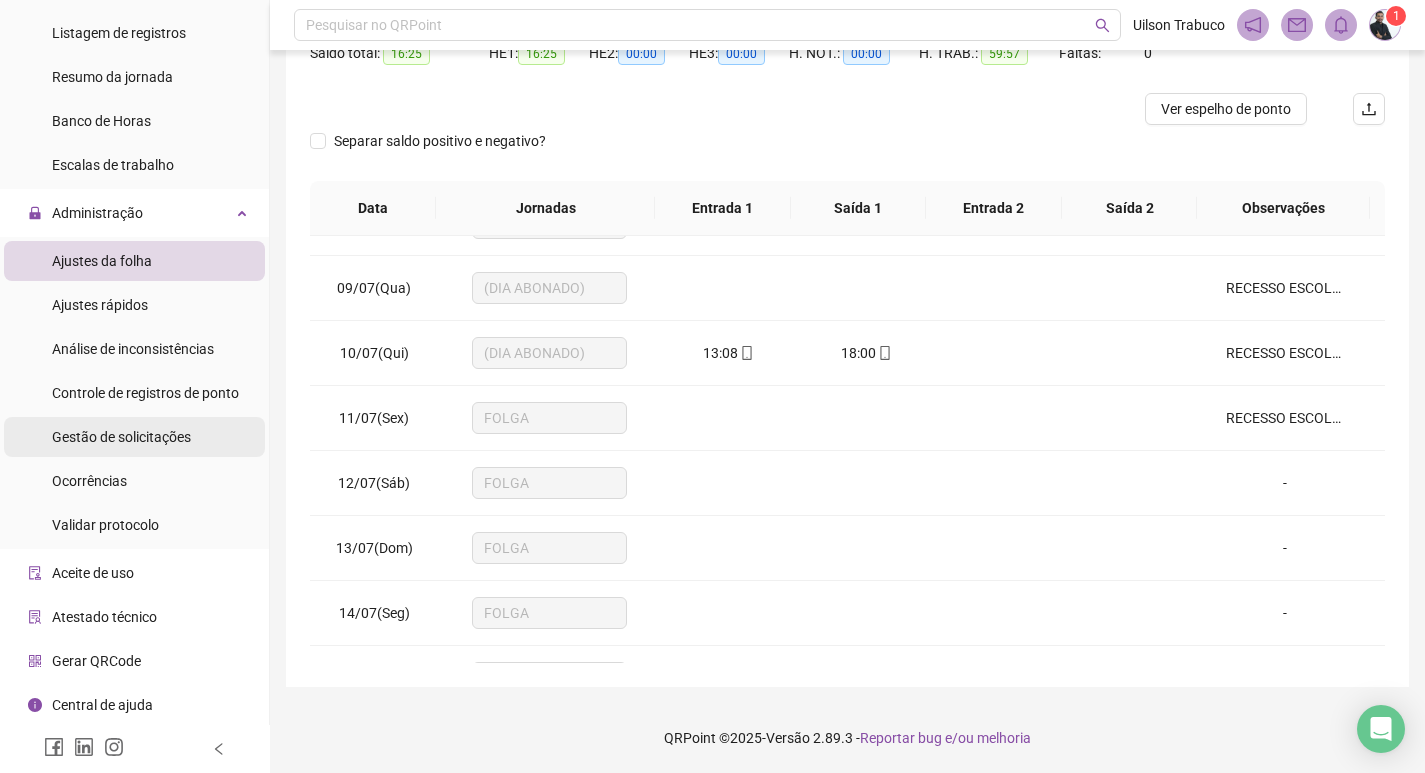 click on "Gestão de solicitações" at bounding box center (121, 437) 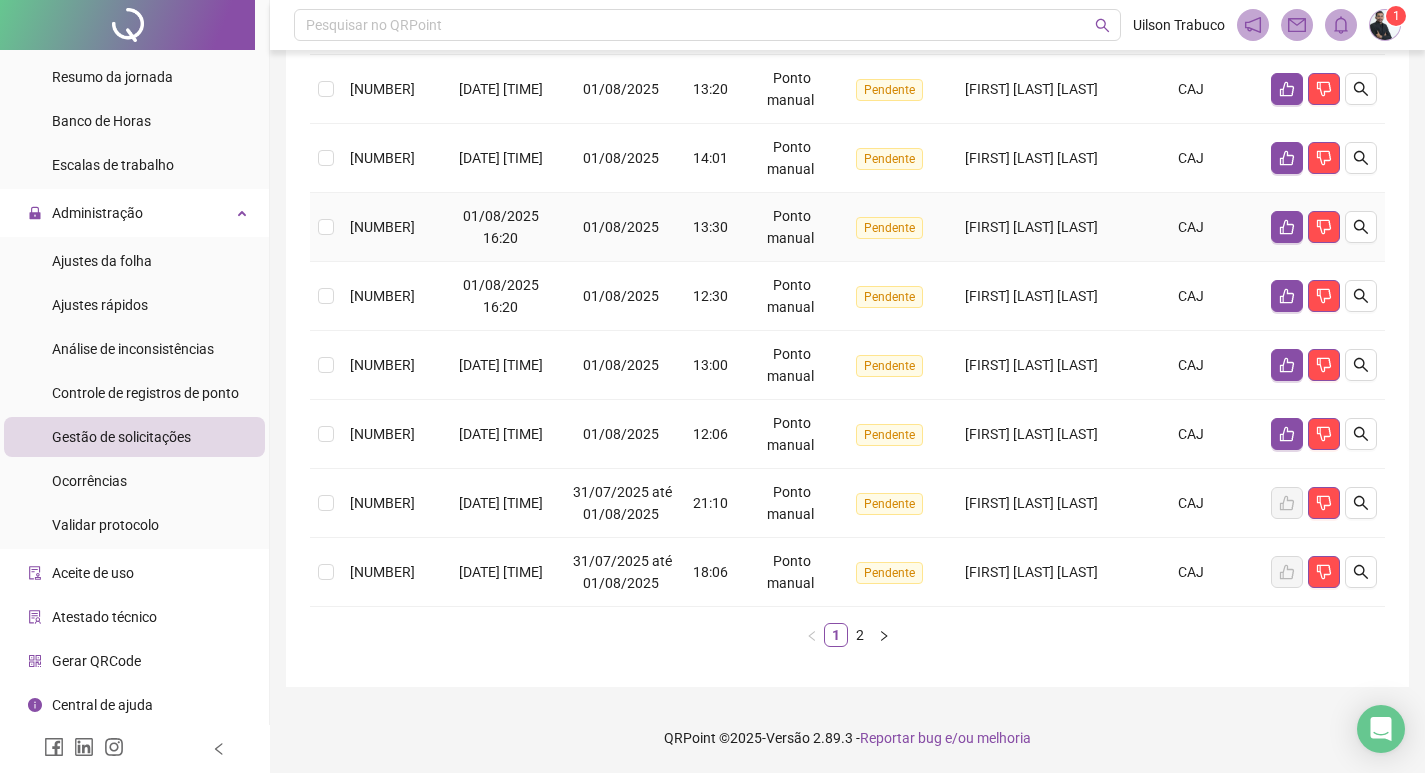 scroll, scrollTop: 600, scrollLeft: 0, axis: vertical 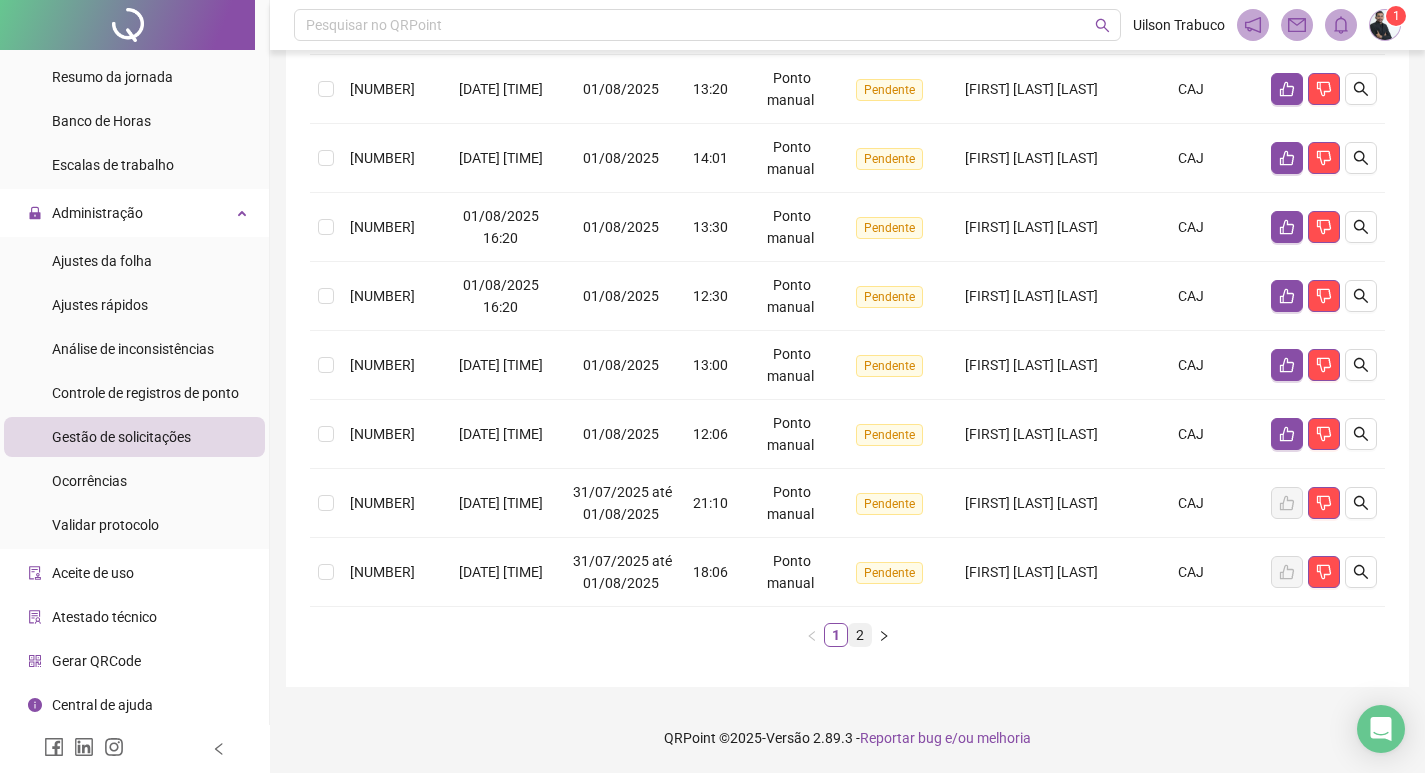 click on "2" at bounding box center (860, 635) 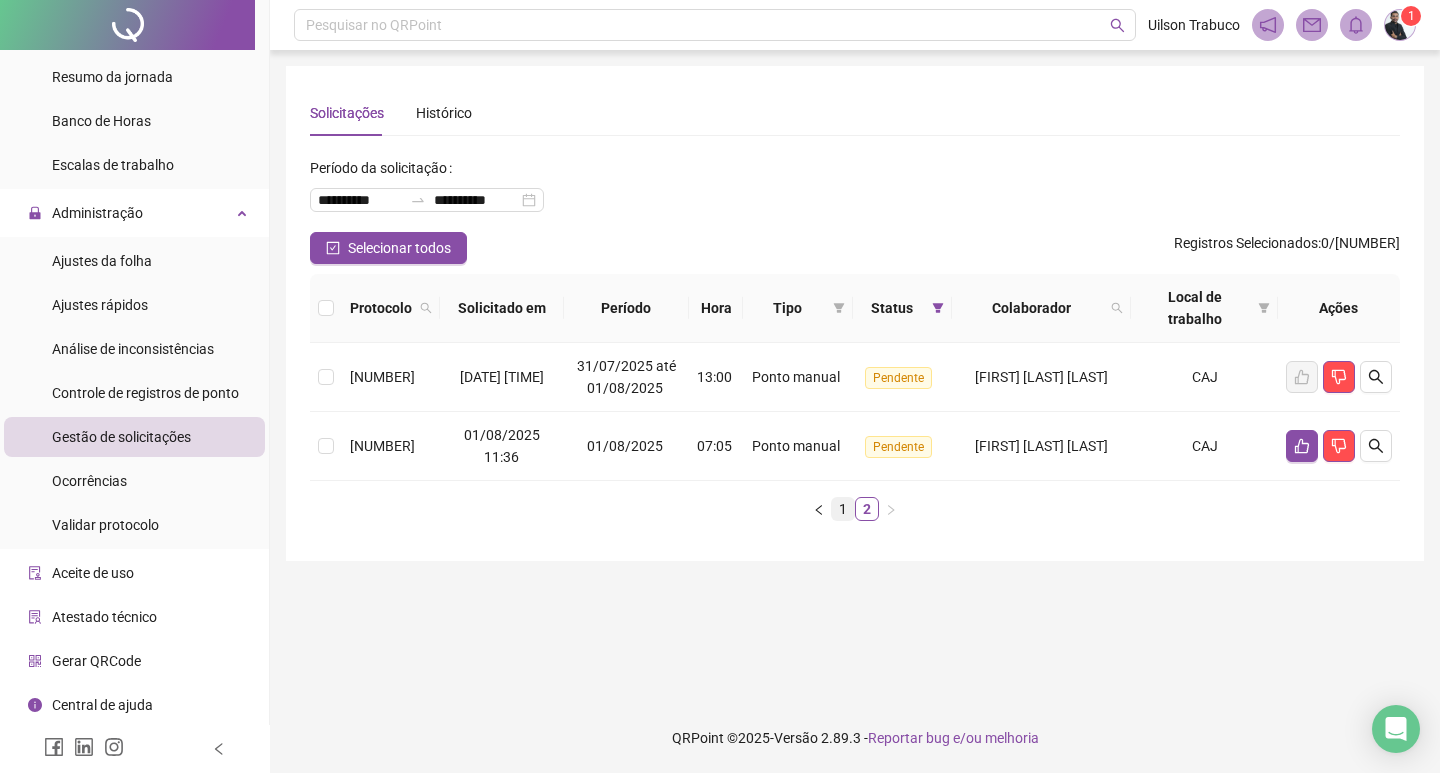 click on "1" at bounding box center [843, 509] 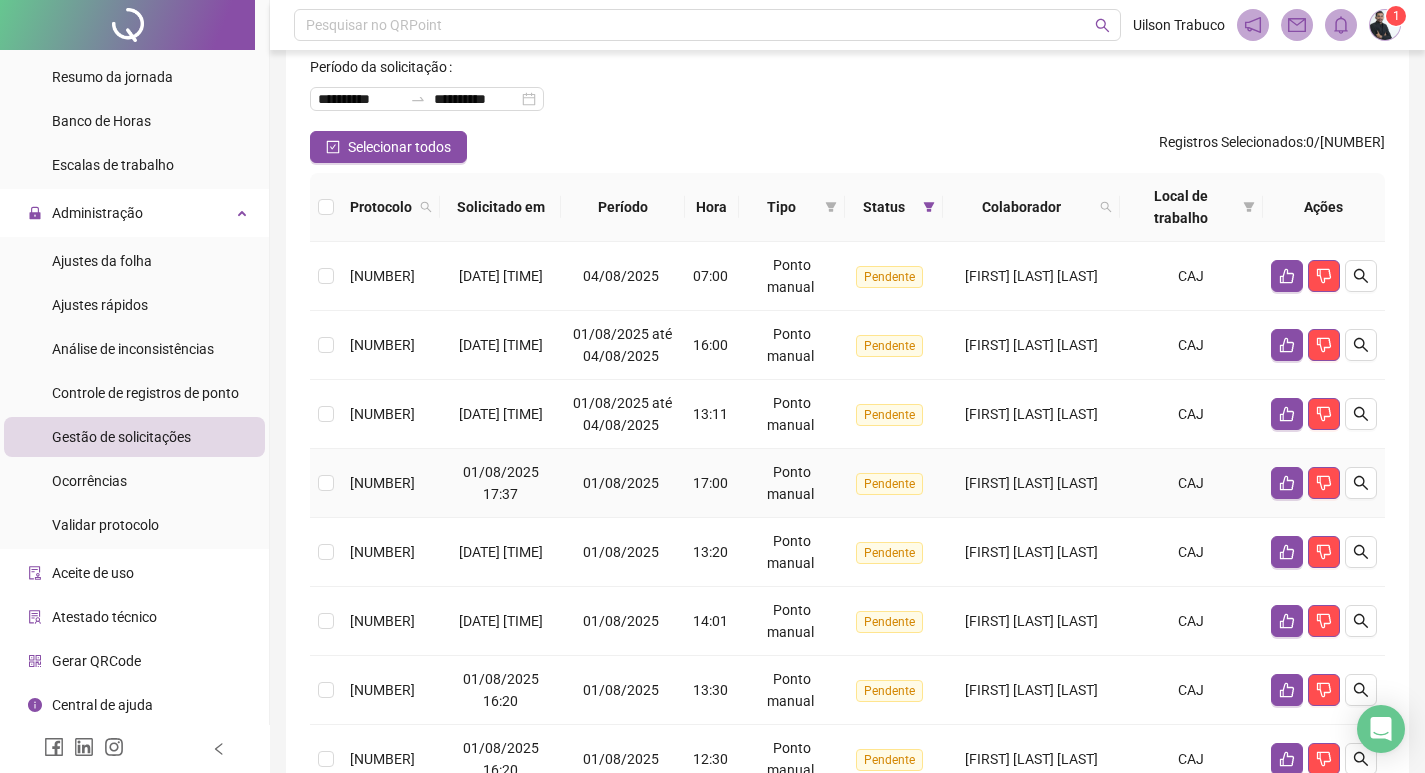 scroll, scrollTop: 100, scrollLeft: 0, axis: vertical 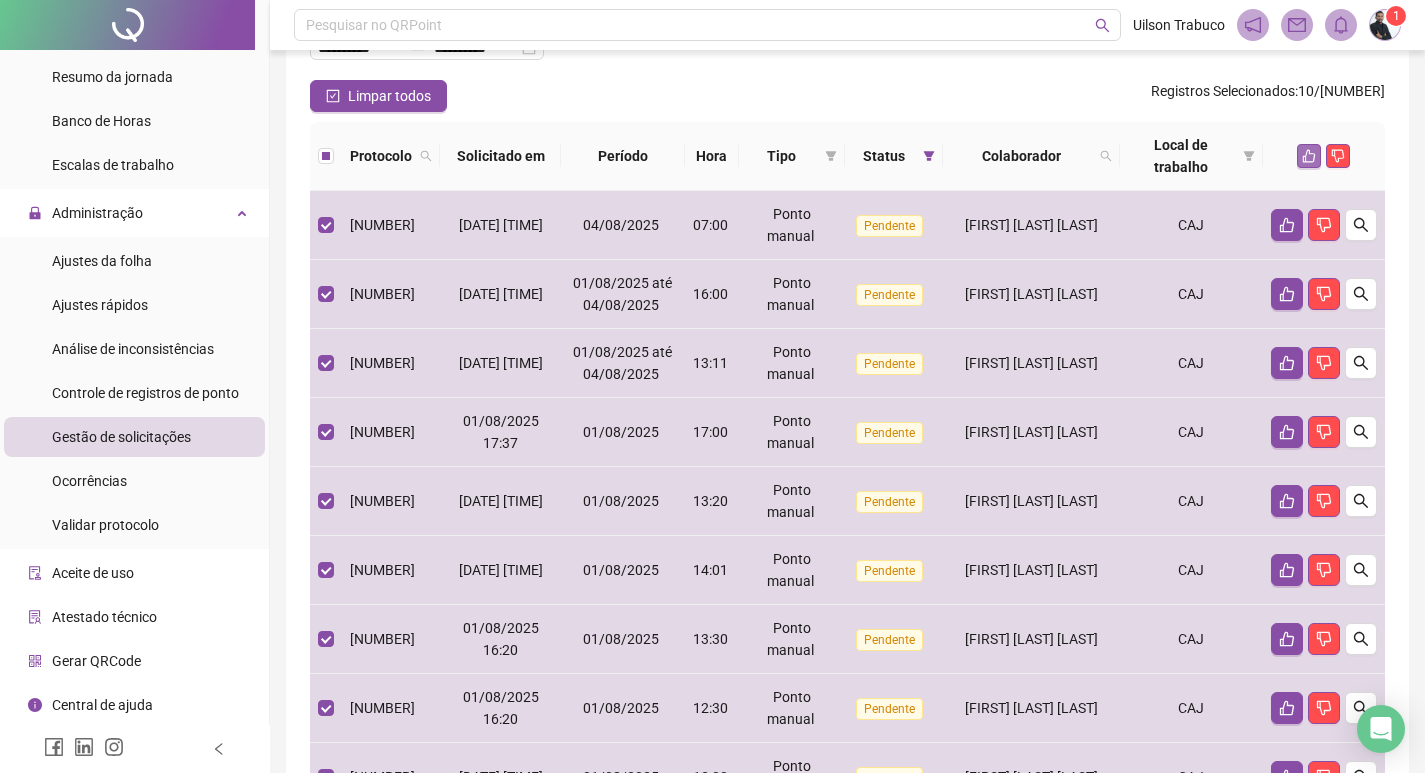 click 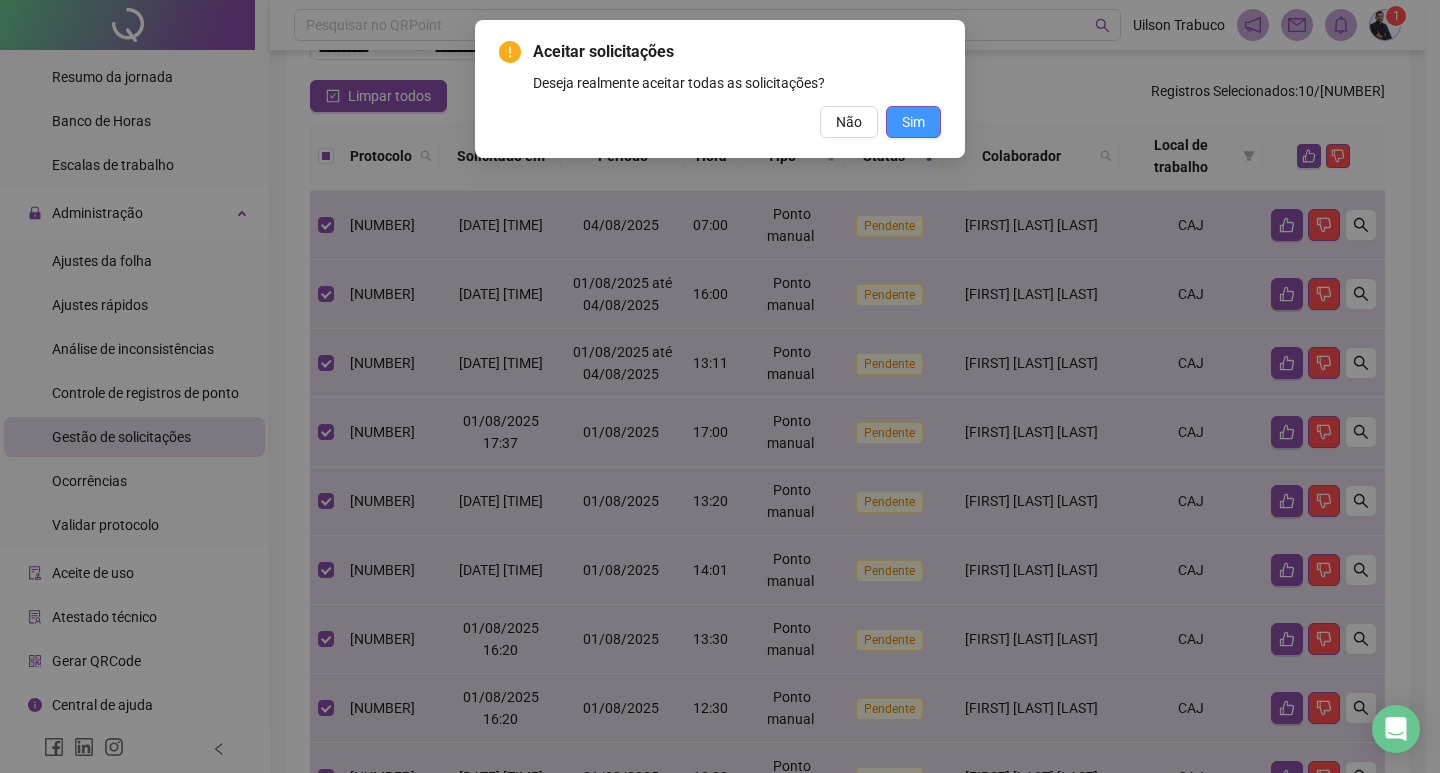 click on "Sim" at bounding box center (913, 122) 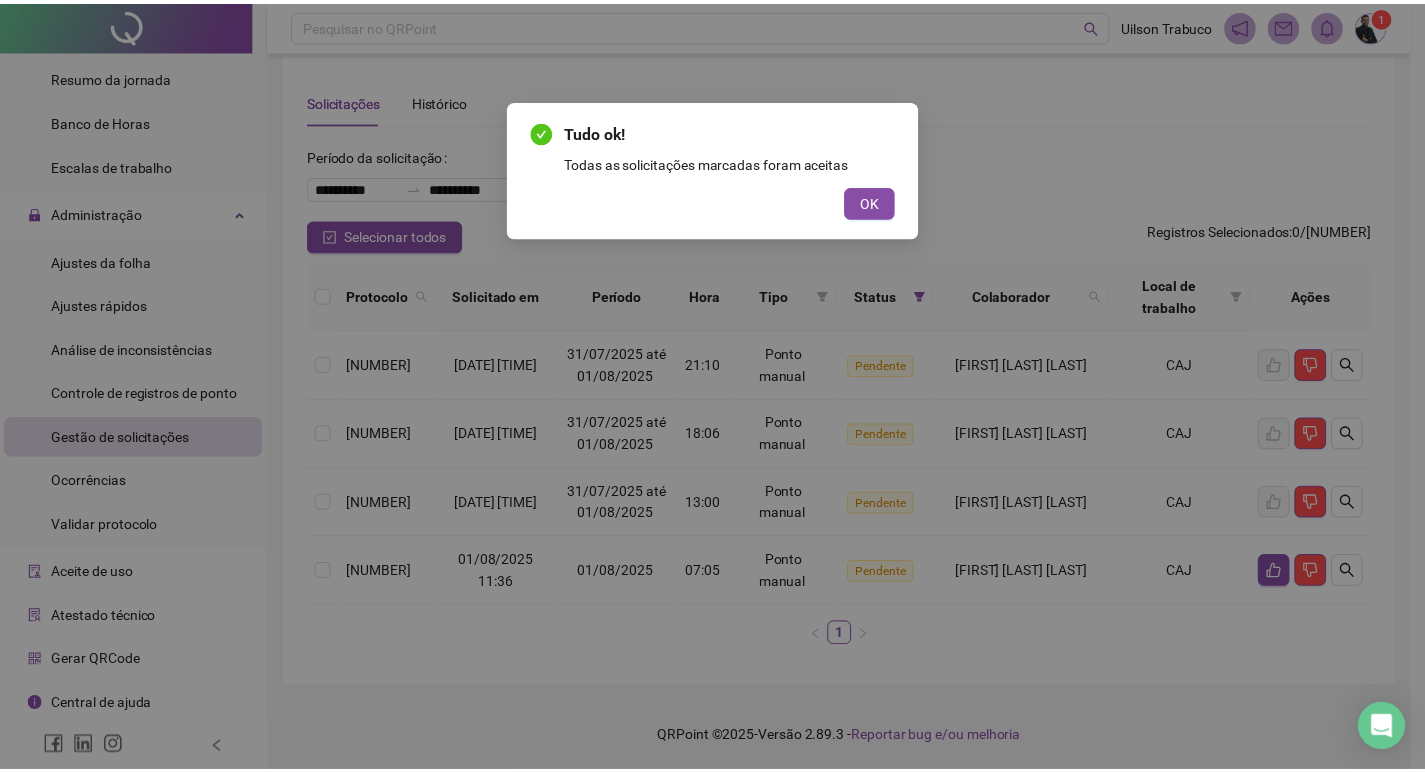 scroll, scrollTop: 12, scrollLeft: 0, axis: vertical 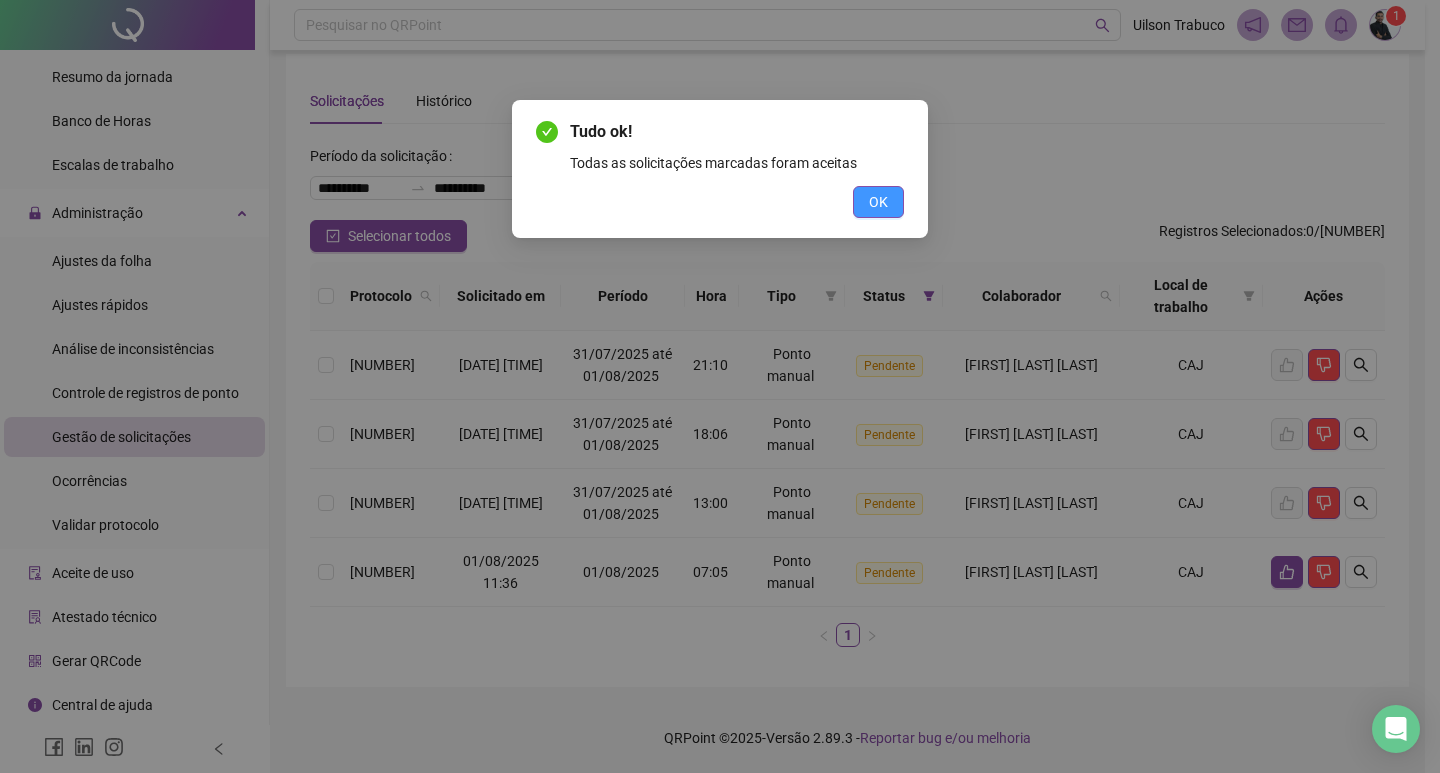 click on "OK" at bounding box center (878, 202) 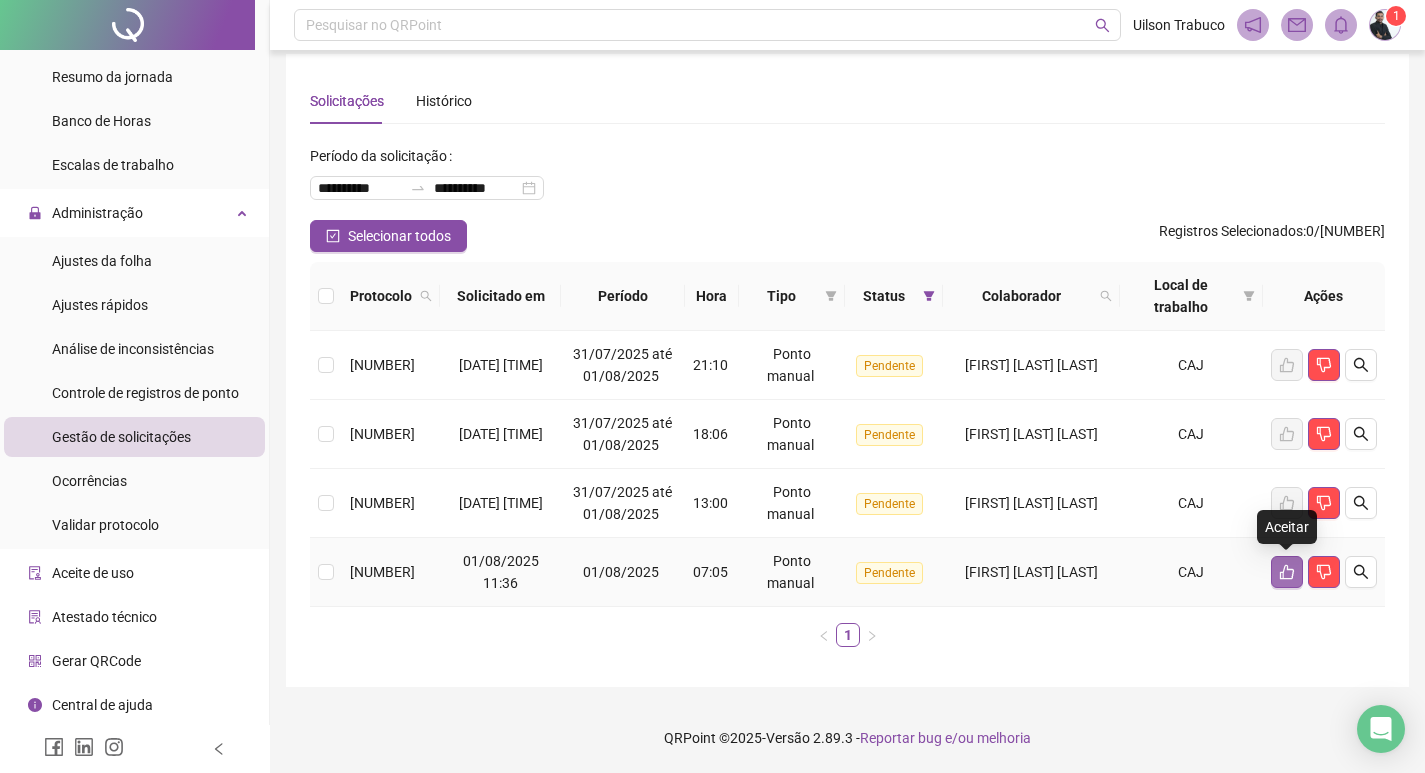 click 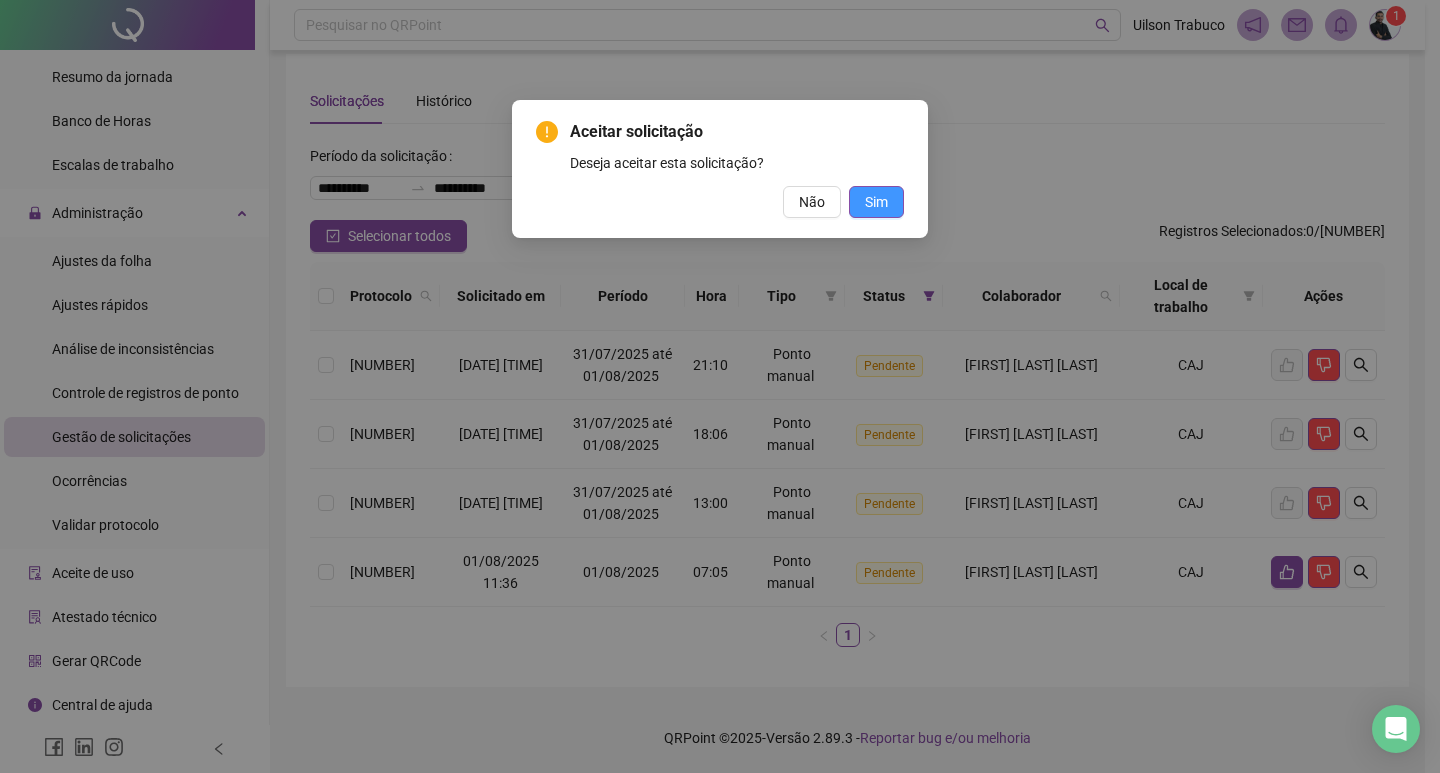 click on "Sim" at bounding box center (876, 202) 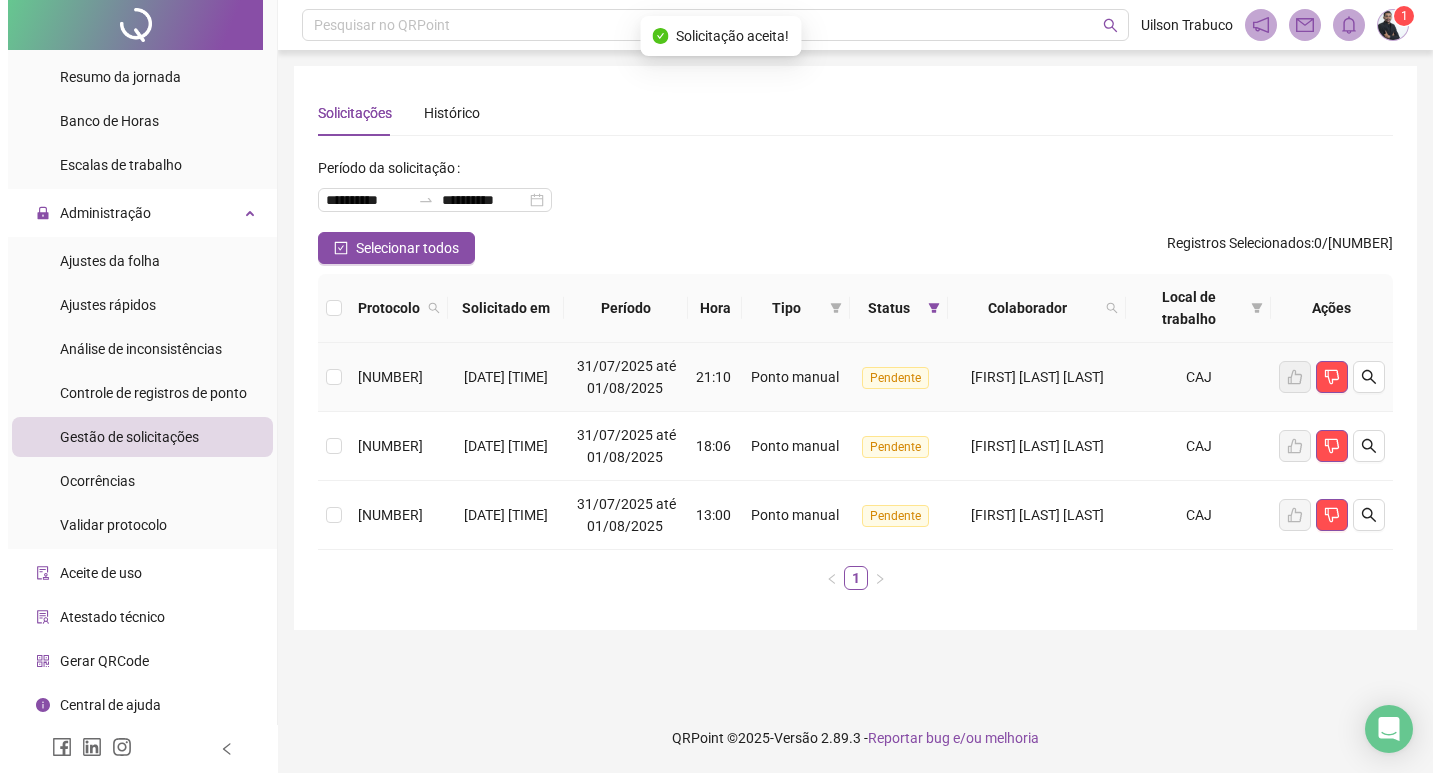 scroll, scrollTop: 0, scrollLeft: 0, axis: both 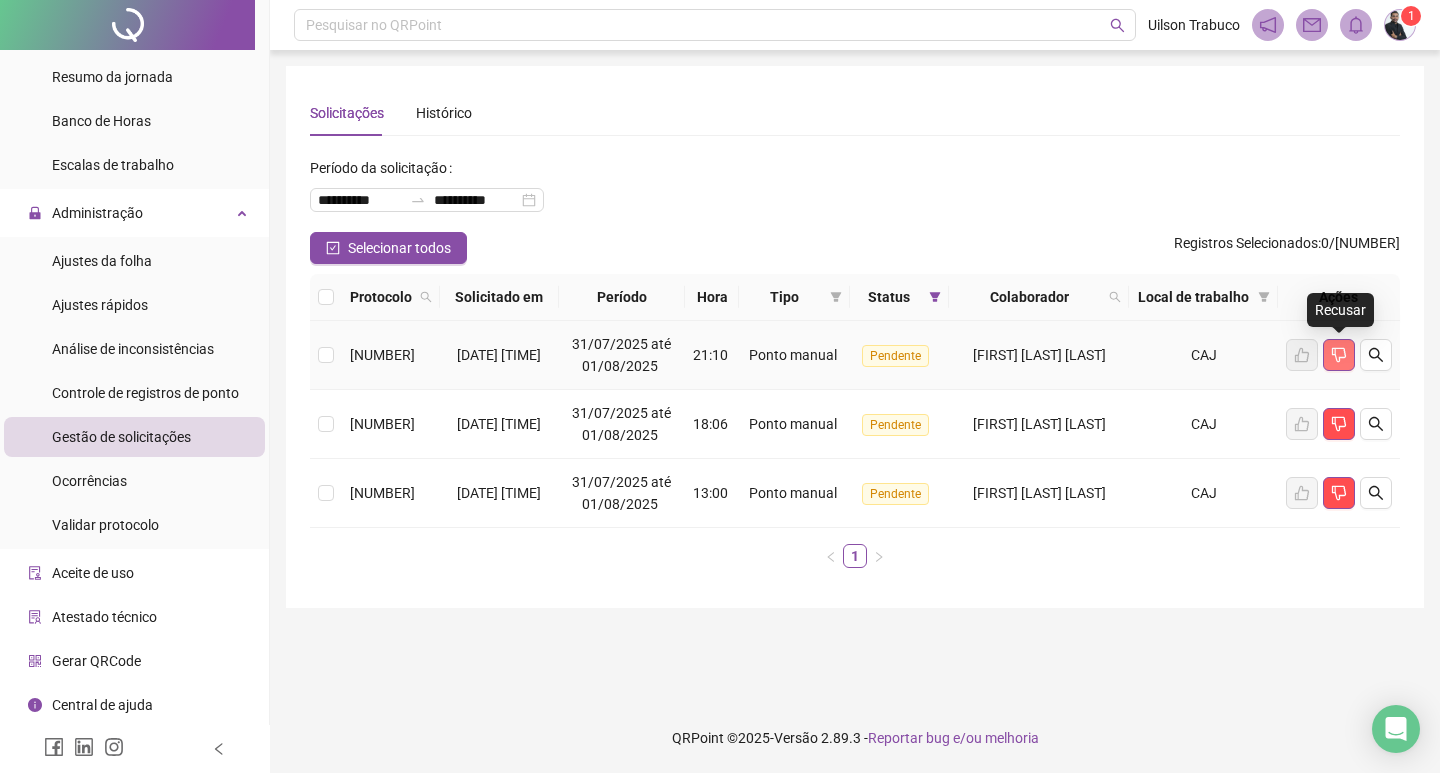 click at bounding box center (1339, 355) 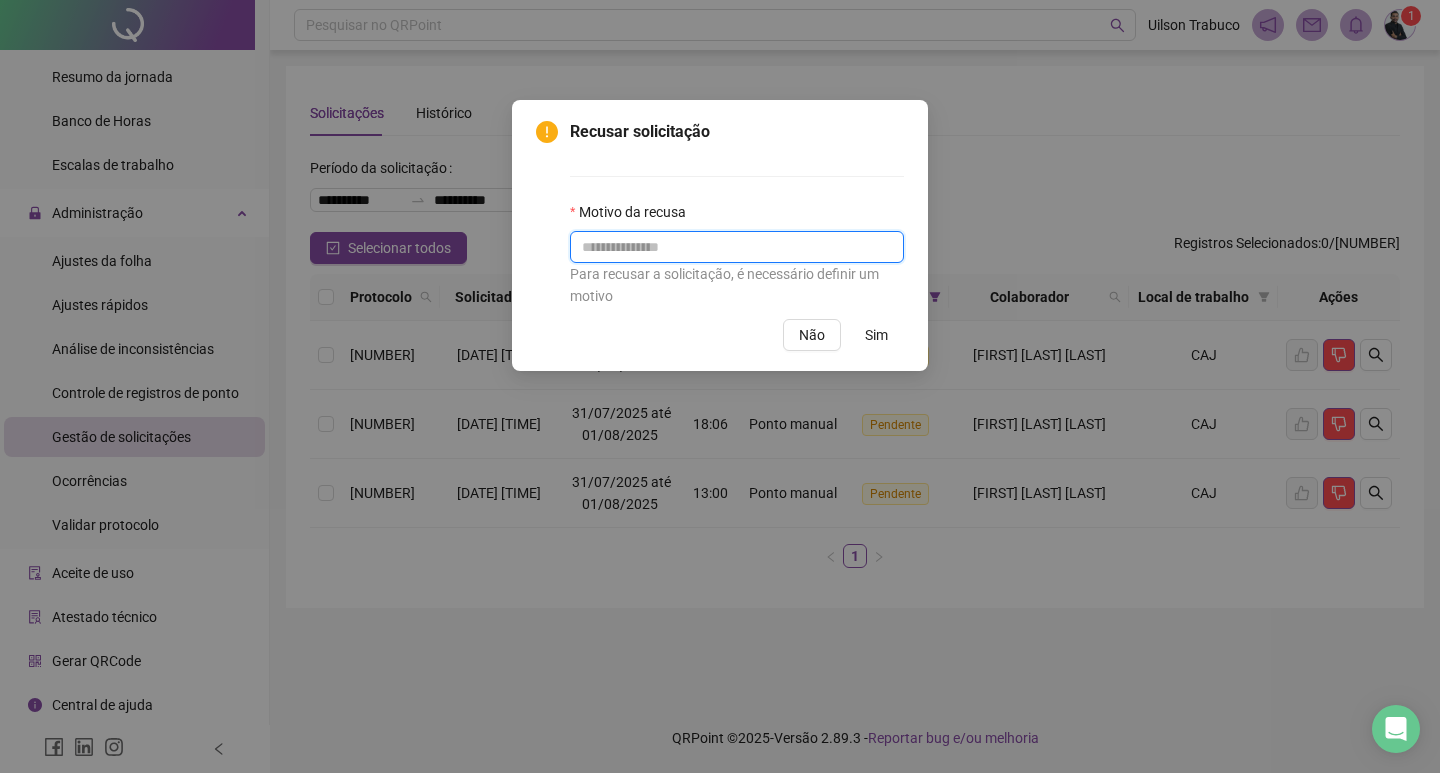 click at bounding box center (737, 247) 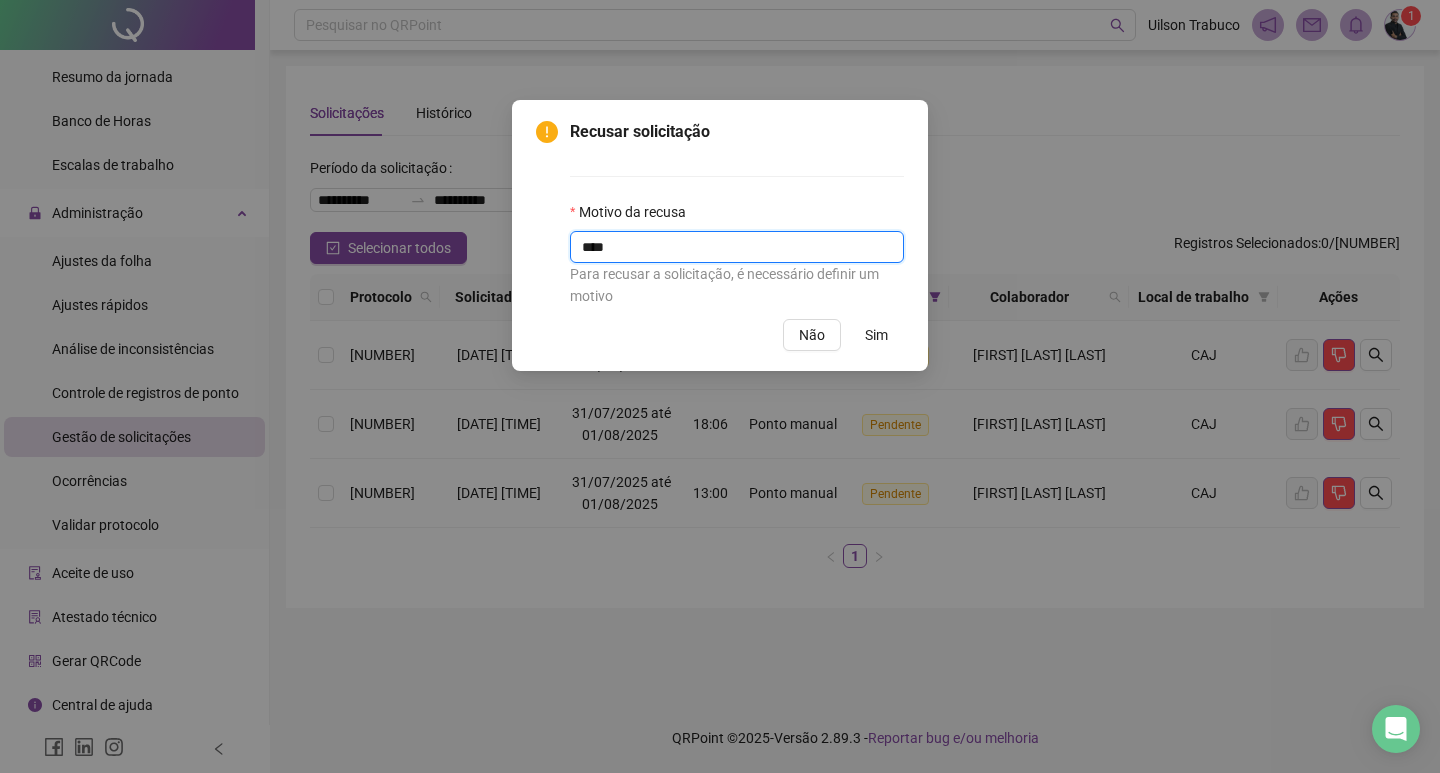 type on "****" 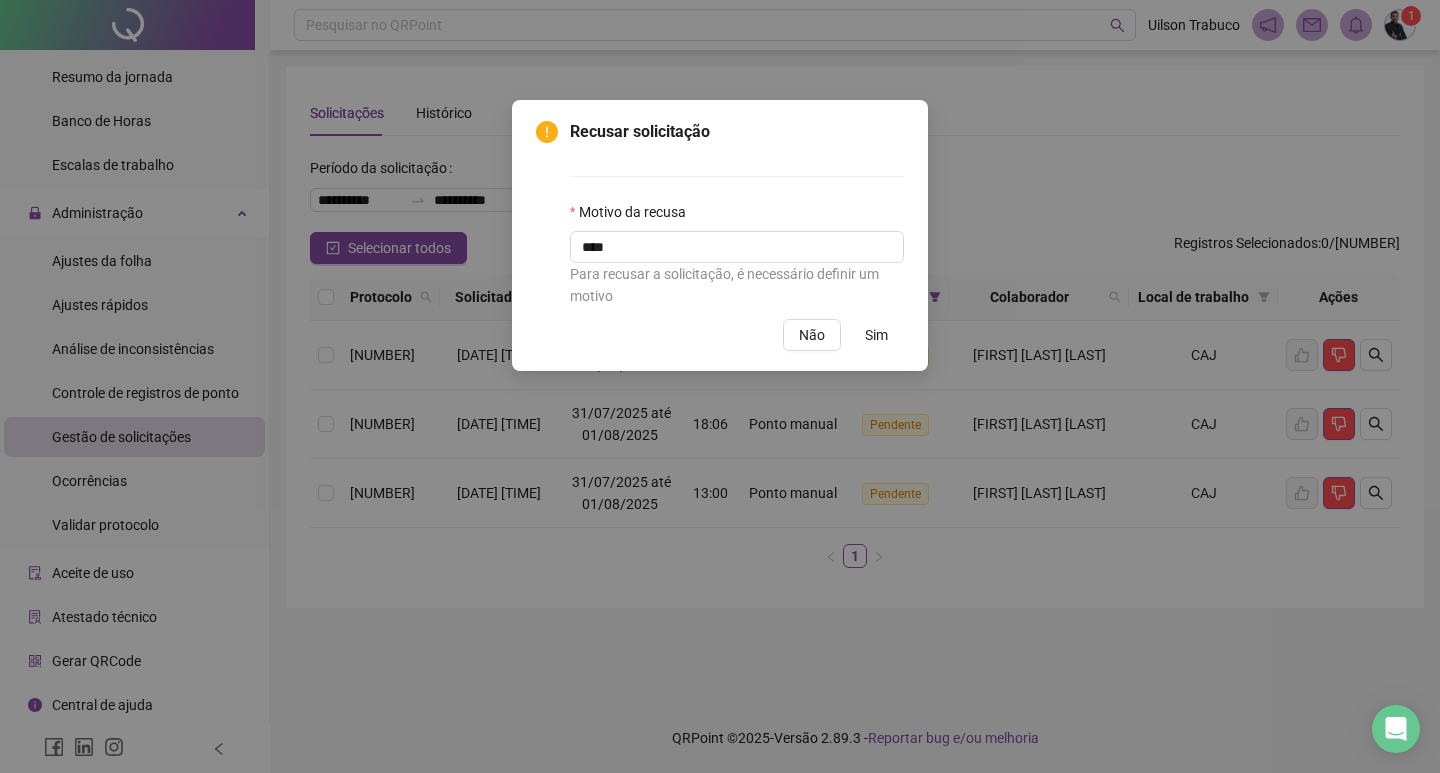 click on "Sim" at bounding box center (876, 335) 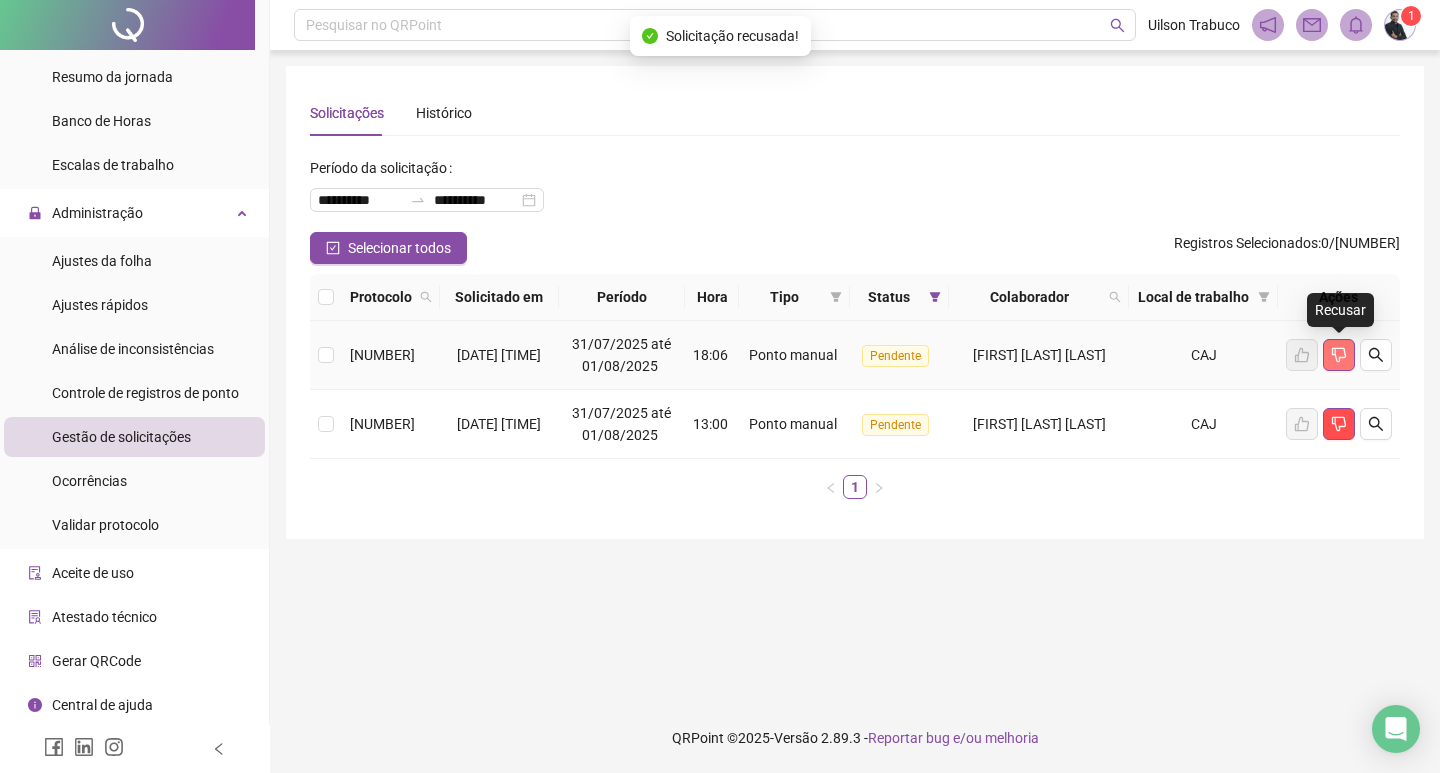 click 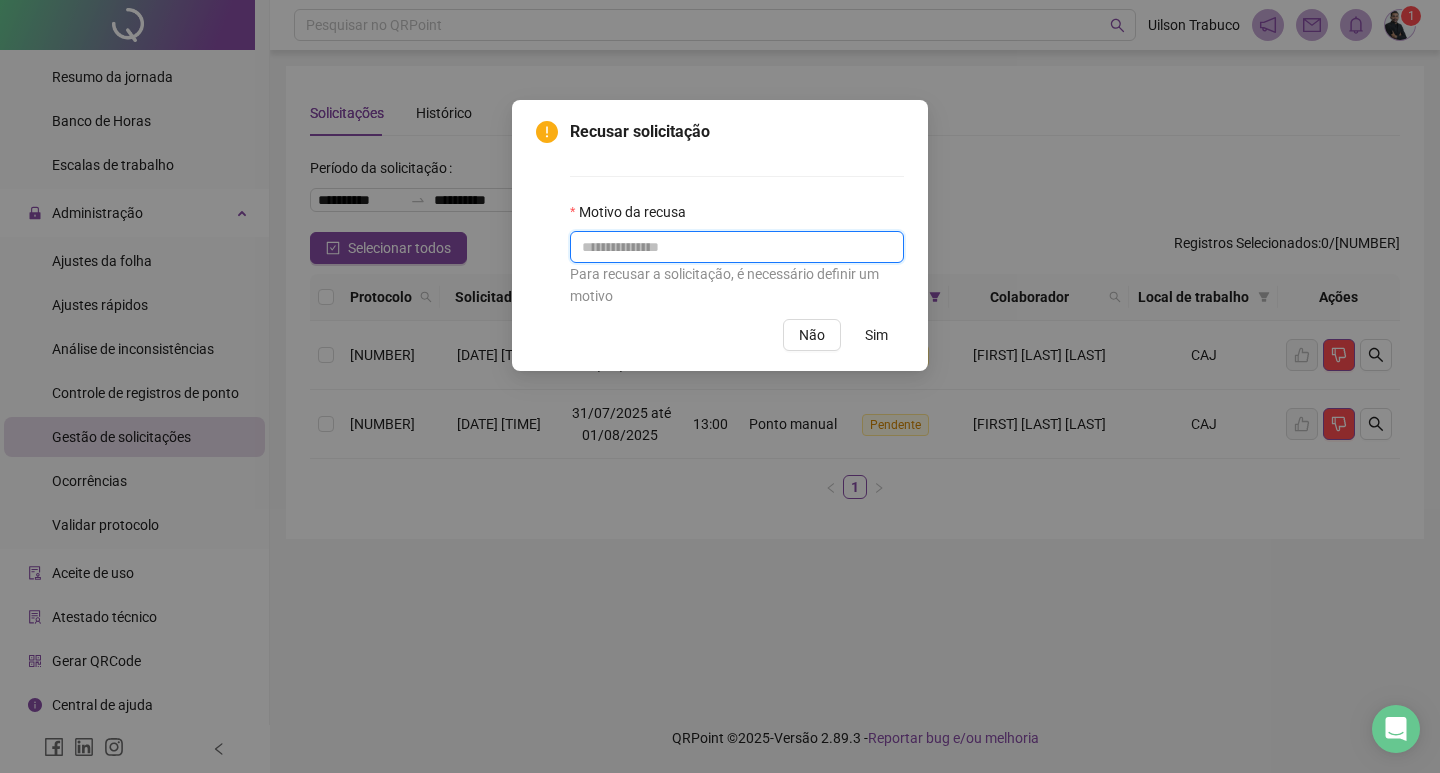 click at bounding box center (737, 247) 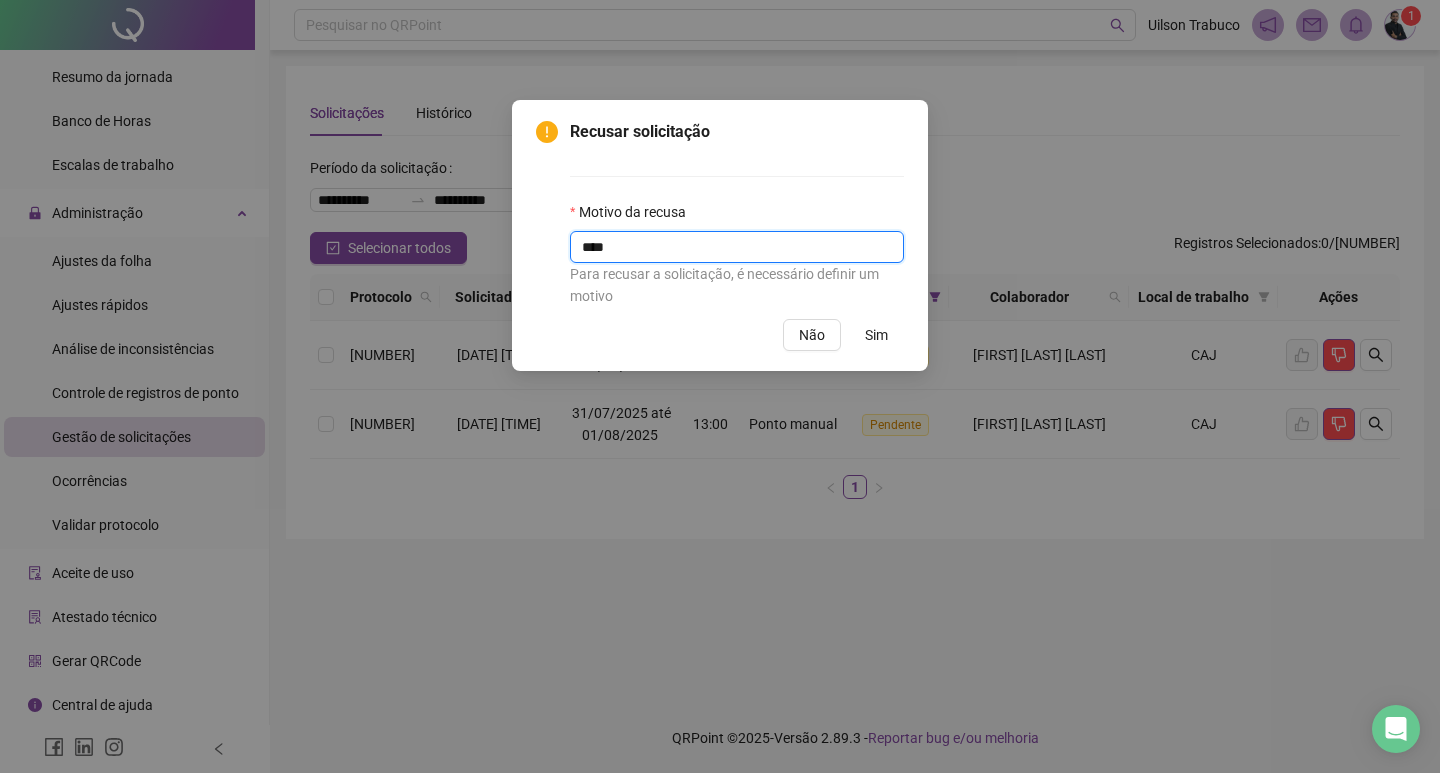 type on "****" 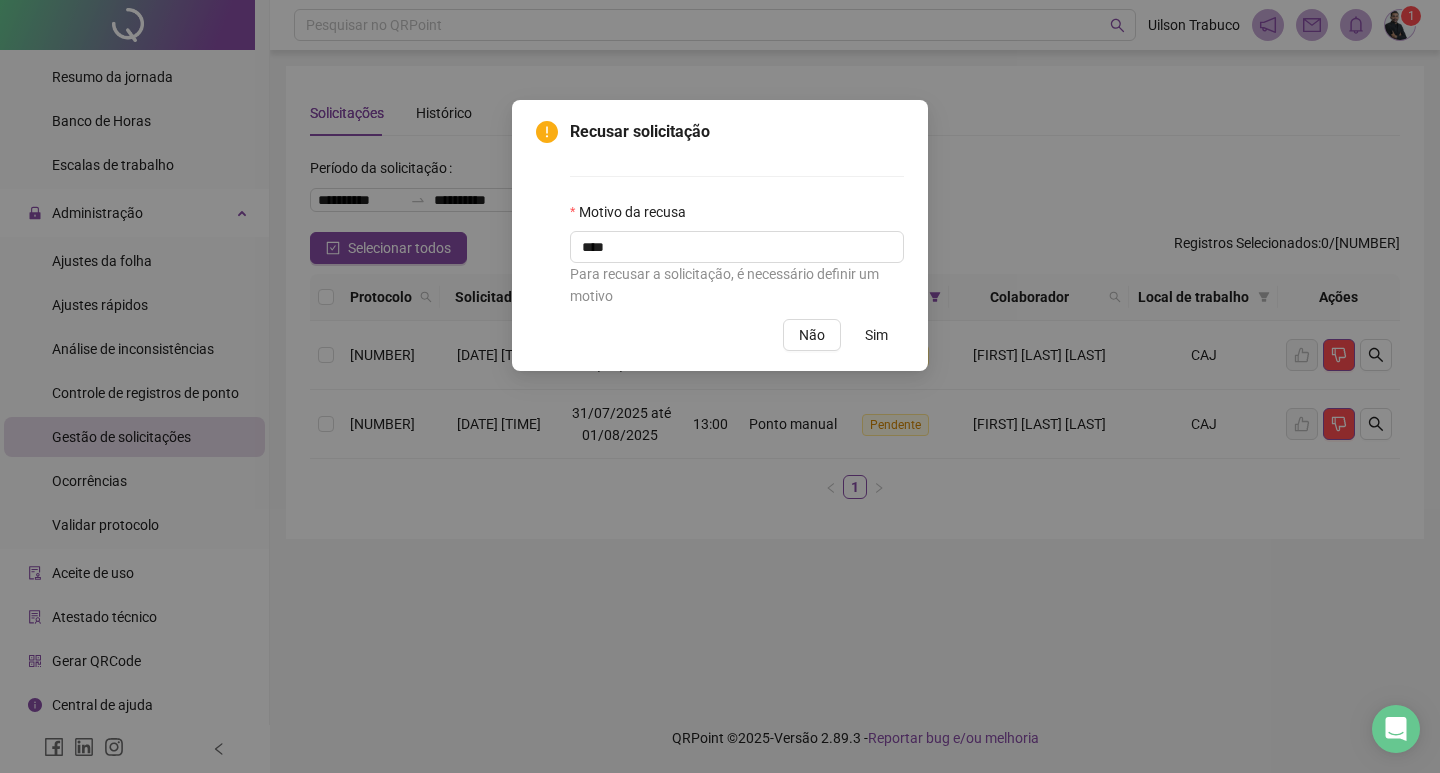 click on "Sim" at bounding box center (876, 335) 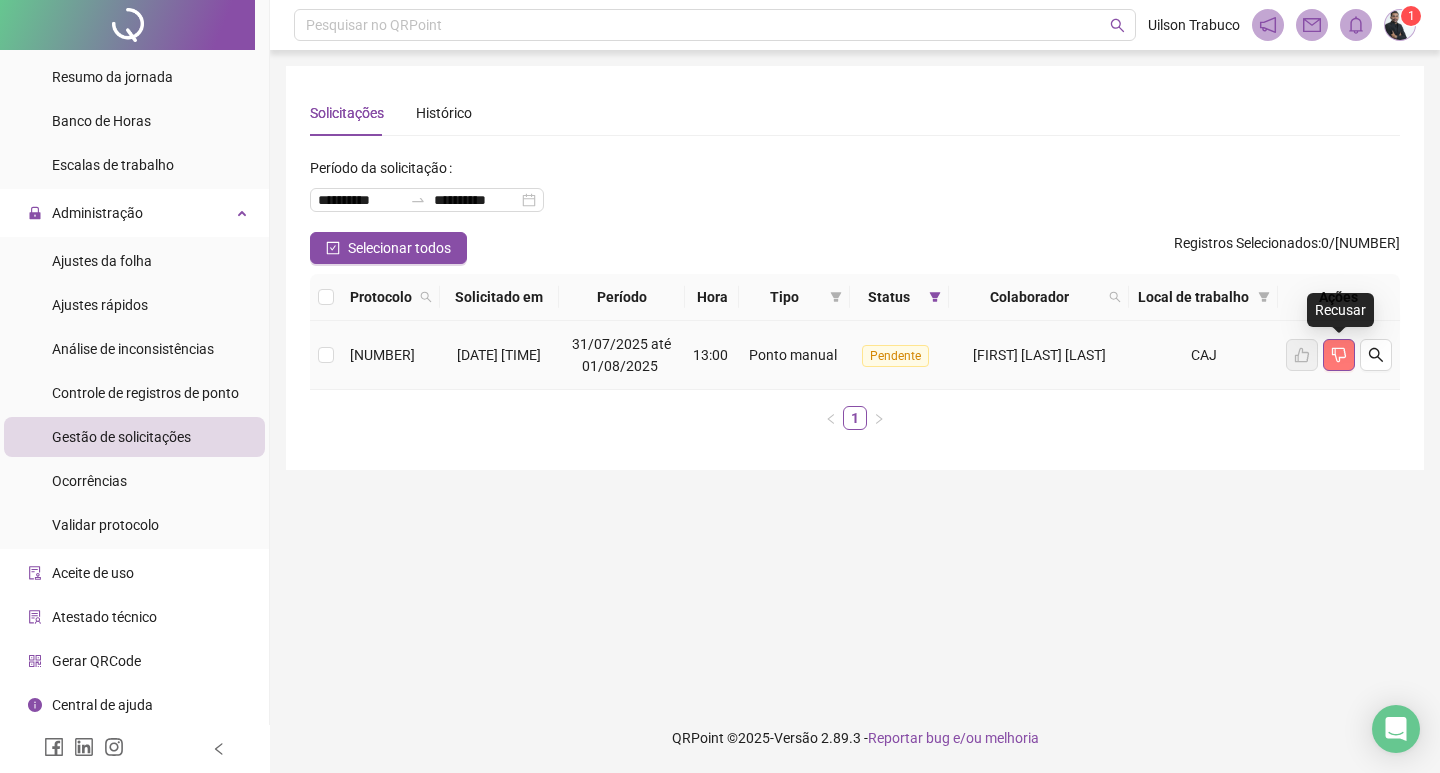 click 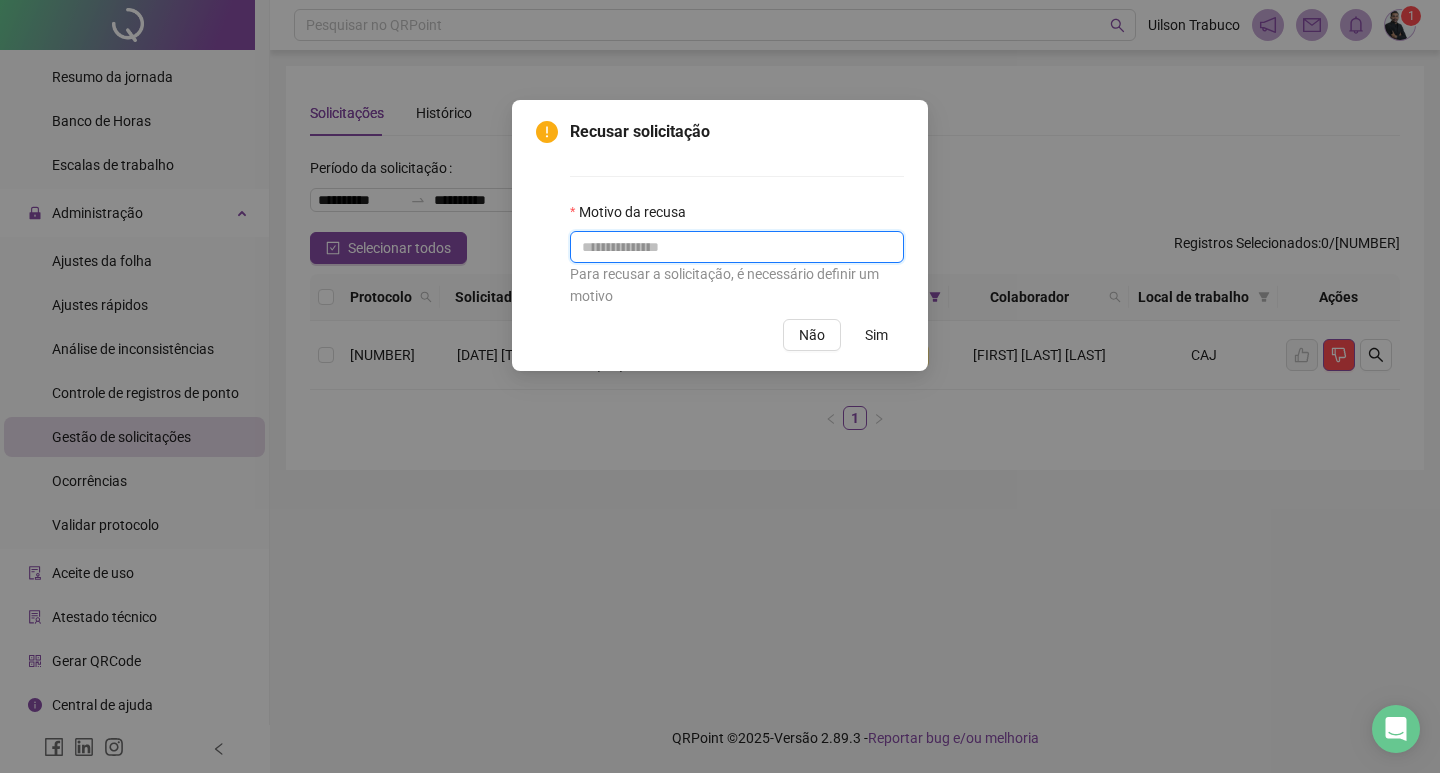 click at bounding box center (737, 247) 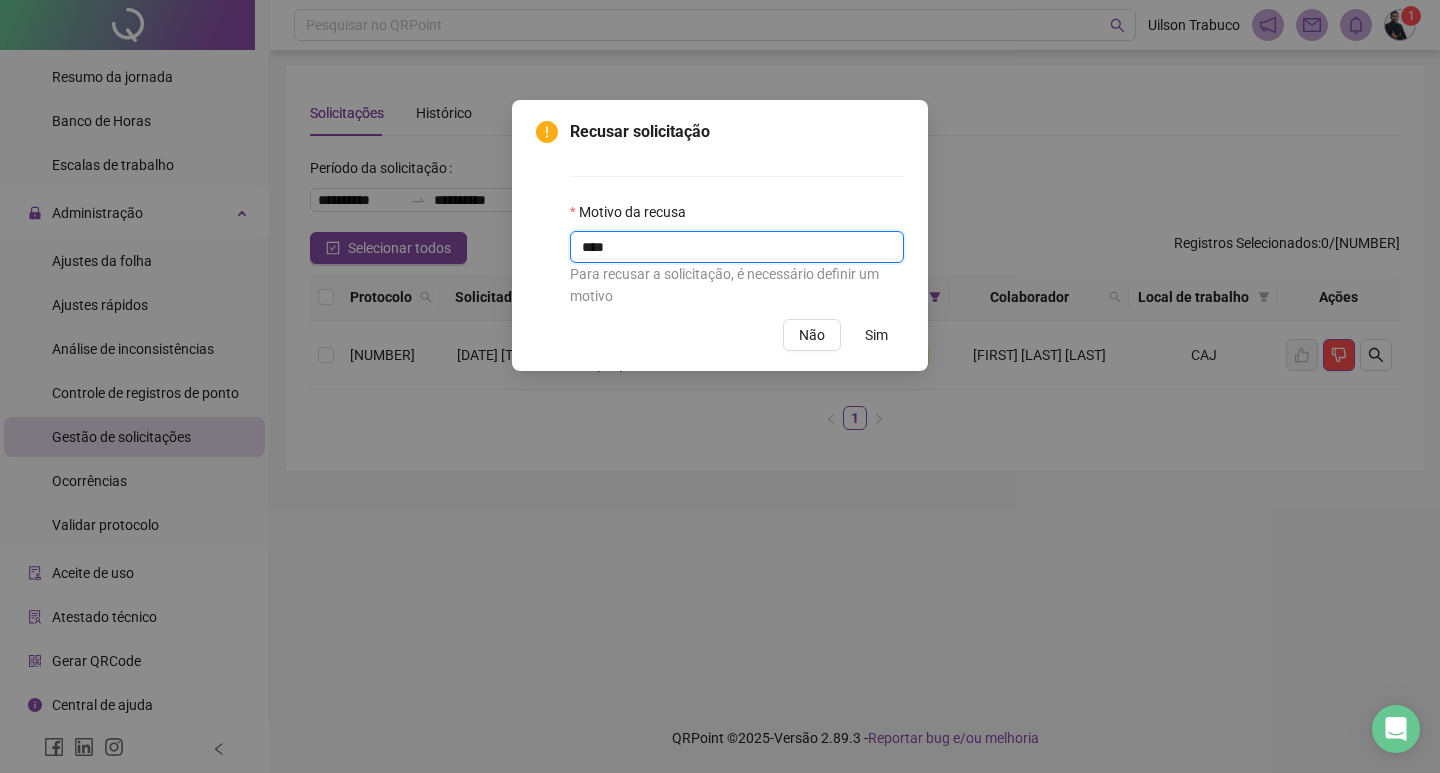 type on "****" 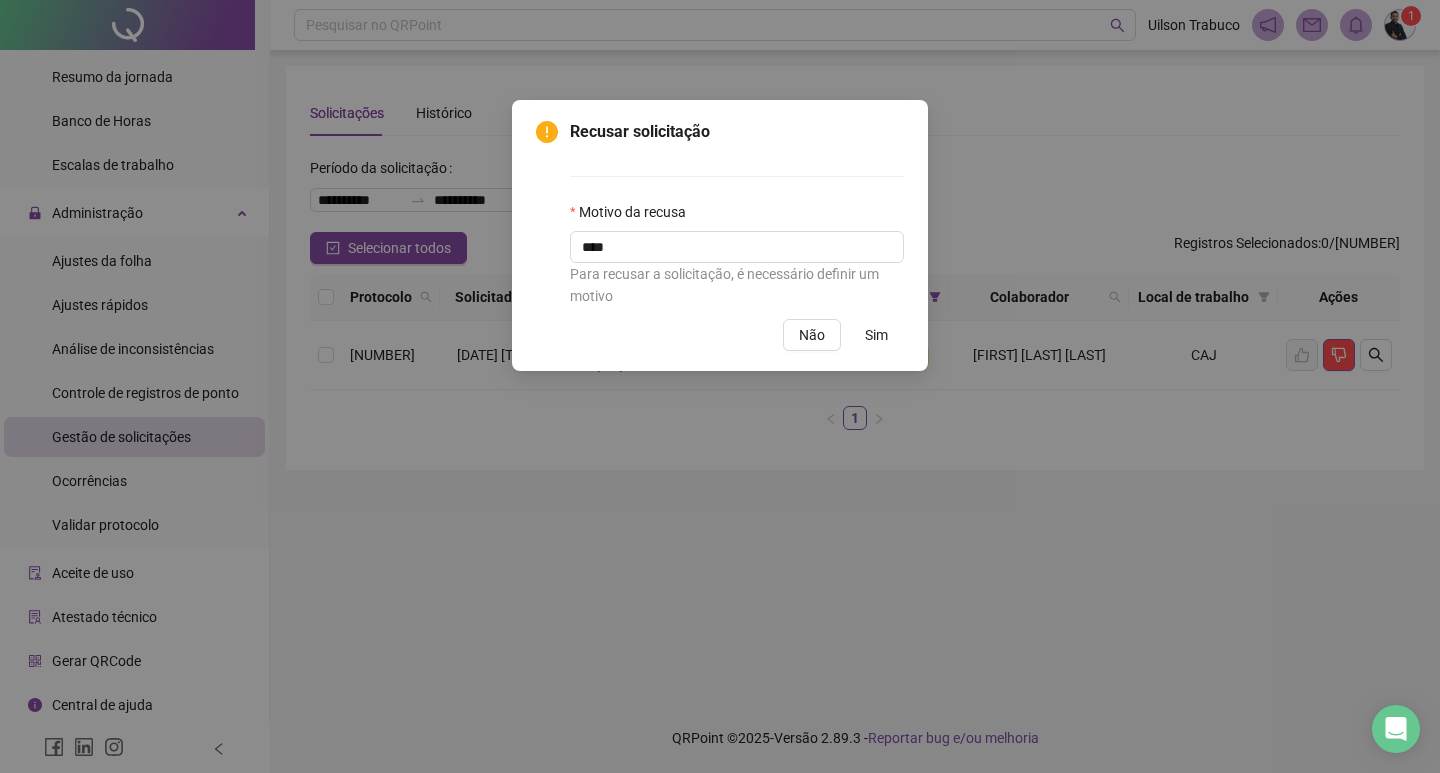click on "Sim" at bounding box center [876, 335] 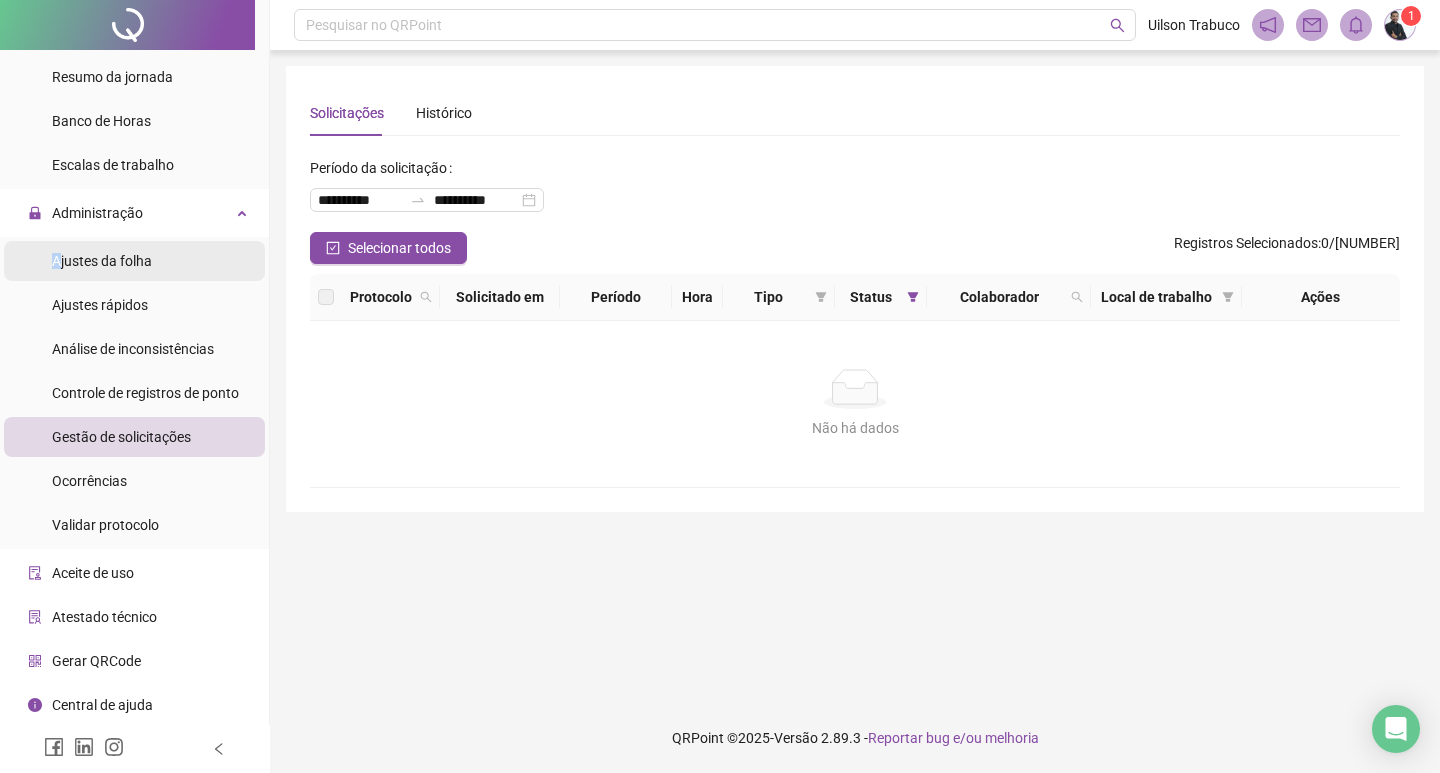 click on "Ajustes da folha" at bounding box center (102, 261) 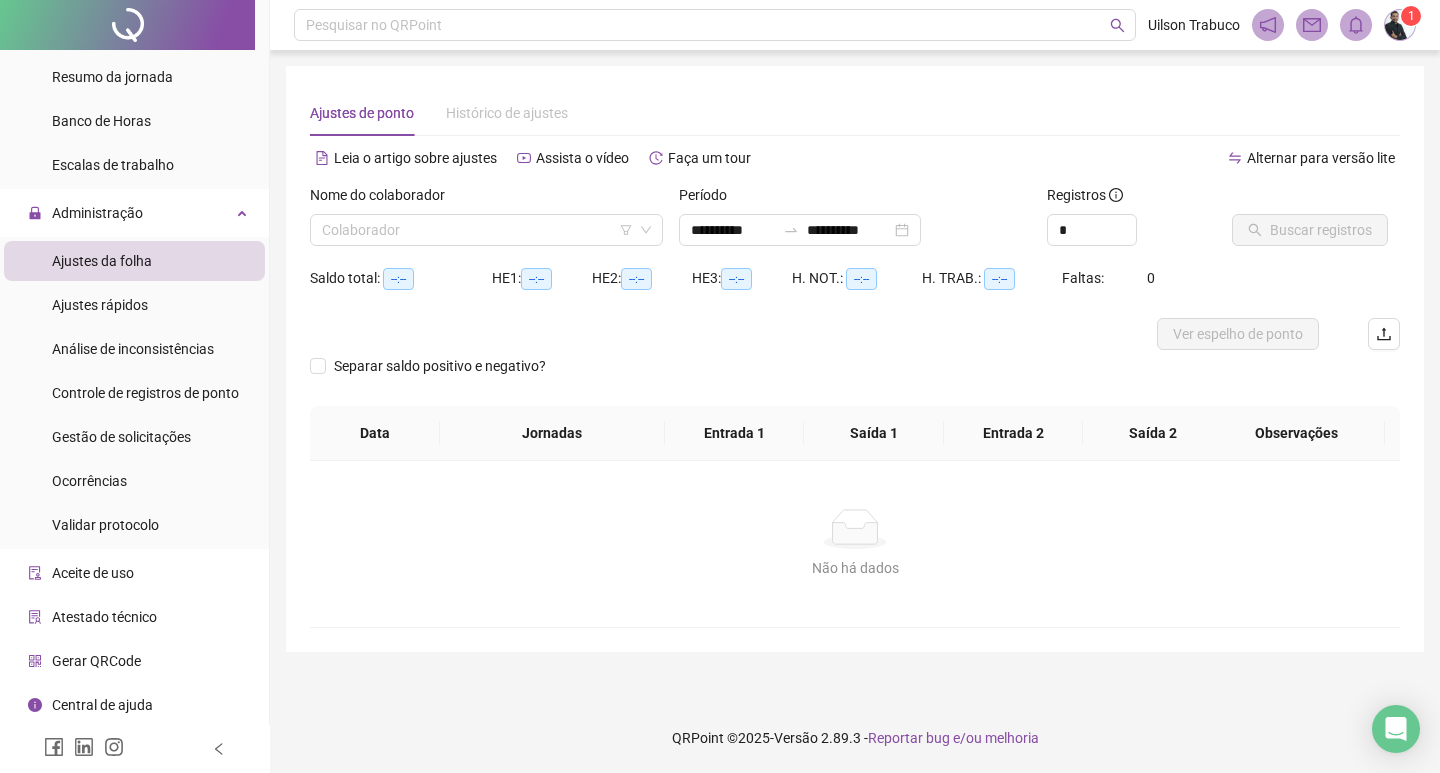 click on "Ajustes da folha" at bounding box center [134, 261] 